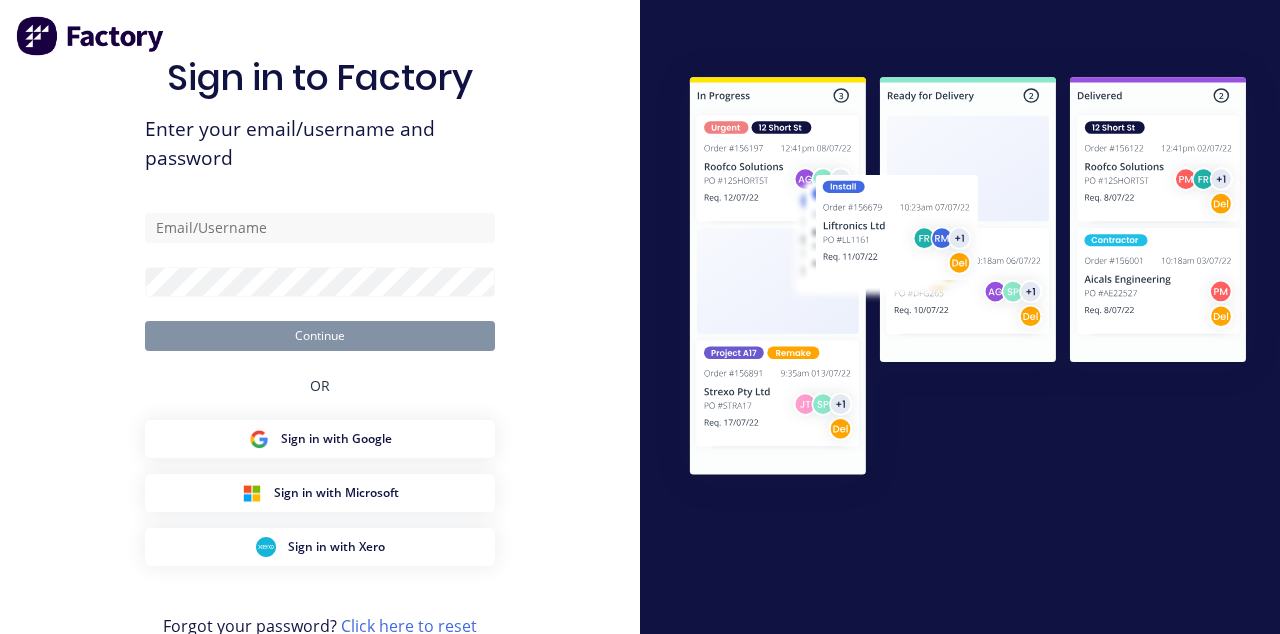 scroll, scrollTop: 0, scrollLeft: 0, axis: both 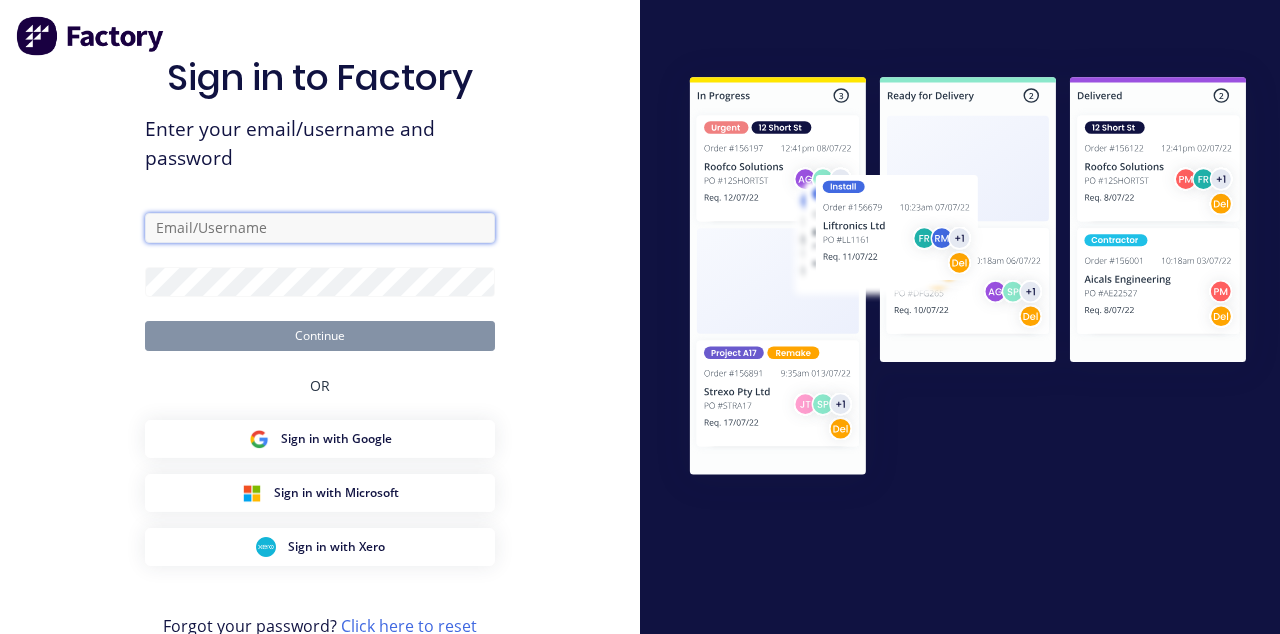 click at bounding box center [320, 228] 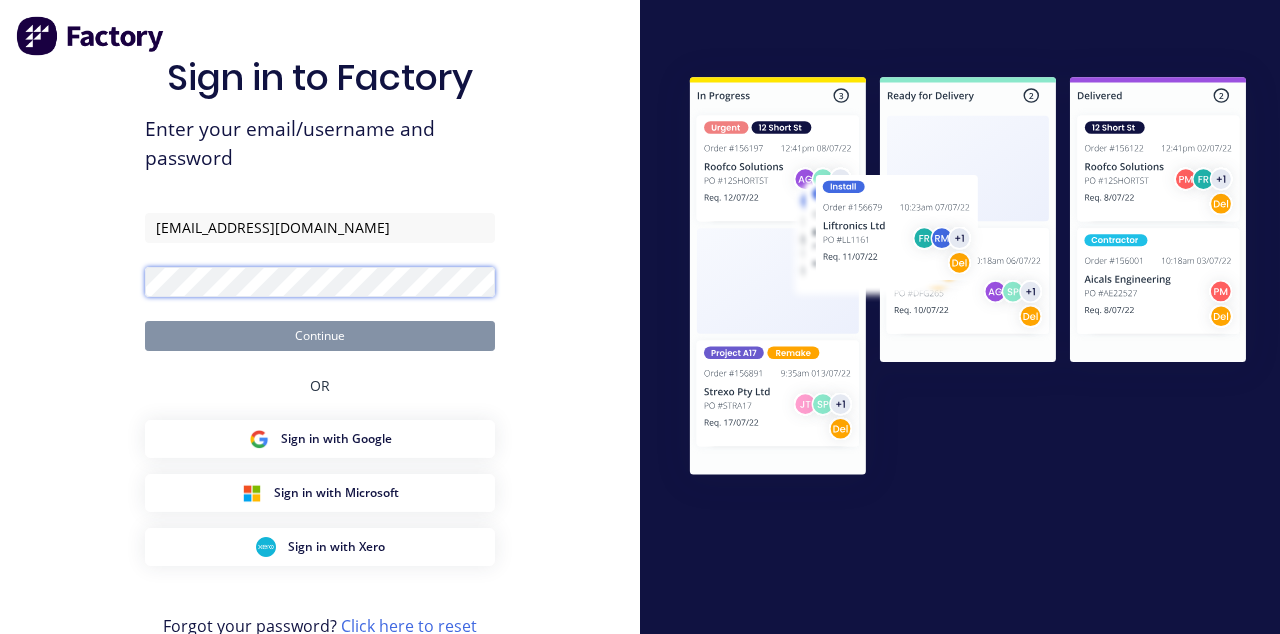 click on "Continue" at bounding box center [320, 336] 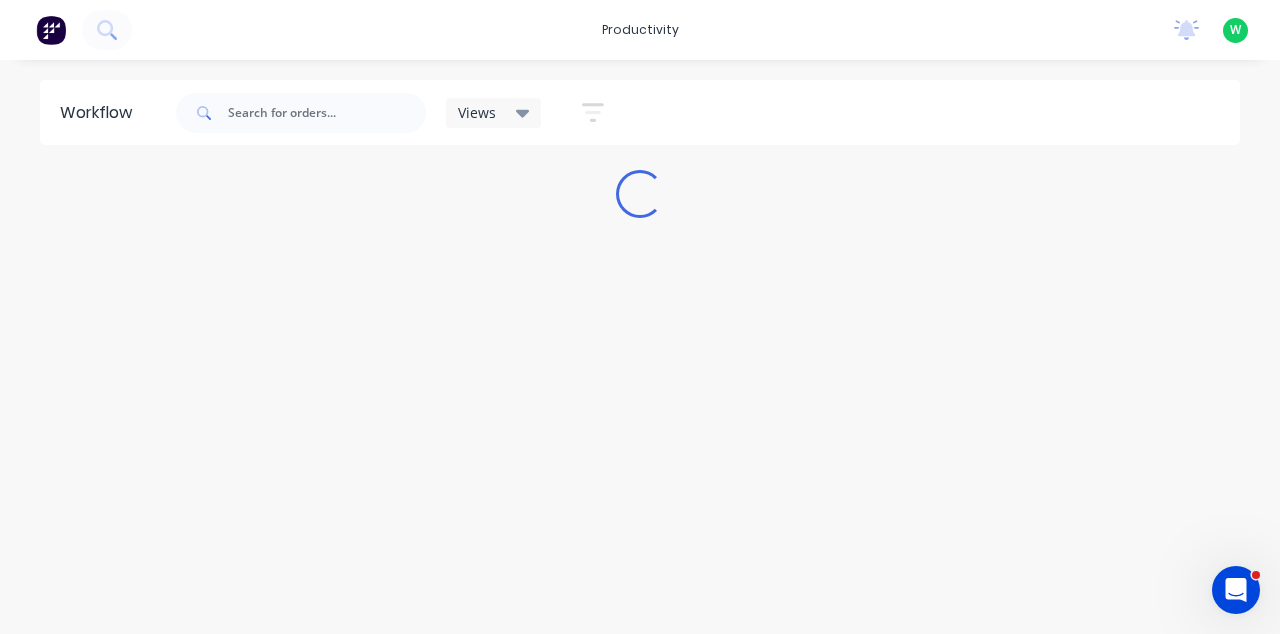 scroll, scrollTop: 0, scrollLeft: 0, axis: both 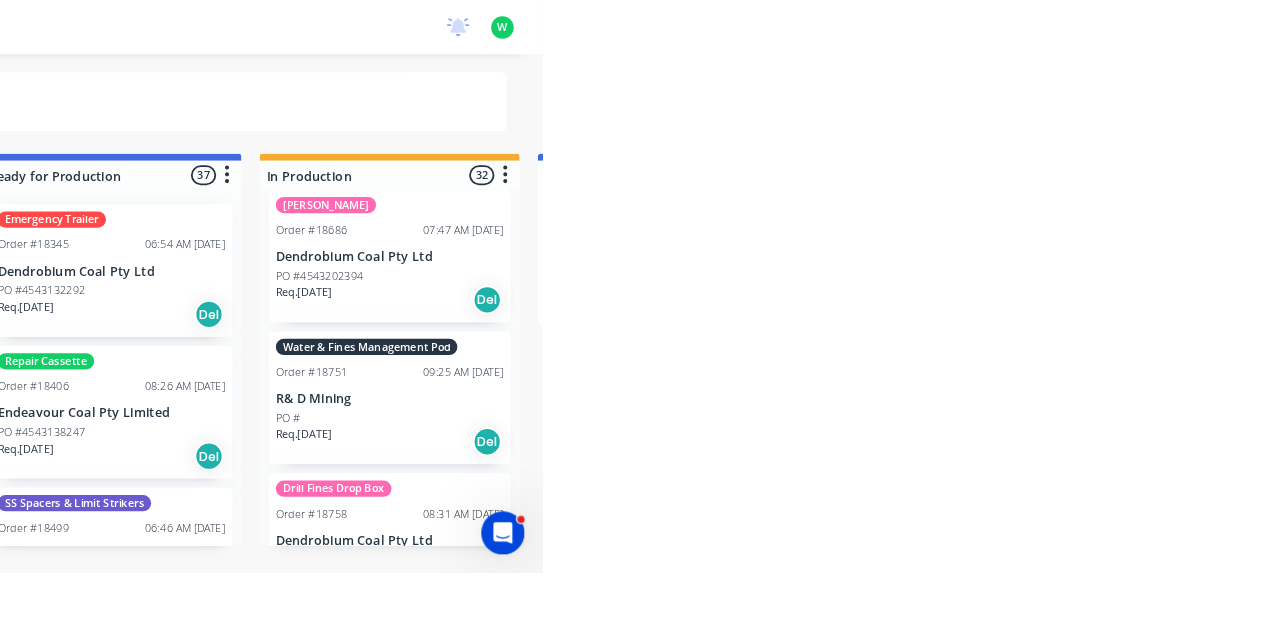 click on "Water & Fines Management Pod Order #18751 09:25 AM [DATE] R& D Mining PO # Req. [DATE] Del" at bounding box center (1111, 440) 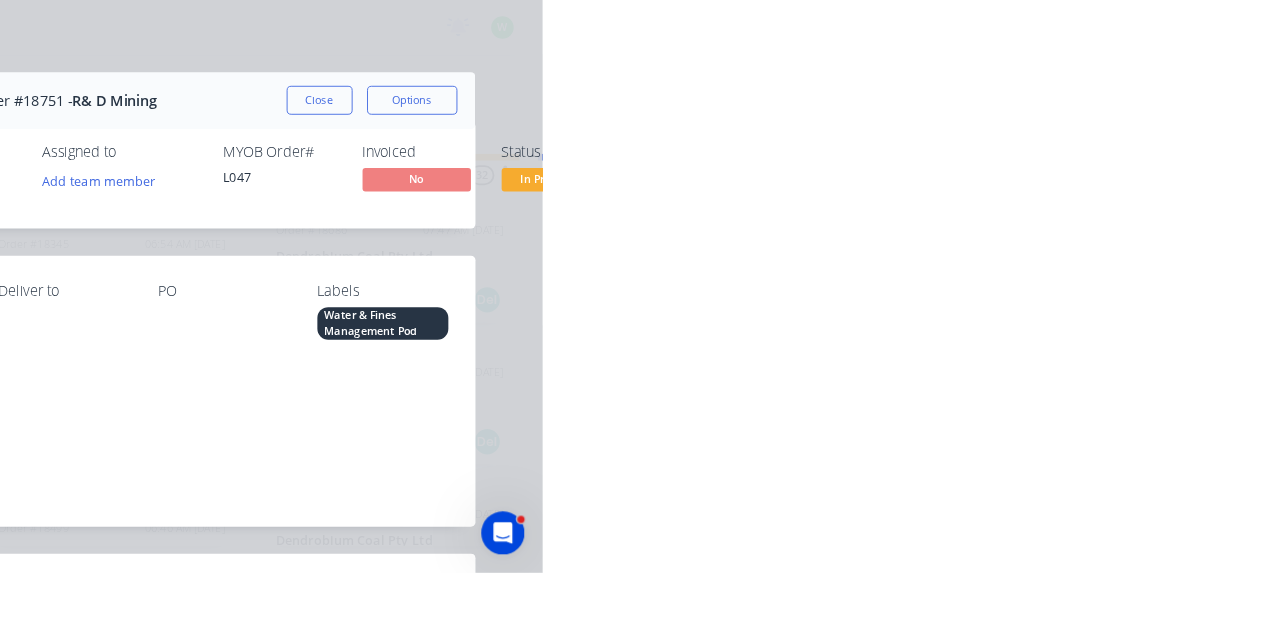 click on "Collaborate" at bounding box center (169, 175) 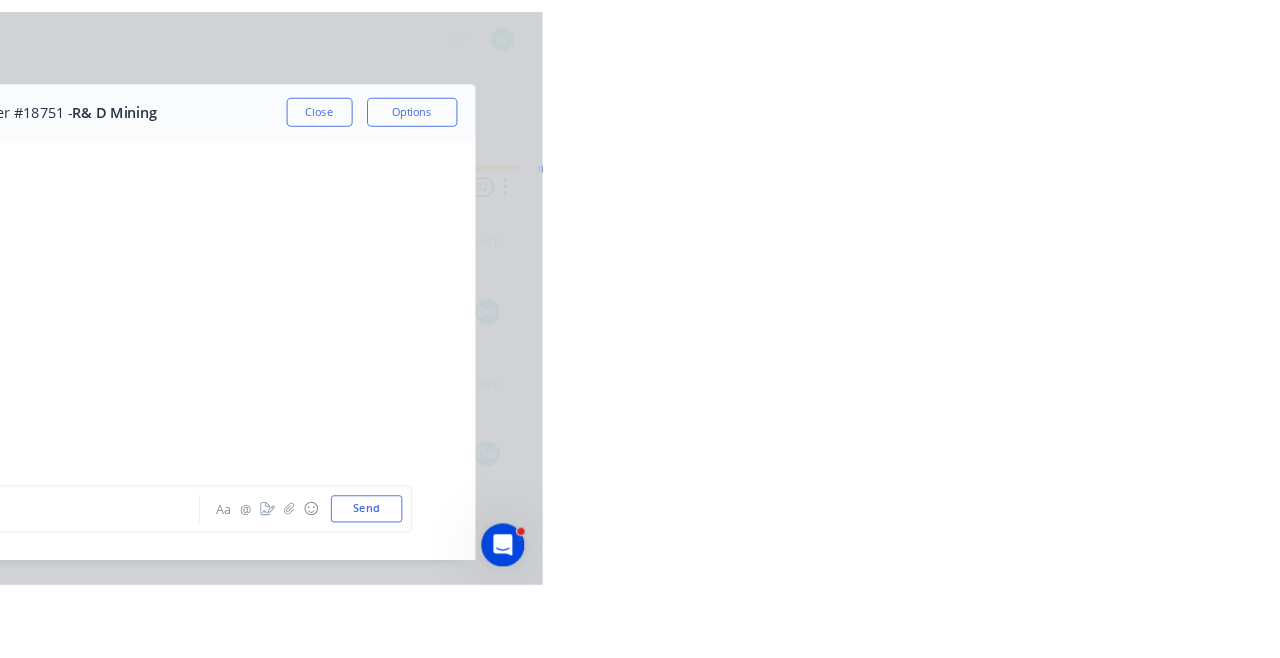scroll, scrollTop: 2896, scrollLeft: 0, axis: vertical 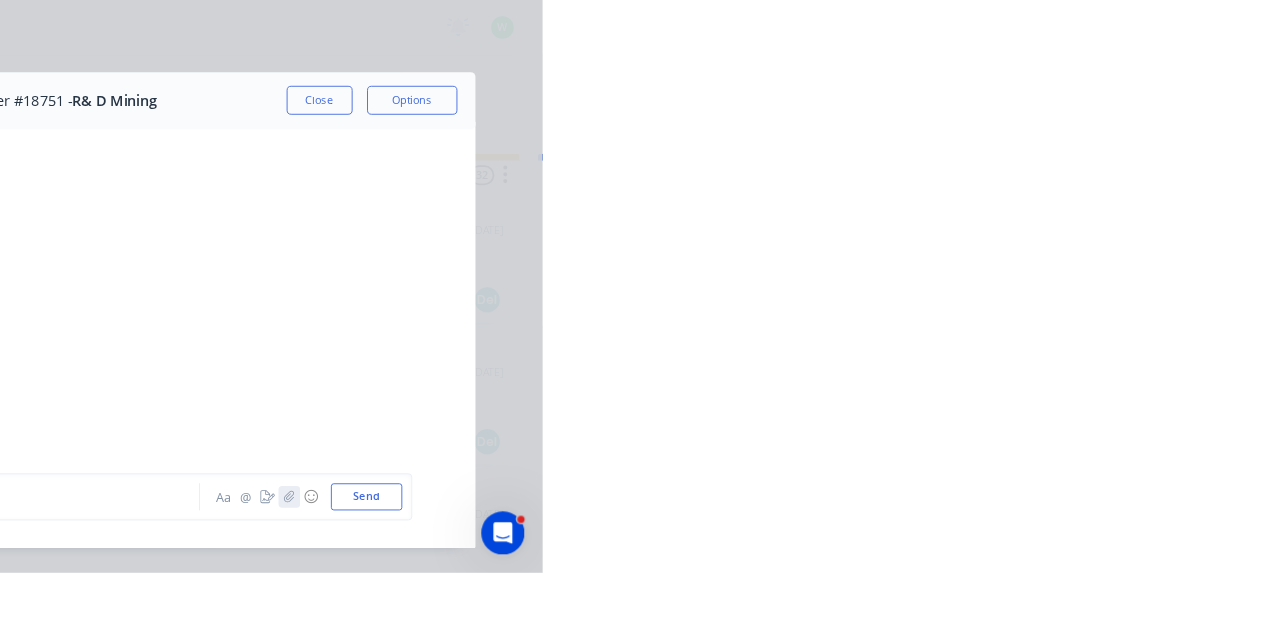 click at bounding box center [1000, 550] 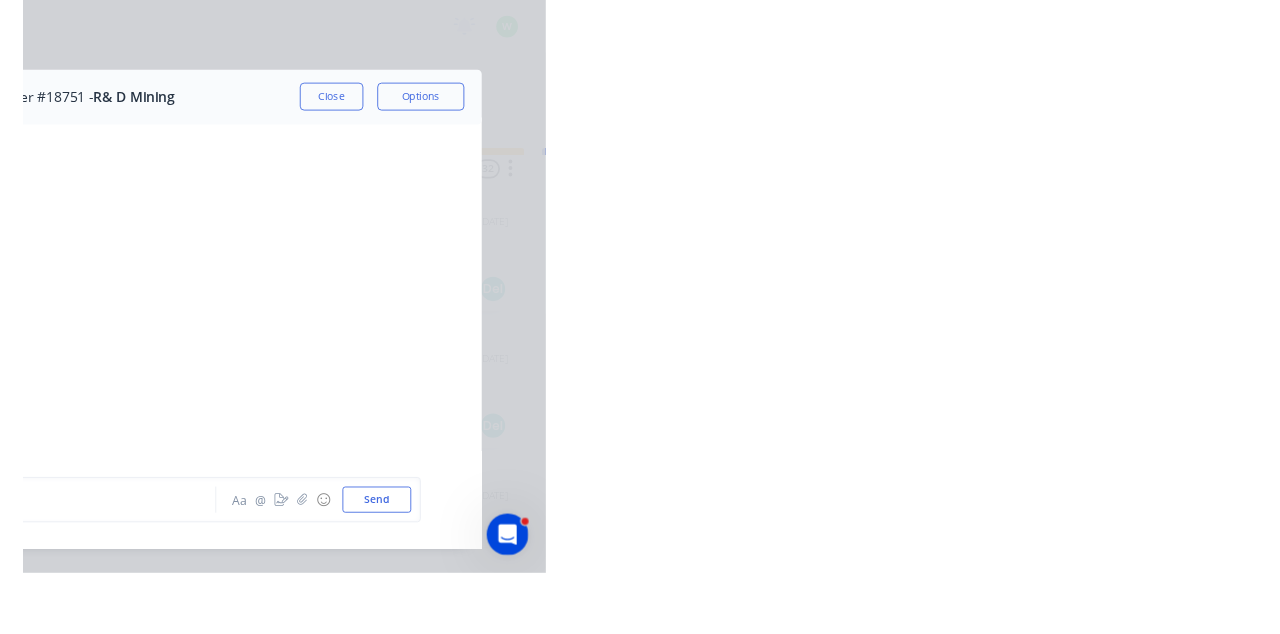 scroll, scrollTop: 2872, scrollLeft: 0, axis: vertical 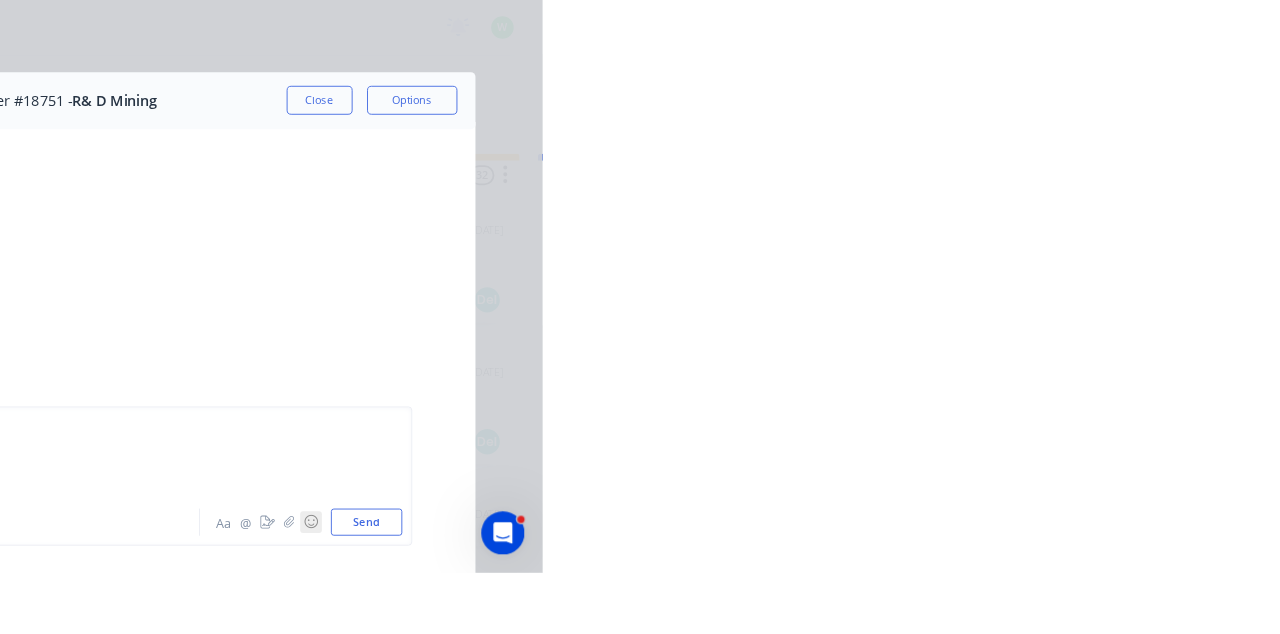 click on "☺" at bounding box center (1024, 578) 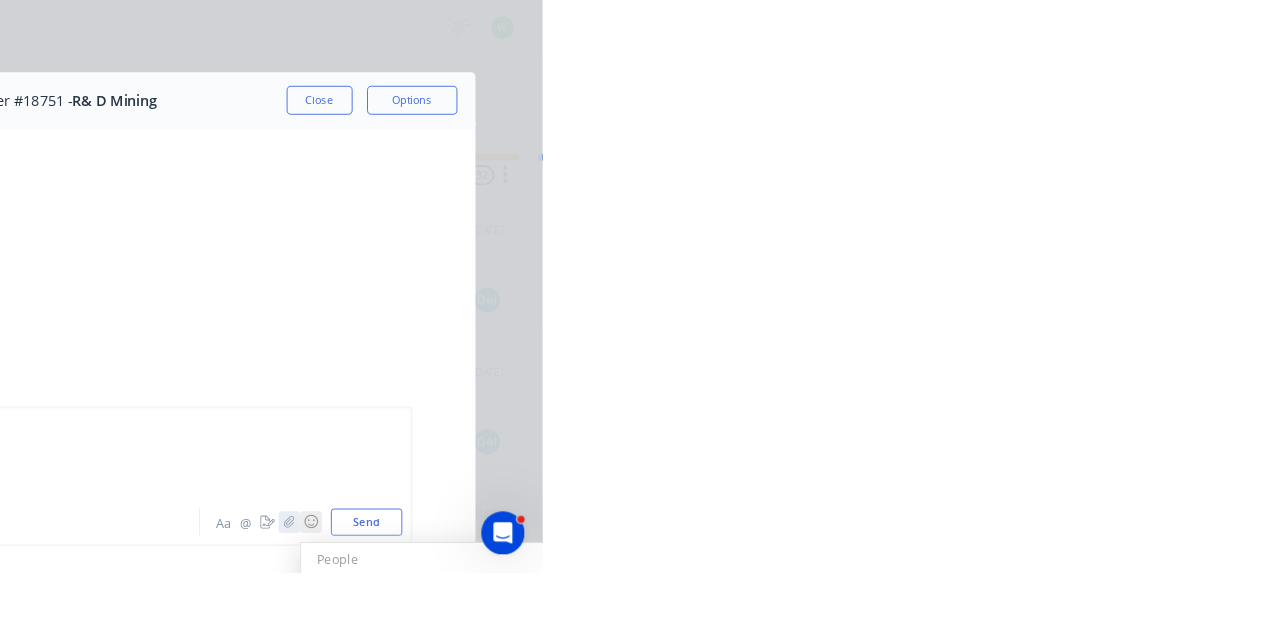 click 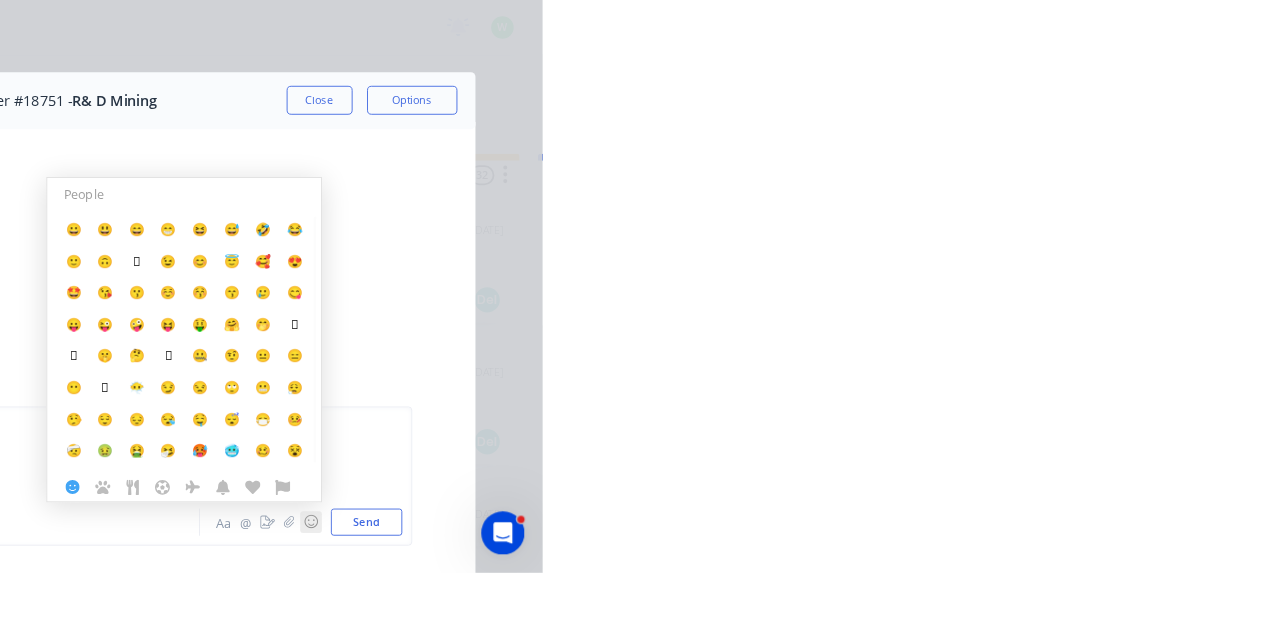click on "☺" at bounding box center (1024, 578) 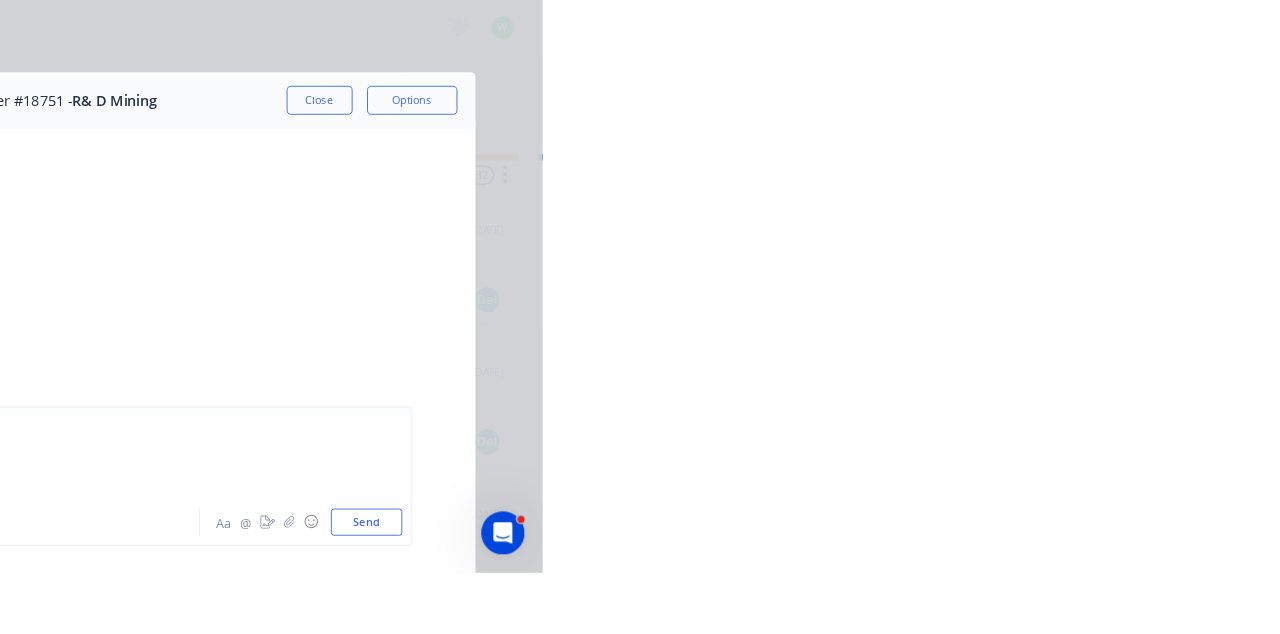 click on "Send" at bounding box center [1085, 578] 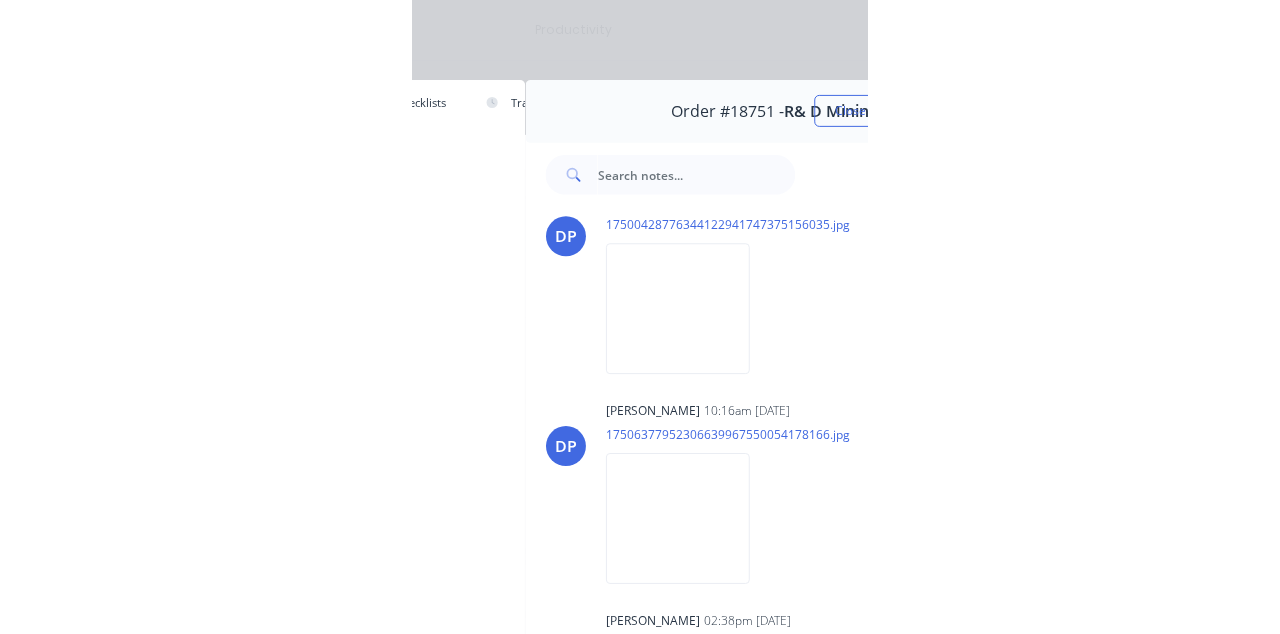scroll, scrollTop: 2566, scrollLeft: 0, axis: vertical 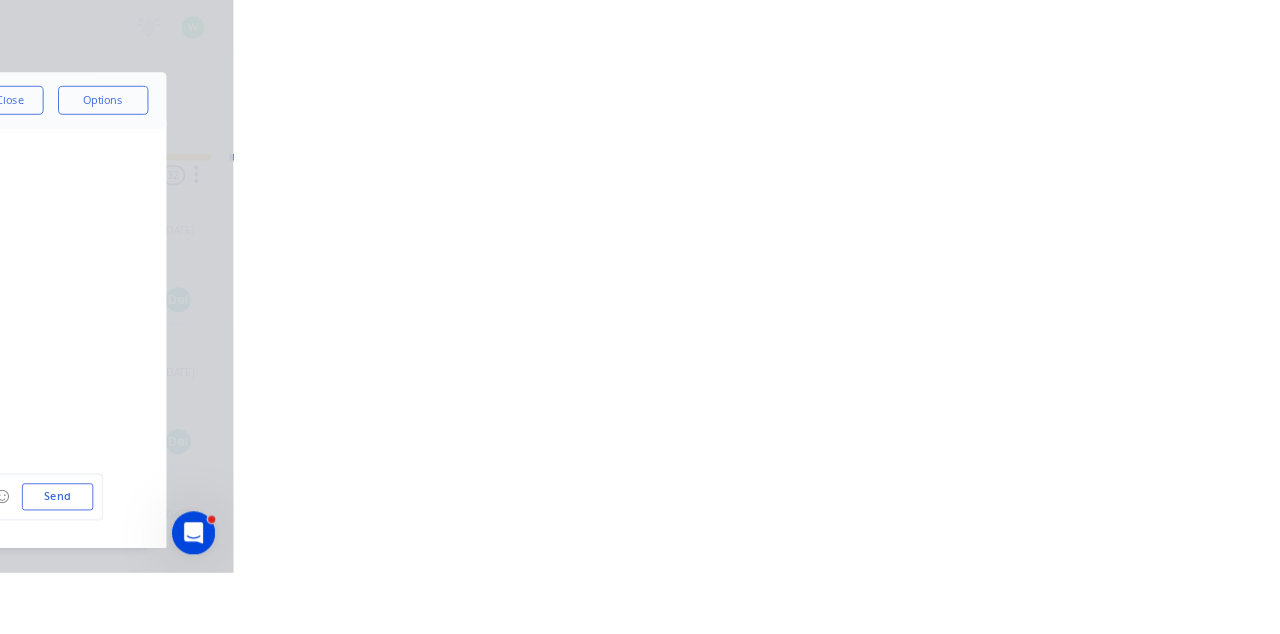 click on "Close   Options" at bounding box center (1091, 111) 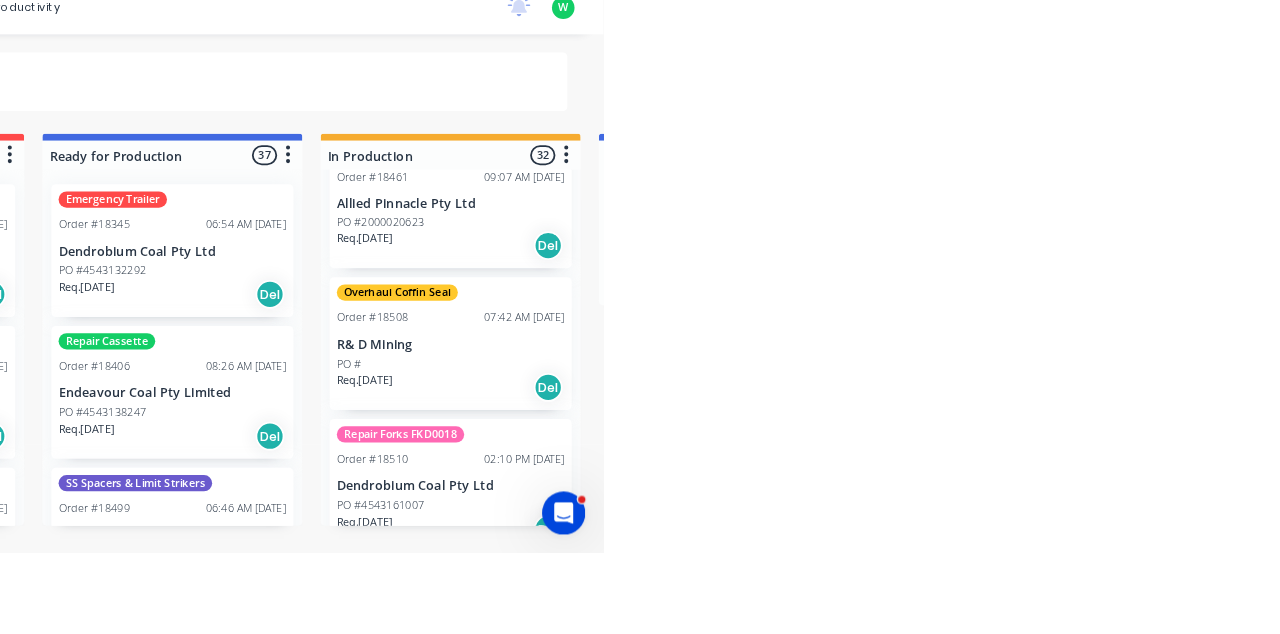 scroll, scrollTop: 1946, scrollLeft: 0, axis: vertical 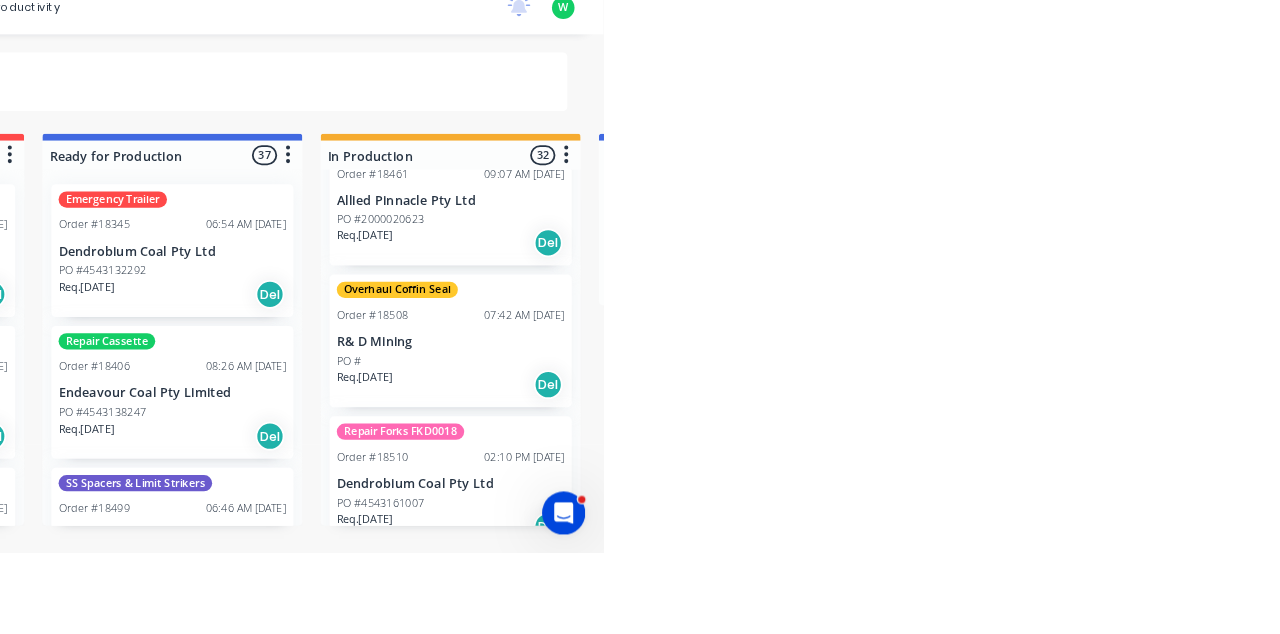 click on "Dendrobium Coal Pty Ltd" at bounding box center [1111, 557] 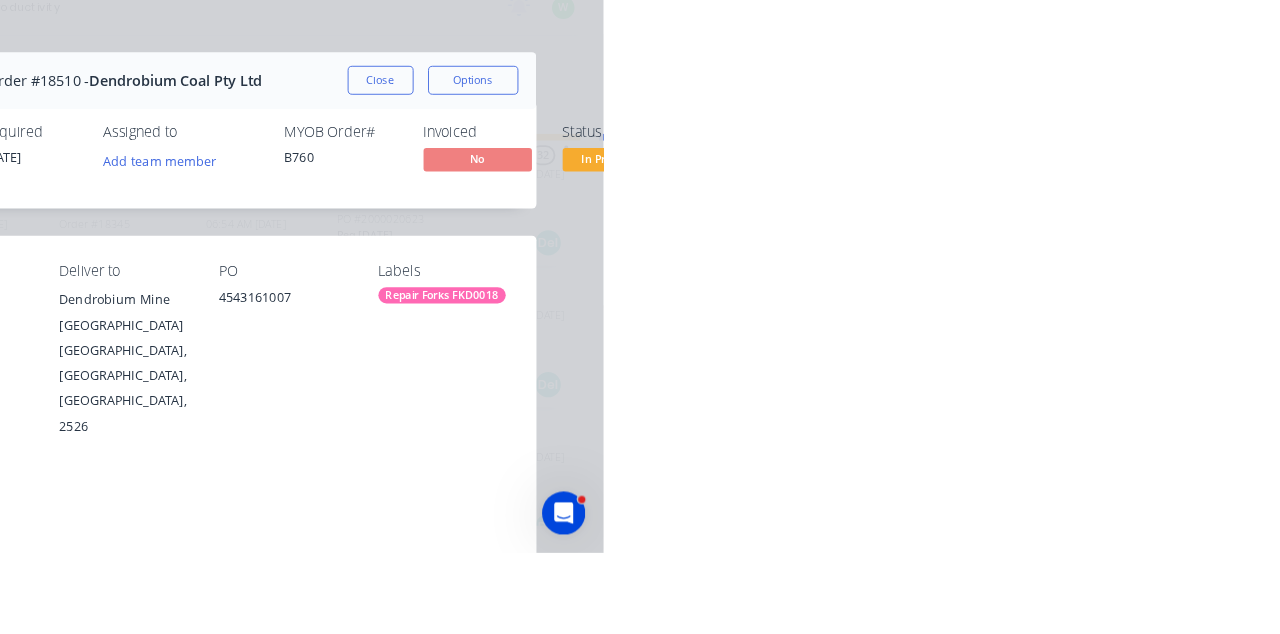 click on "Collaborate" at bounding box center [169, 175] 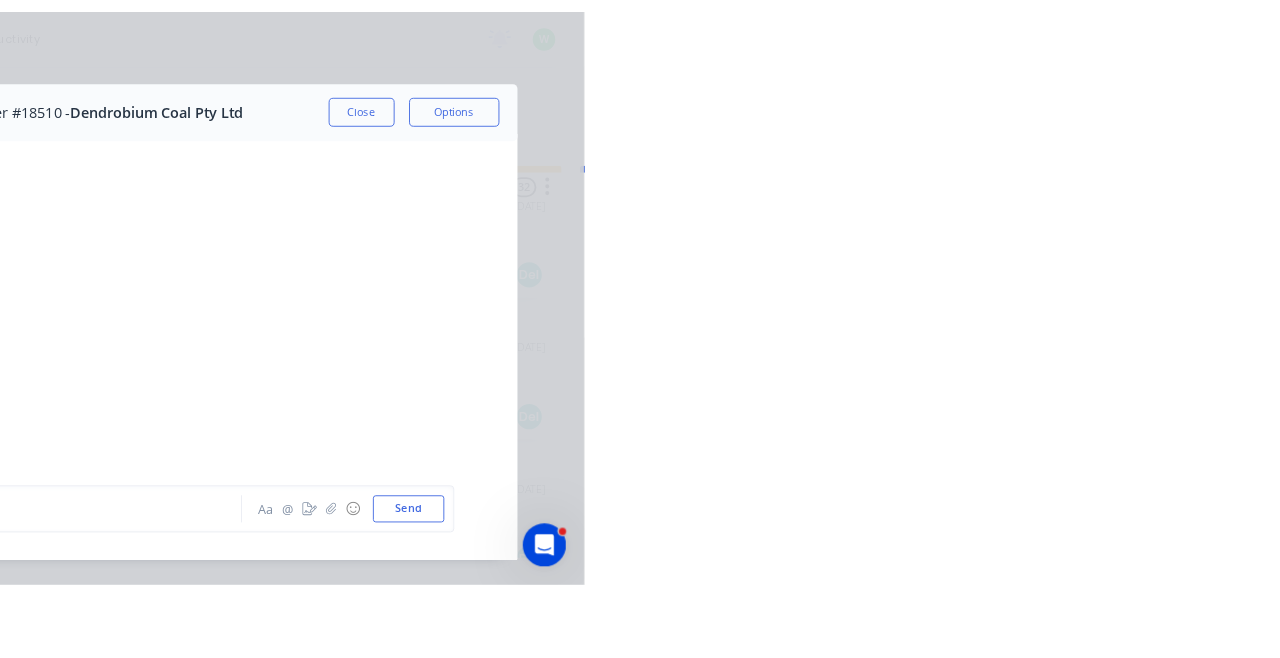scroll, scrollTop: 2374, scrollLeft: 0, axis: vertical 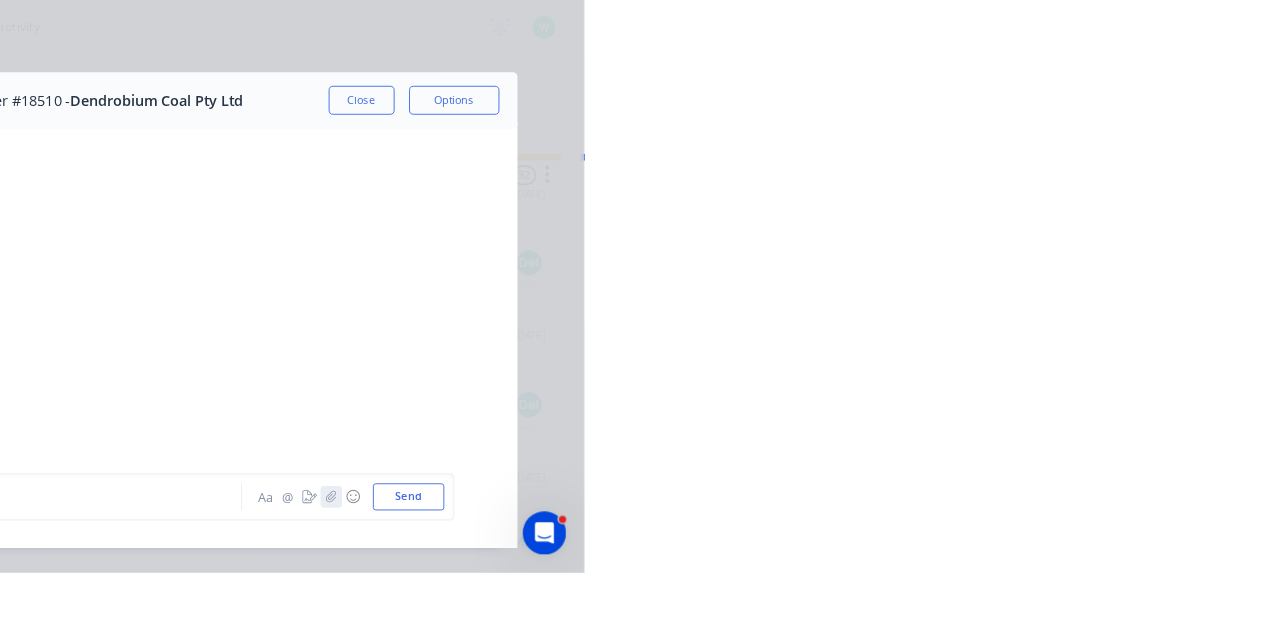 click 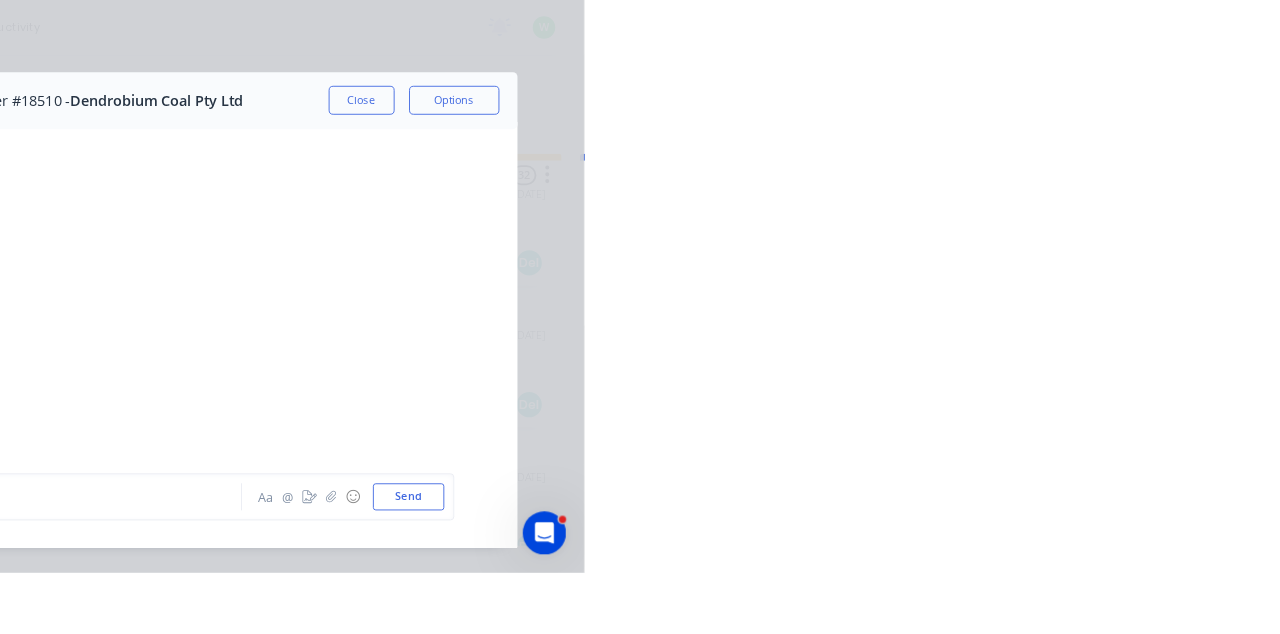 scroll, scrollTop: 2350, scrollLeft: 0, axis: vertical 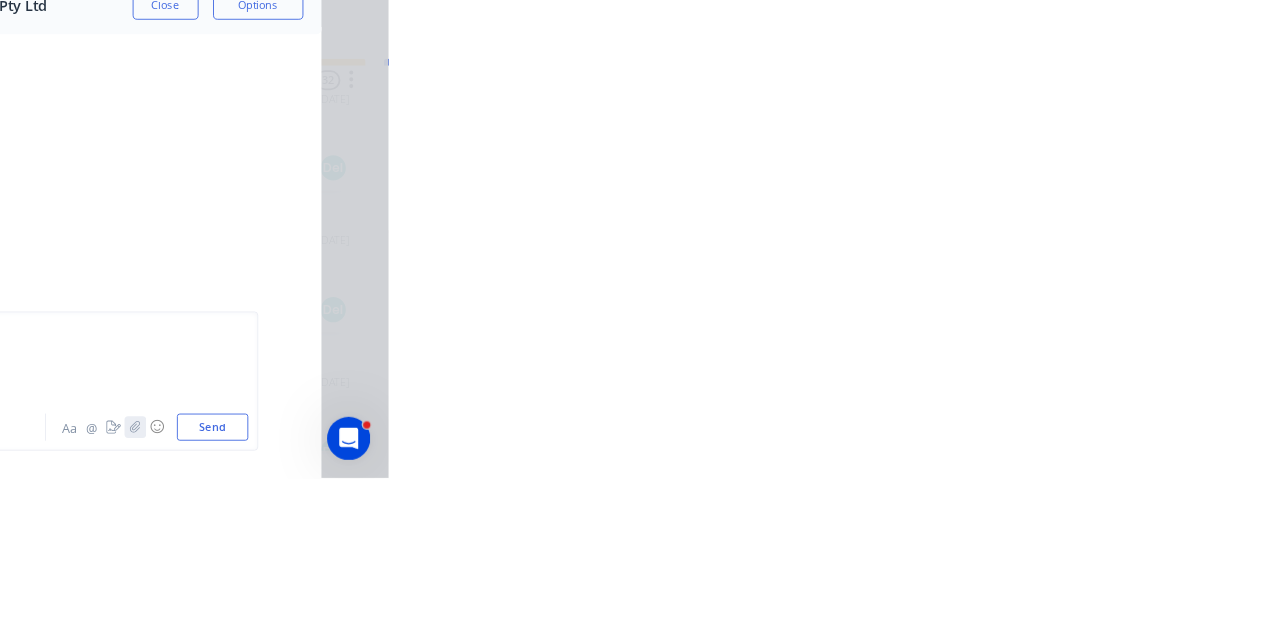 click 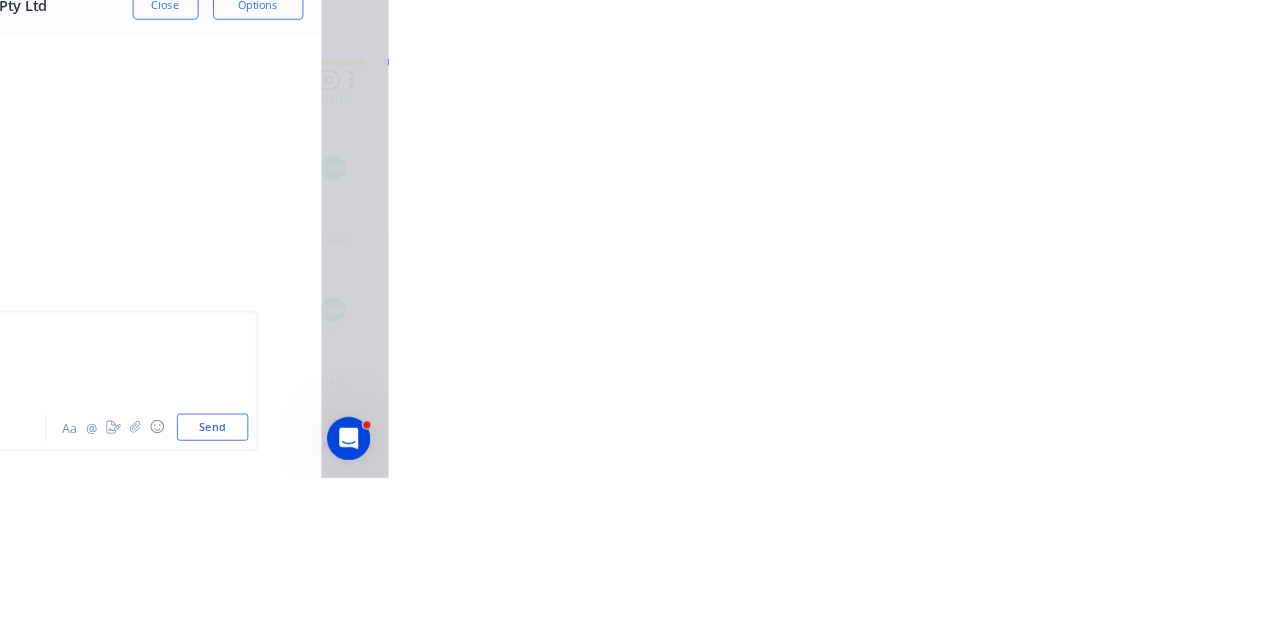click on "Close" at bounding box center (1033, 111) 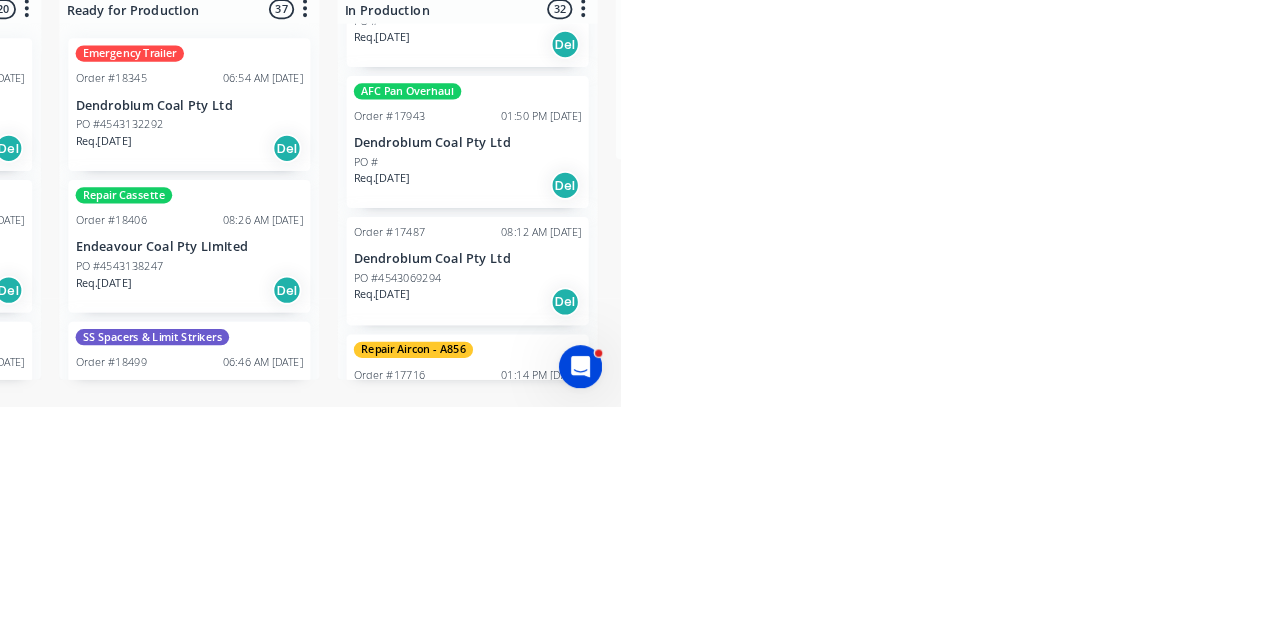 scroll, scrollTop: 0, scrollLeft: 0, axis: both 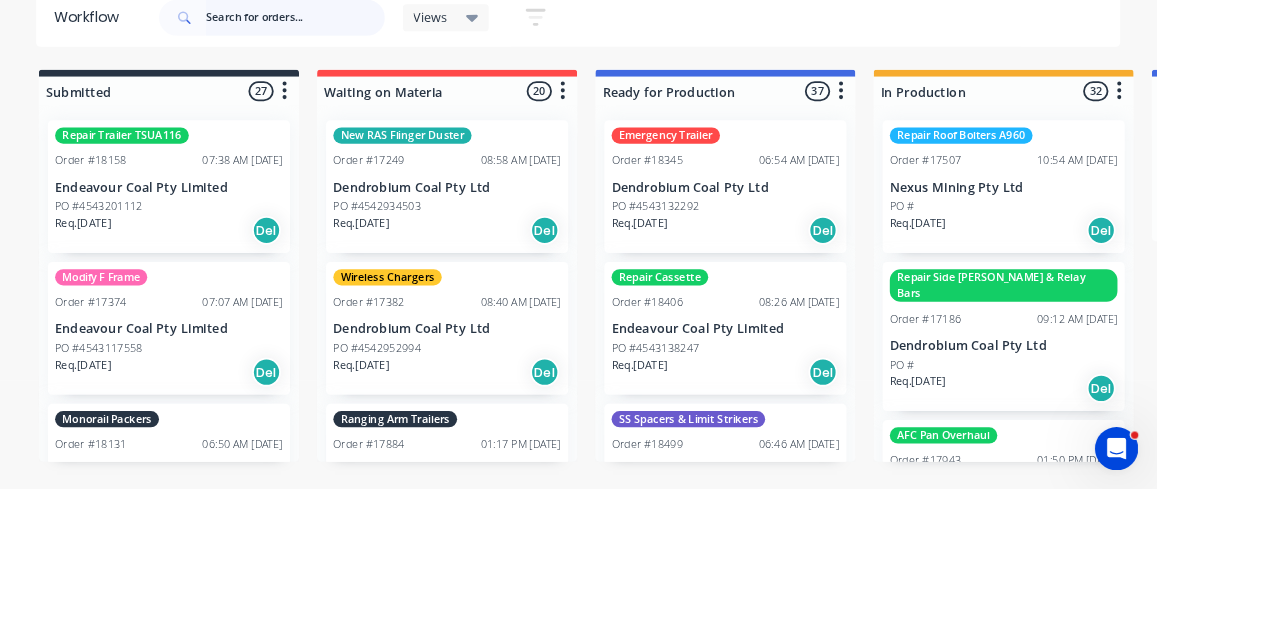 click at bounding box center [327, 113] 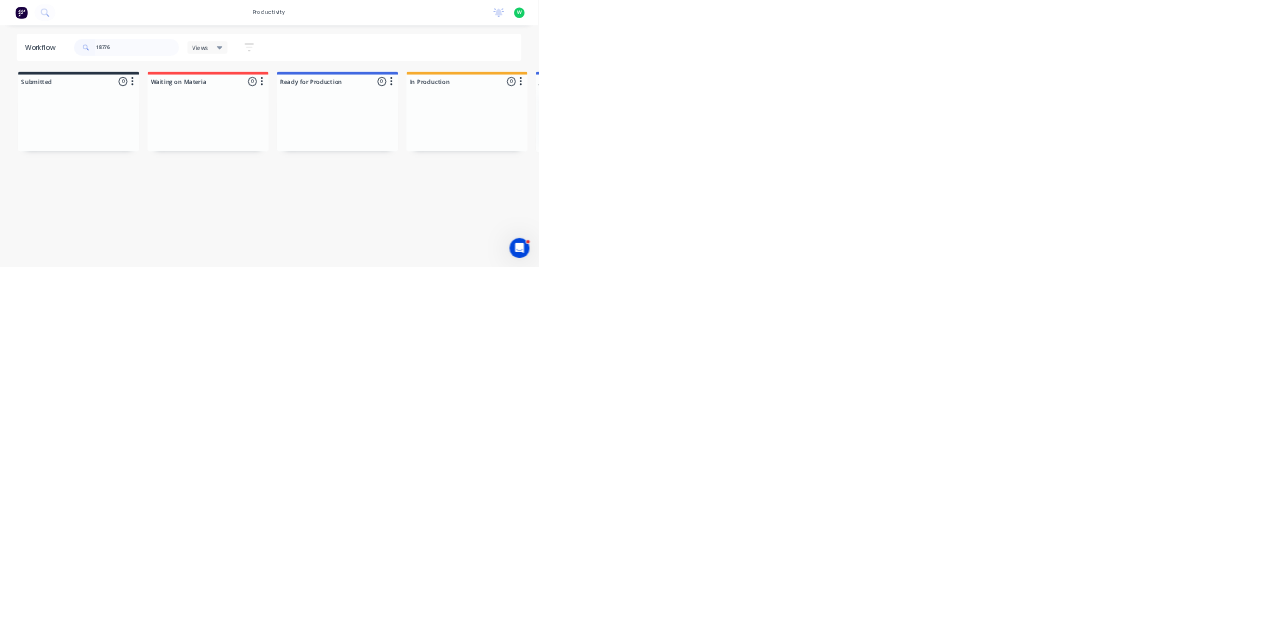 click on "Req. [DATE] PU" at bounding box center [1419, 320] 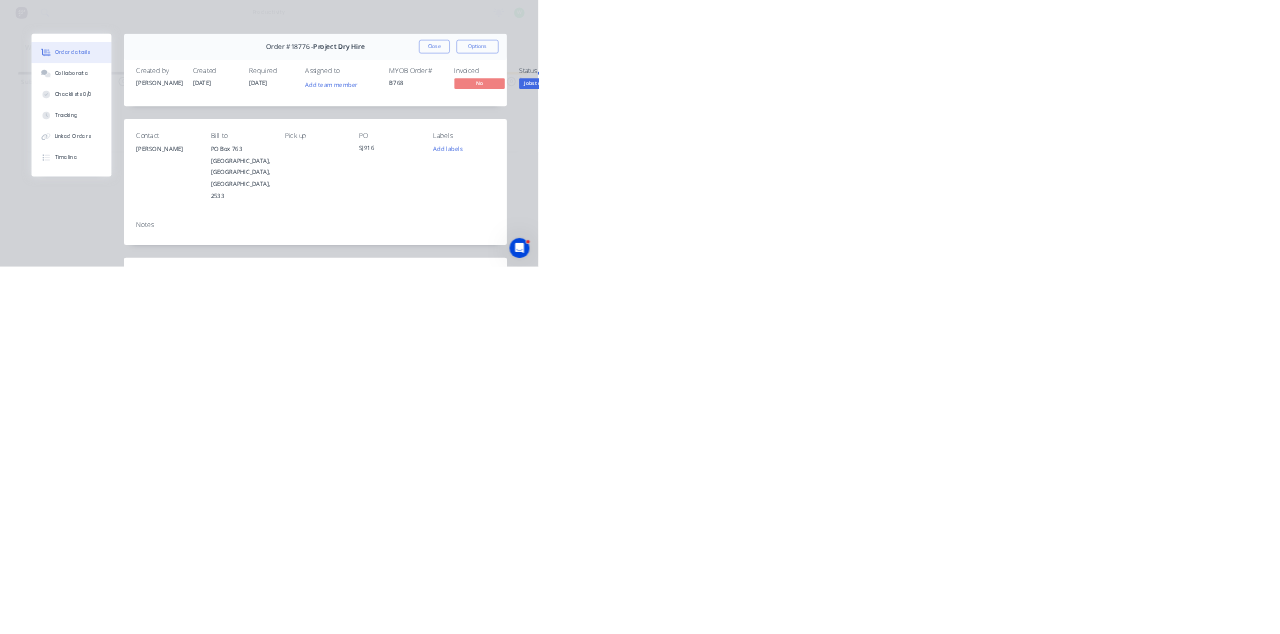 click on "Collaborate" at bounding box center [169, 175] 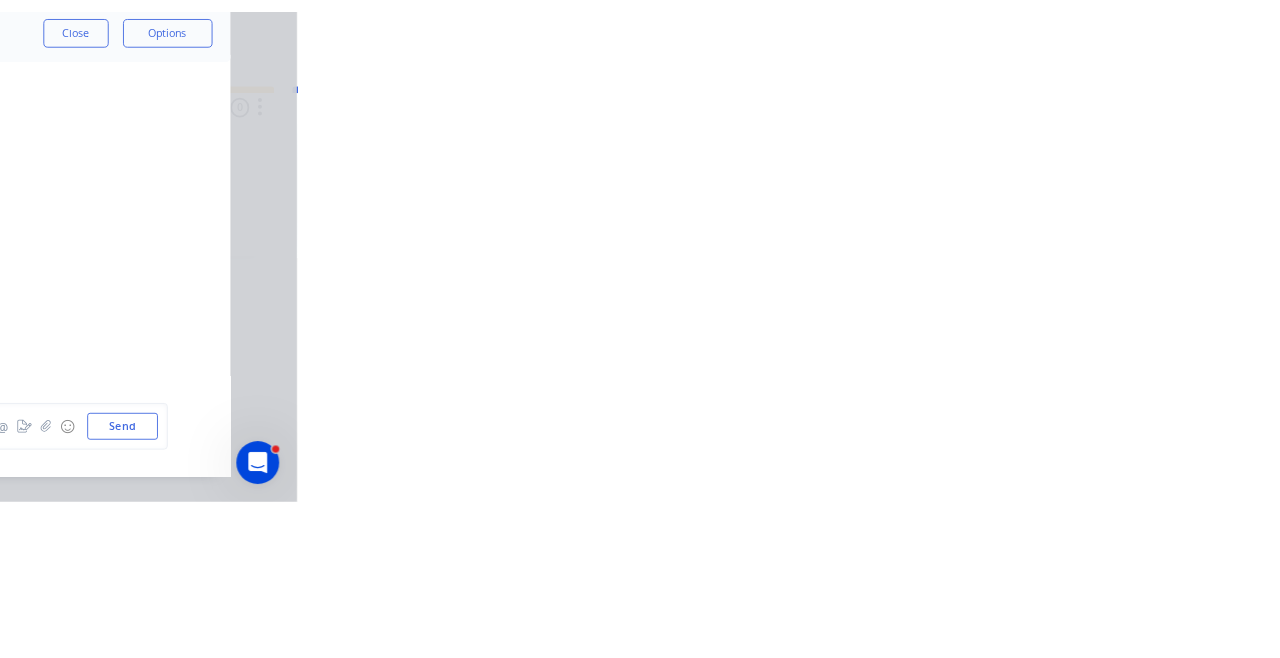 scroll, scrollTop: 1324, scrollLeft: 0, axis: vertical 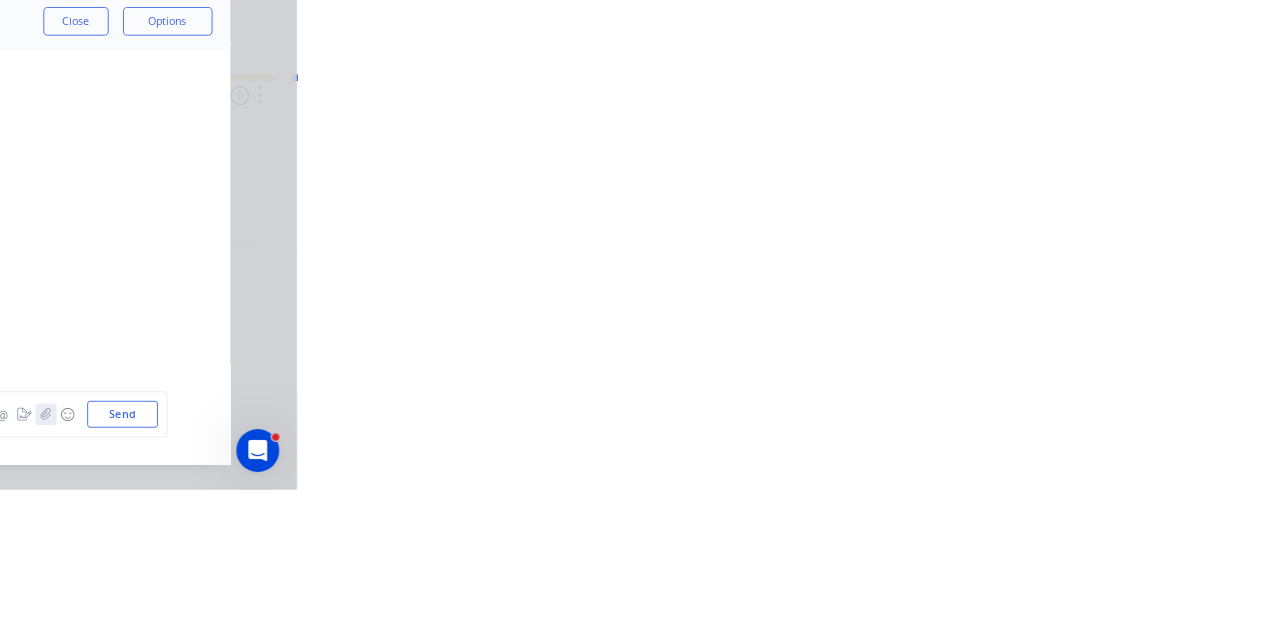 click at bounding box center [1000, 550] 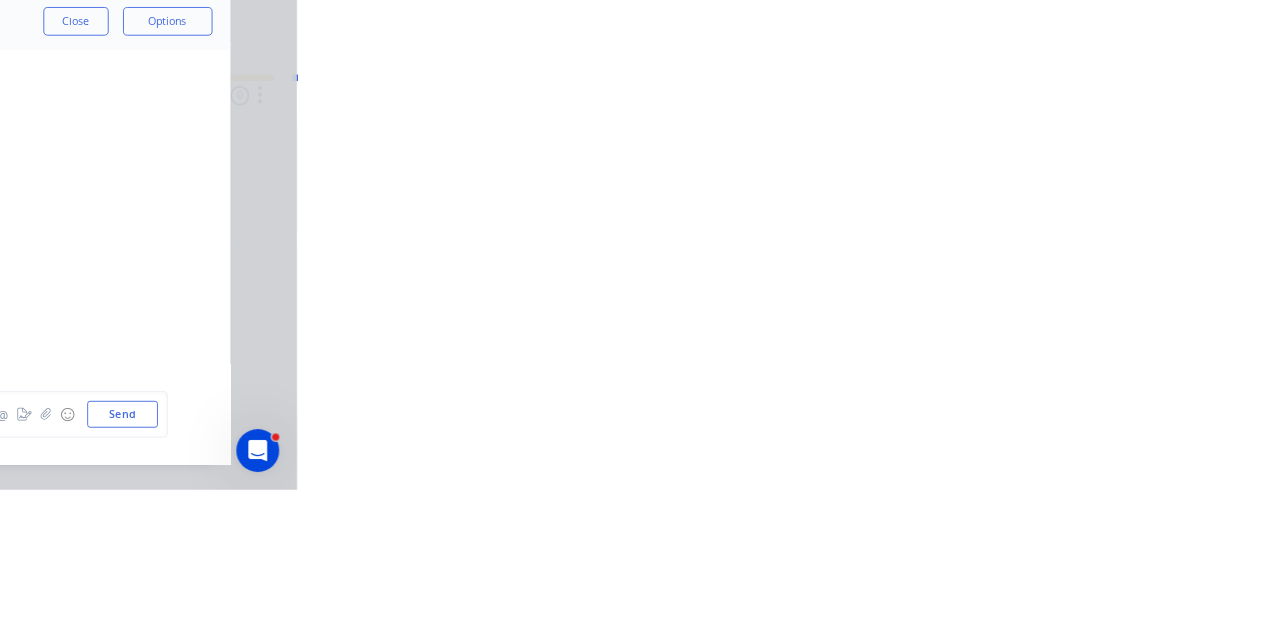 scroll, scrollTop: 1300, scrollLeft: 0, axis: vertical 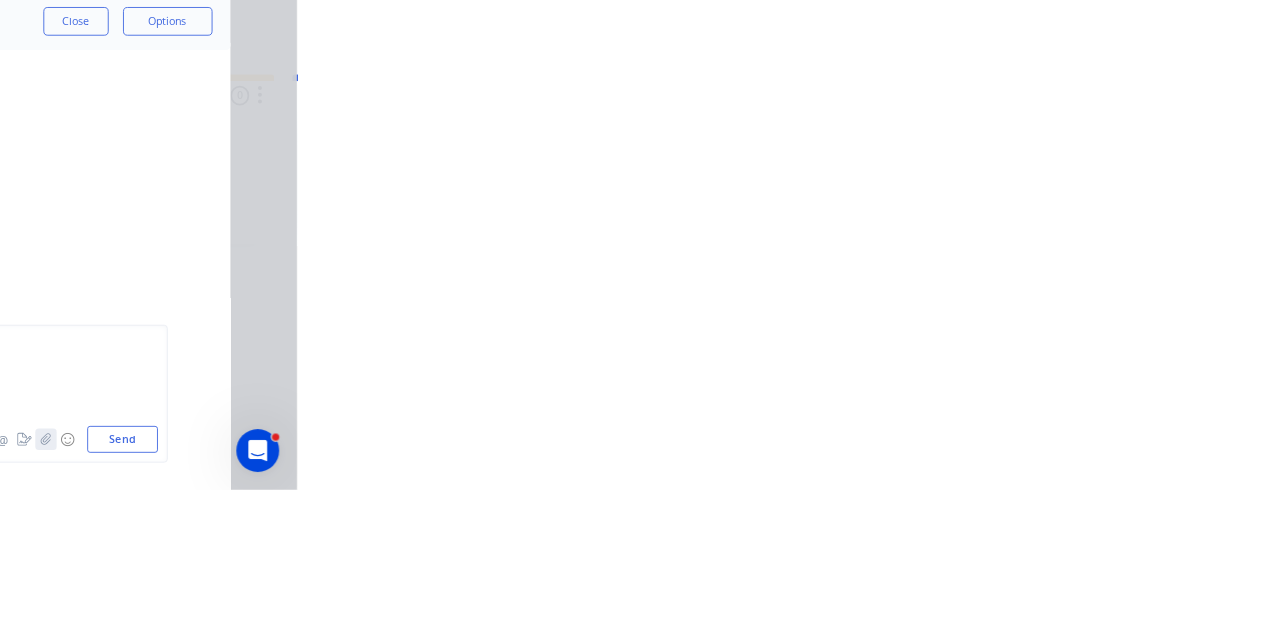 click 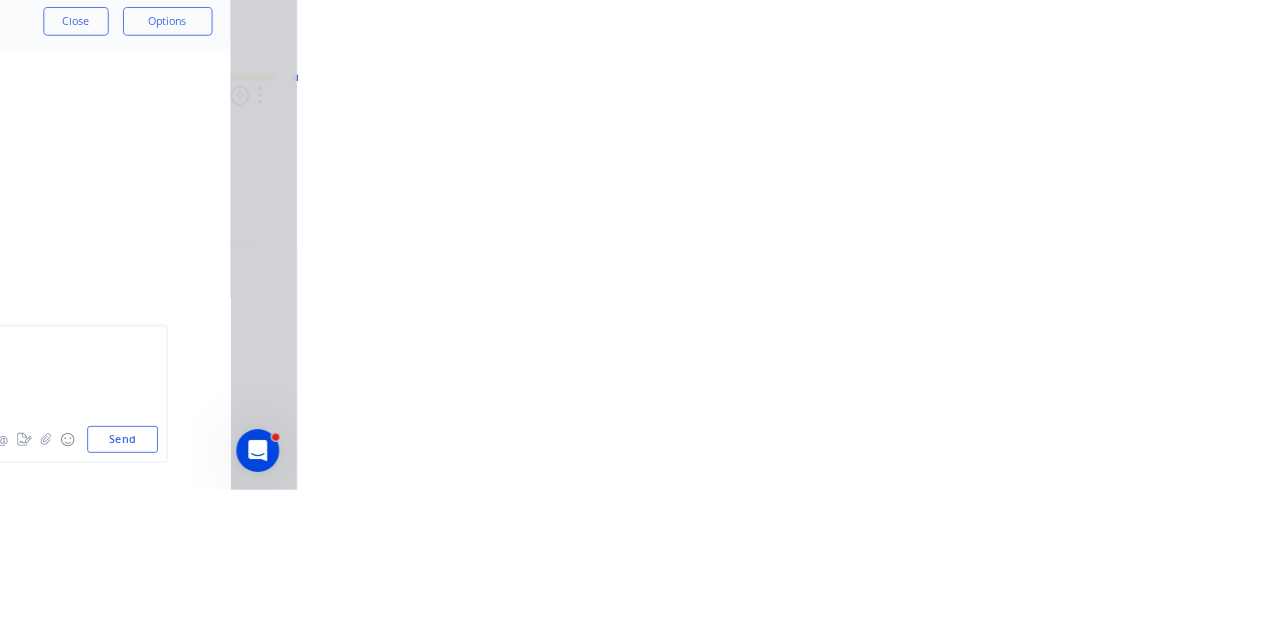 click on "Send" at bounding box center [1085, 578] 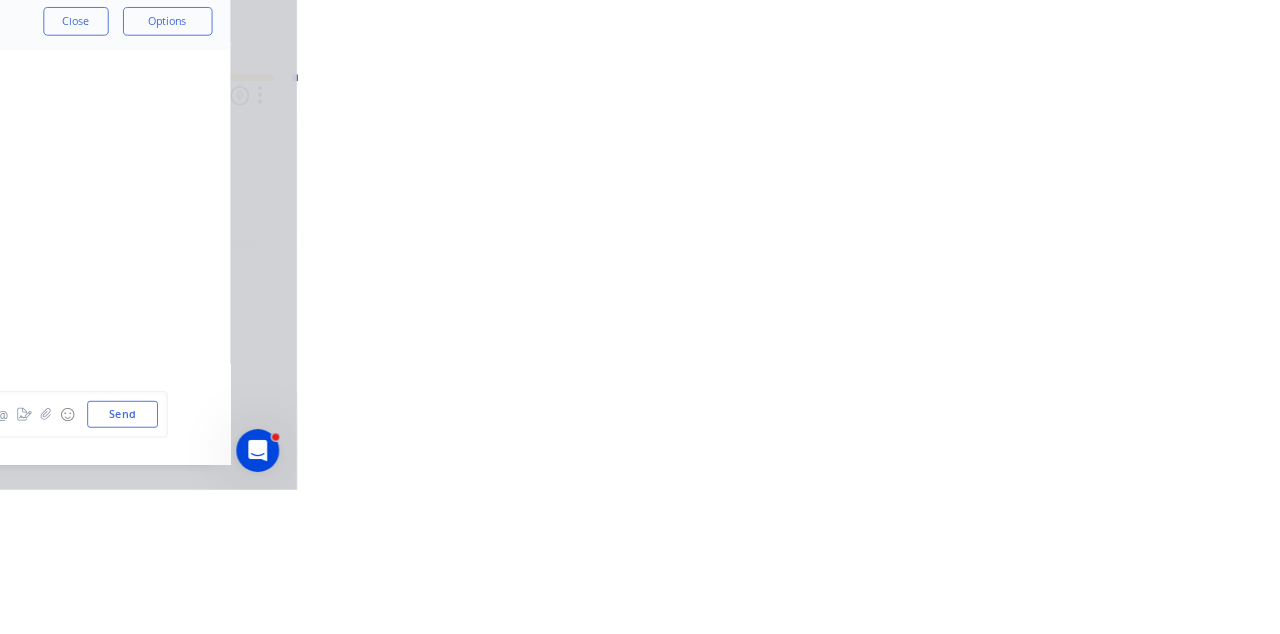scroll, scrollTop: 2116, scrollLeft: 0, axis: vertical 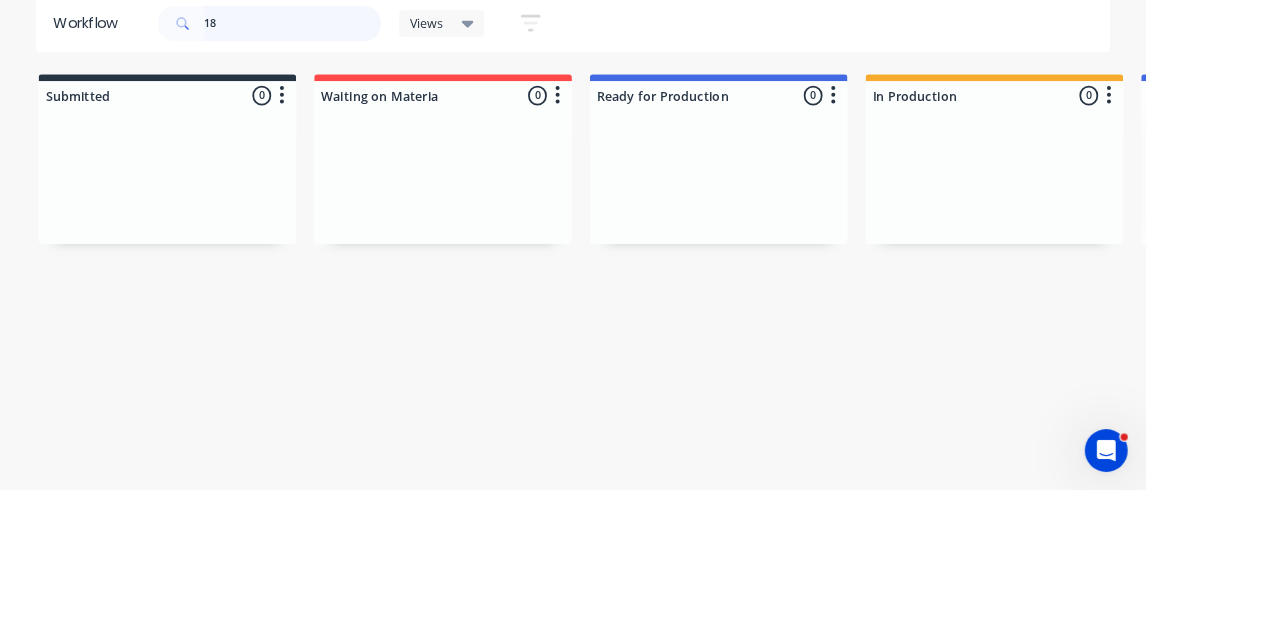 type on "1" 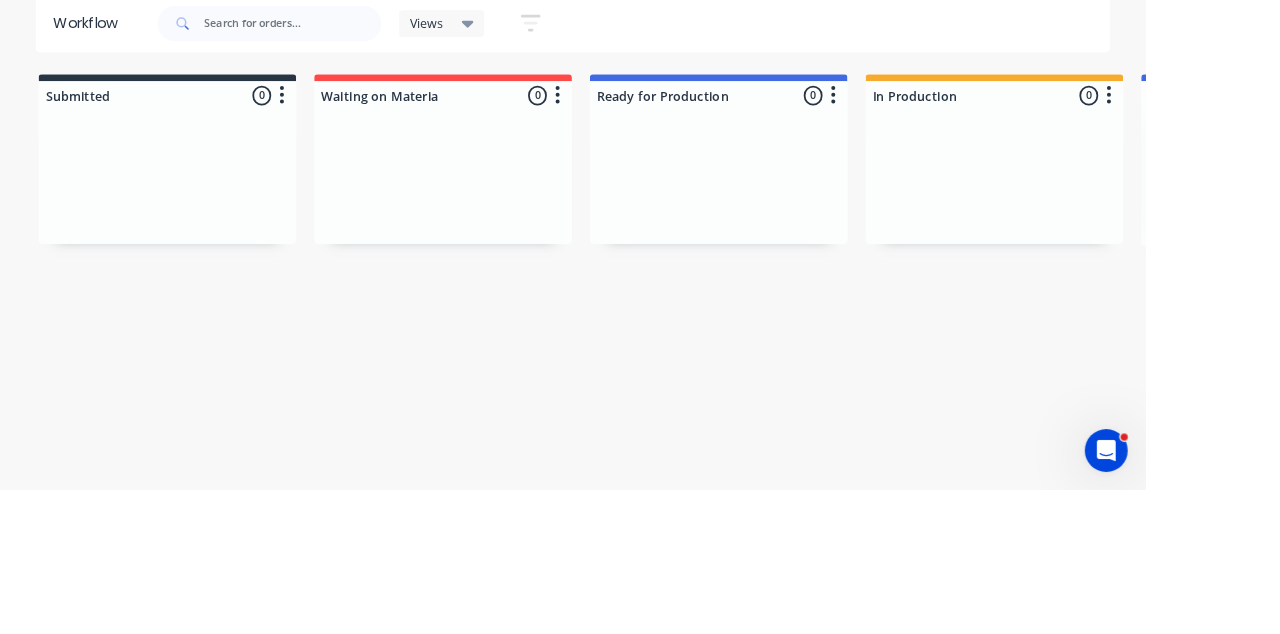 click on "Workflow Views Save new view None   (Default) edit   Show/Hide statuses Show line item cards Show line item cards Hide line item cards Sort by Created date Created date Required date Order number Customer name Most recent Filter by assignee Filter by labels Submitted 0 Sort By Created date Required date Order number Customer name Most recent Waiting on Materia 0 Sort By Created date Required date Order number Customer name Most recent Ready for Production  0 Sort By Created date Required date Order number Customer name Most recent In Production 0 Sort By Created date Required date Order number Customer name Most recent Jobs to be checked  1 Sort By Created date Required date Order number Customer name Most recent Order #18776 08:59 AM [DATE] Project Dry Hire PO #SJ916 Req. [DATE] PU Ready for Blast/Paint 0 Sort By Created date Required date Order number Customer name Most recent Ready for Delivery 0 Sort By Created date Required date Order number Customer name Most recent Waiting for PO 0 Sort By" at bounding box center (640, 337) 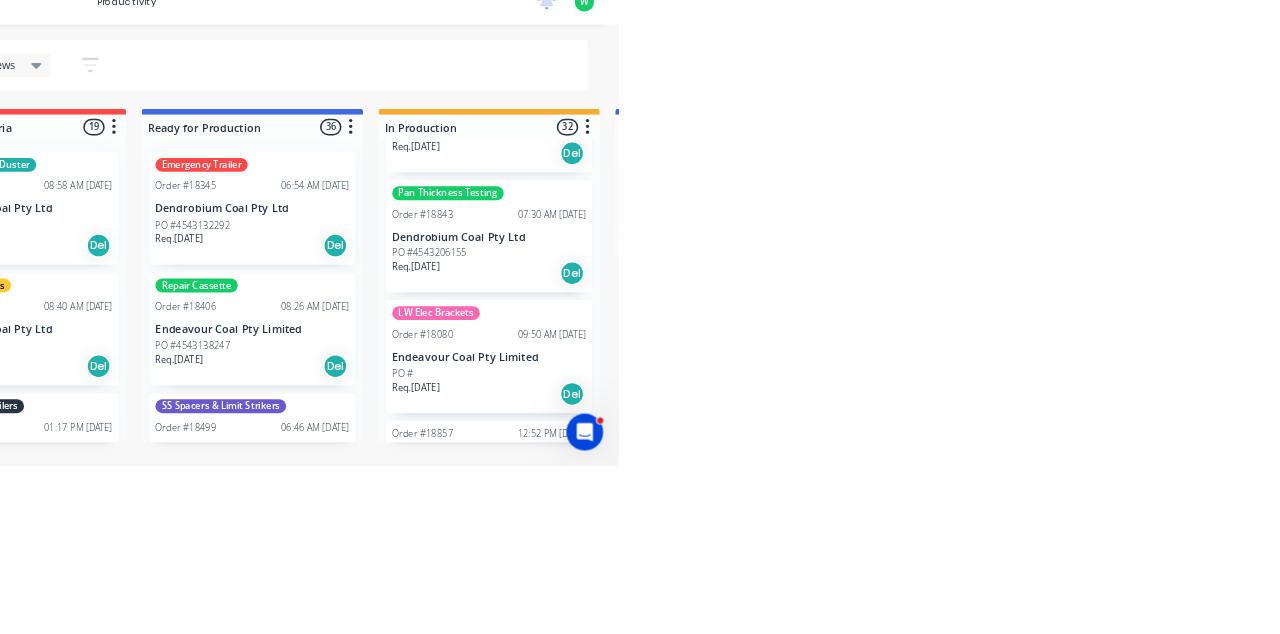 scroll, scrollTop: 4202, scrollLeft: 0, axis: vertical 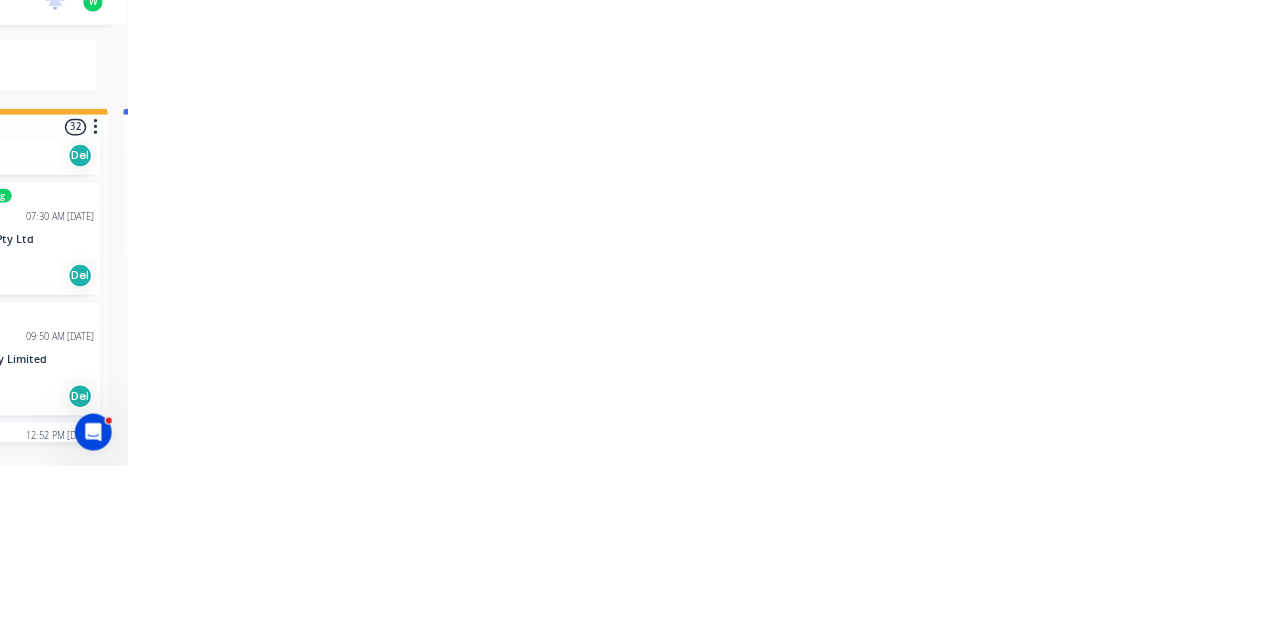 click on "Repair UG Toilet Order #18513 06:56 AM [DATE] Dendrobium Coal Pty Ltd PO #4543174953 Req. [DATE] Del" at bounding box center (1727, 613) 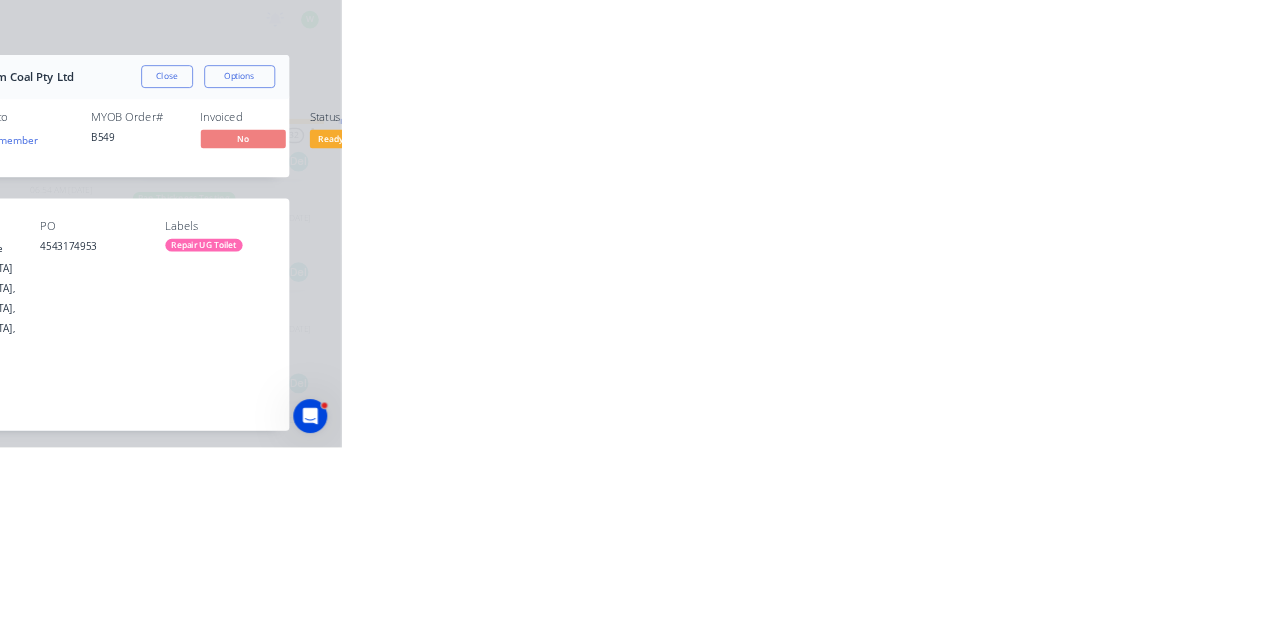 click on "Collaborate" at bounding box center [169, 175] 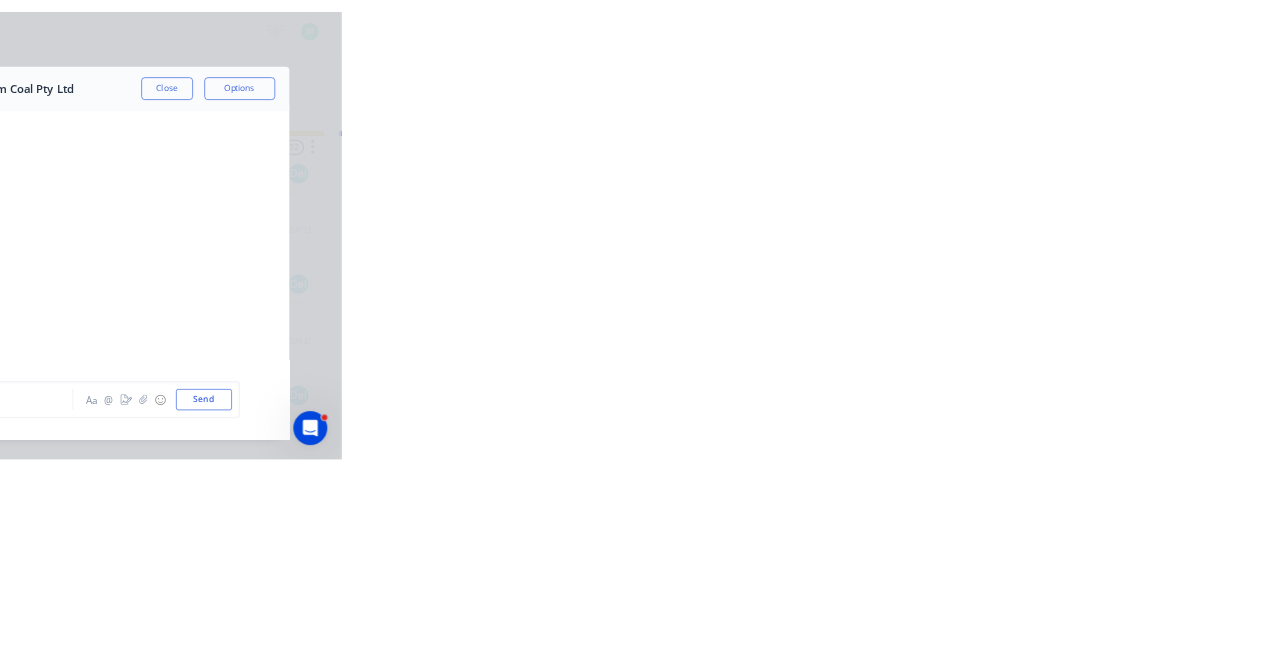 scroll, scrollTop: 3948, scrollLeft: 0, axis: vertical 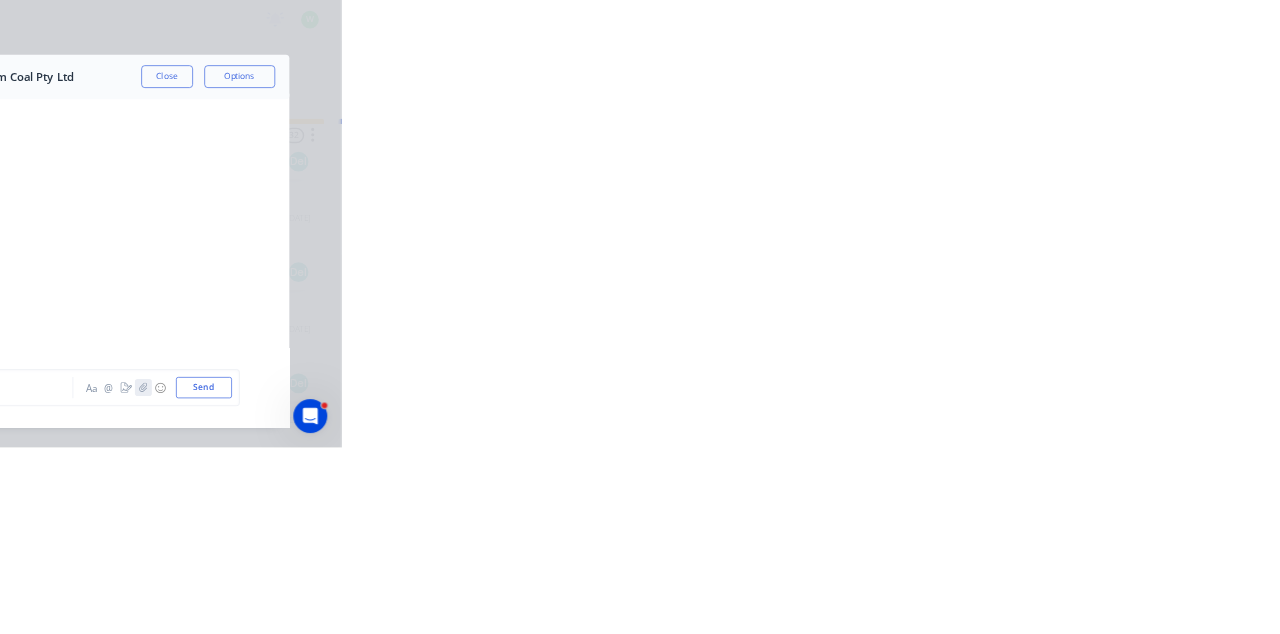 click 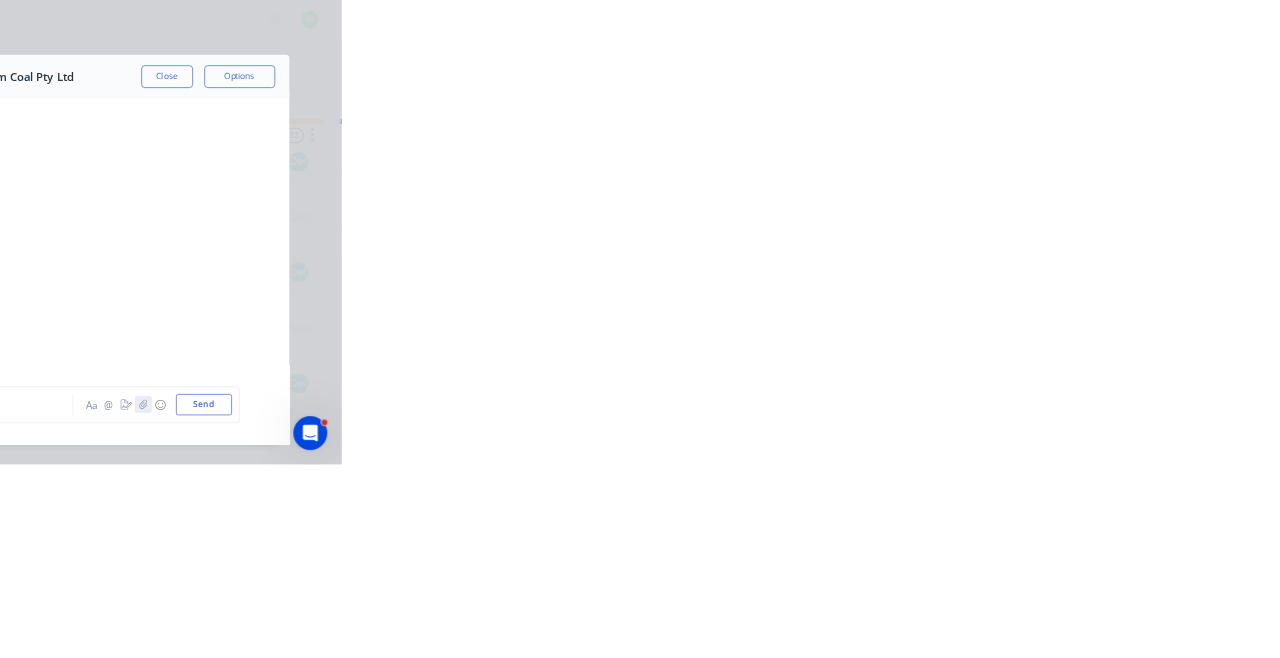 click 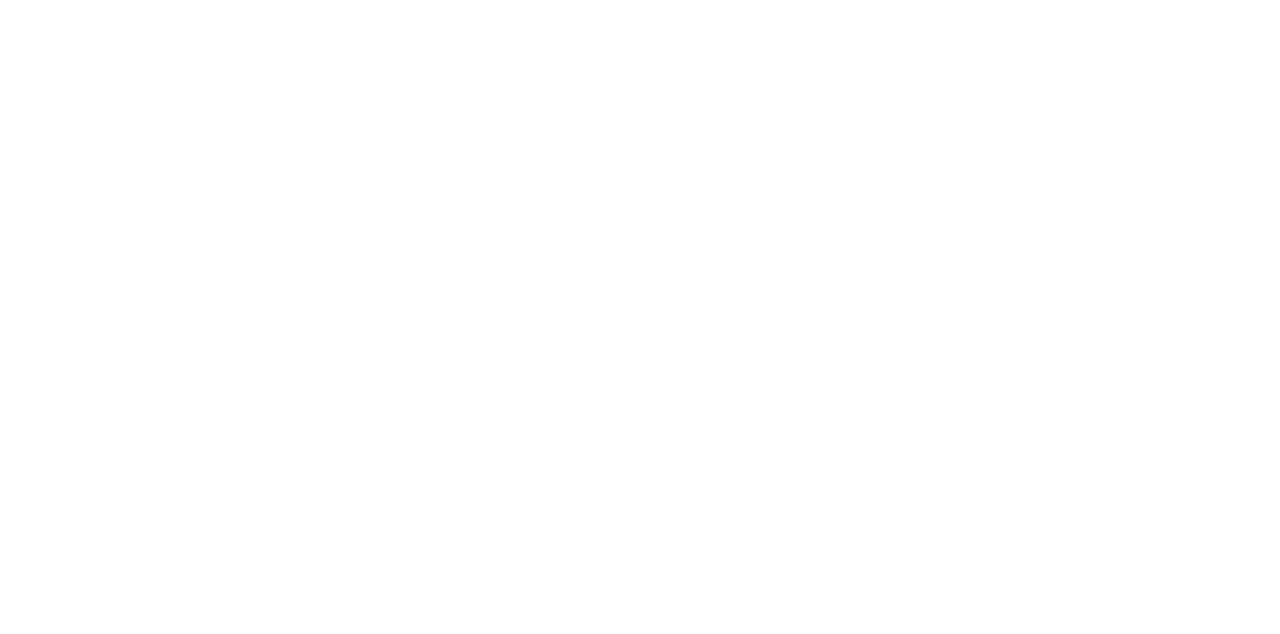 scroll, scrollTop: 4507, scrollLeft: 0, axis: vertical 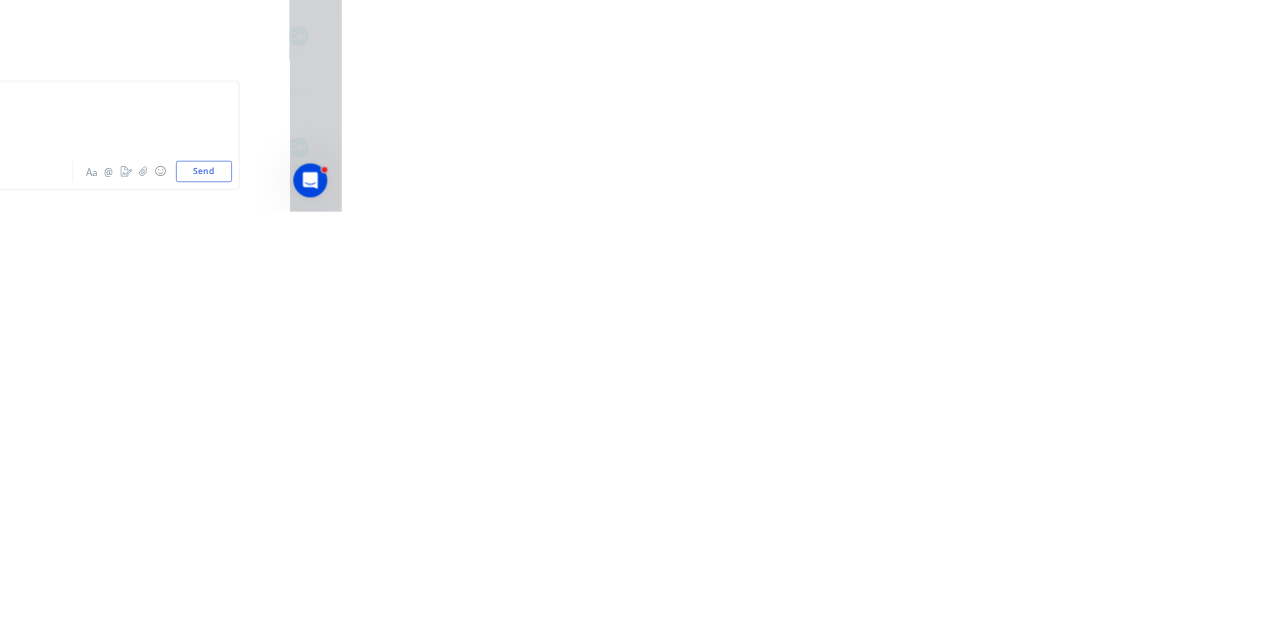 click on "Send" at bounding box center [1085, 578] 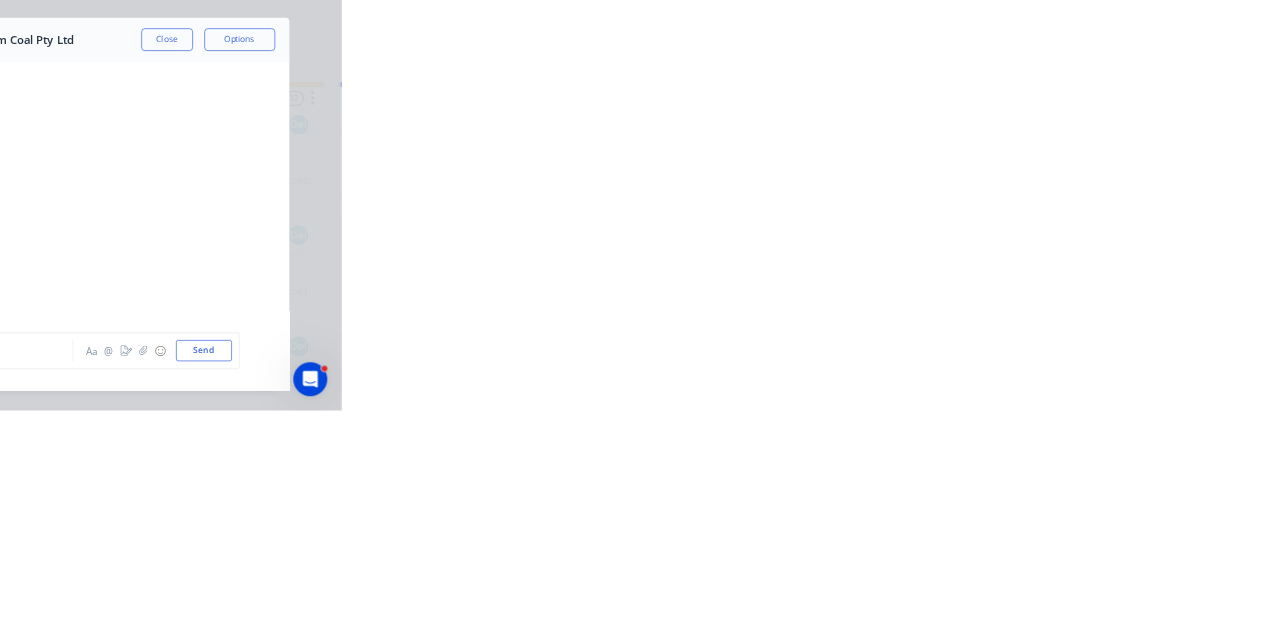 scroll, scrollTop: 8768, scrollLeft: 0, axis: vertical 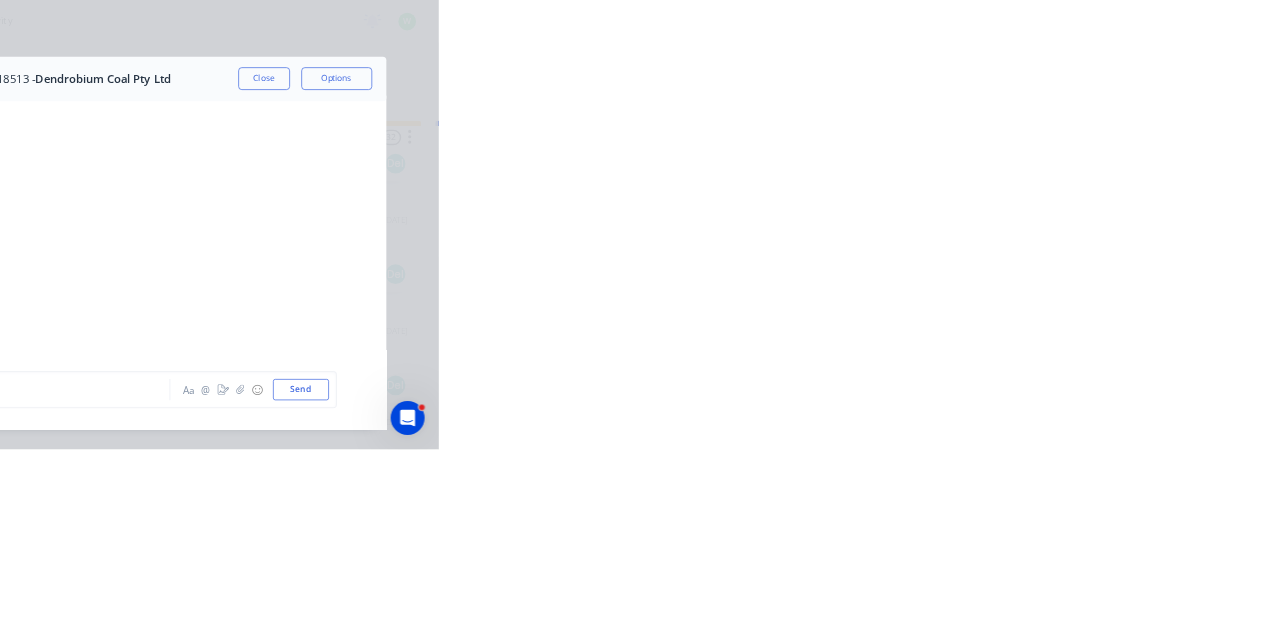 click on "Close" at bounding box center [1033, 111] 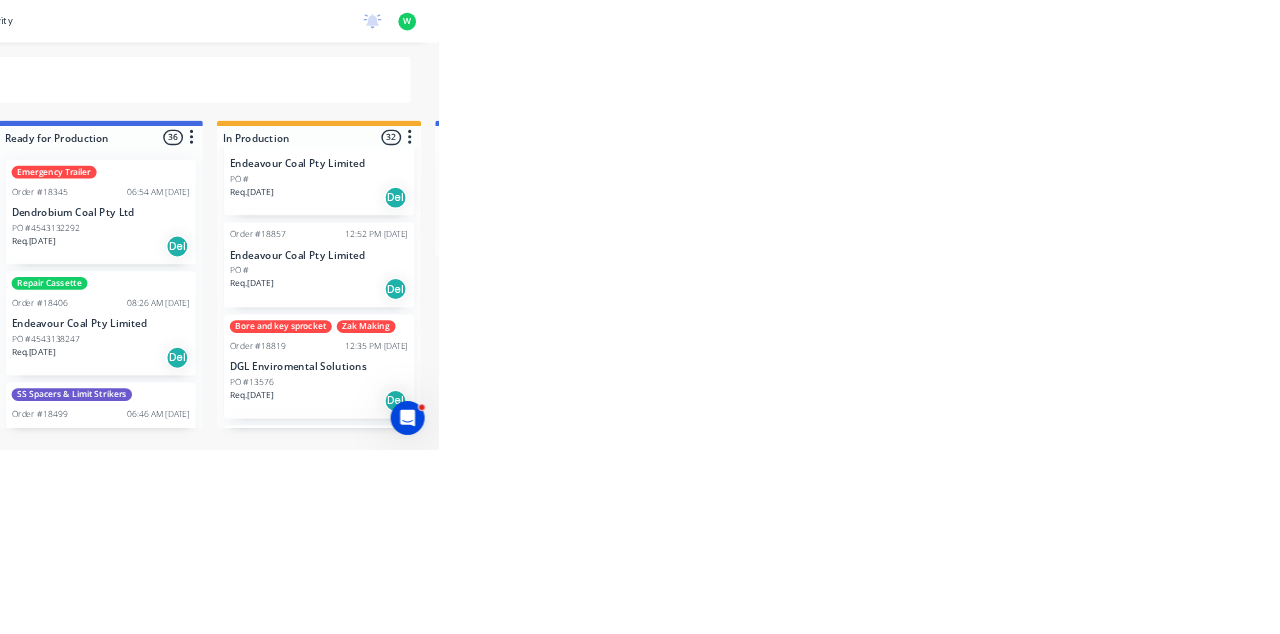 scroll, scrollTop: 4498, scrollLeft: 0, axis: vertical 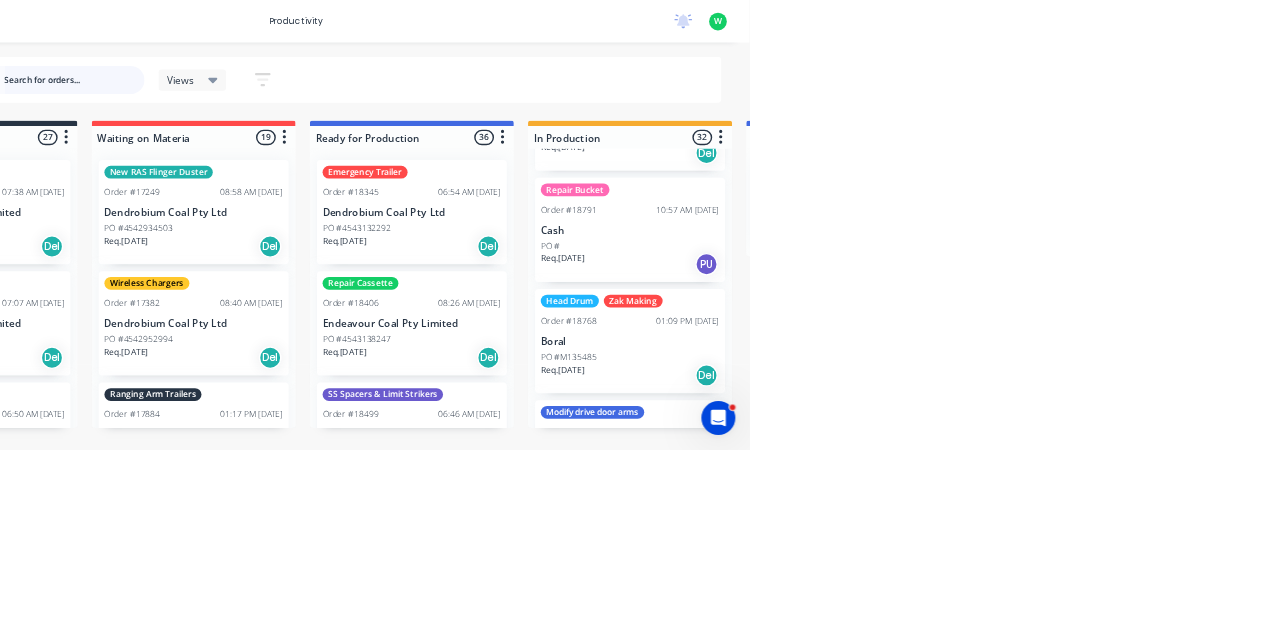 click at bounding box center (327, 113) 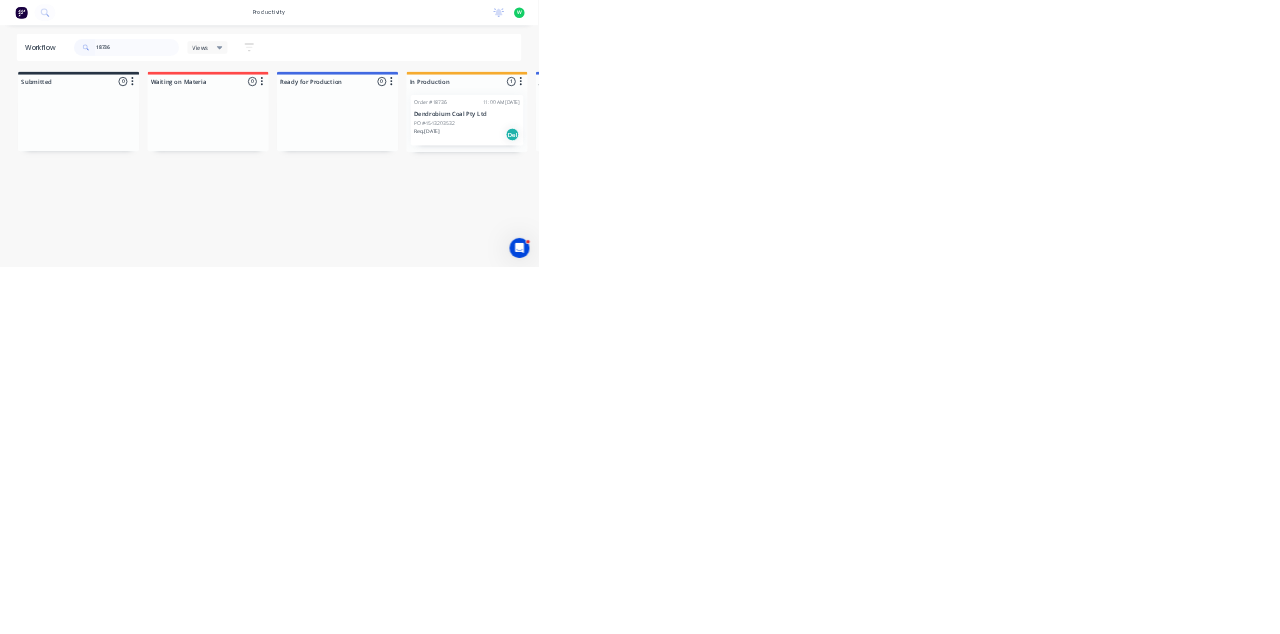 click on "Req. [DATE] Del" at bounding box center [1111, 320] 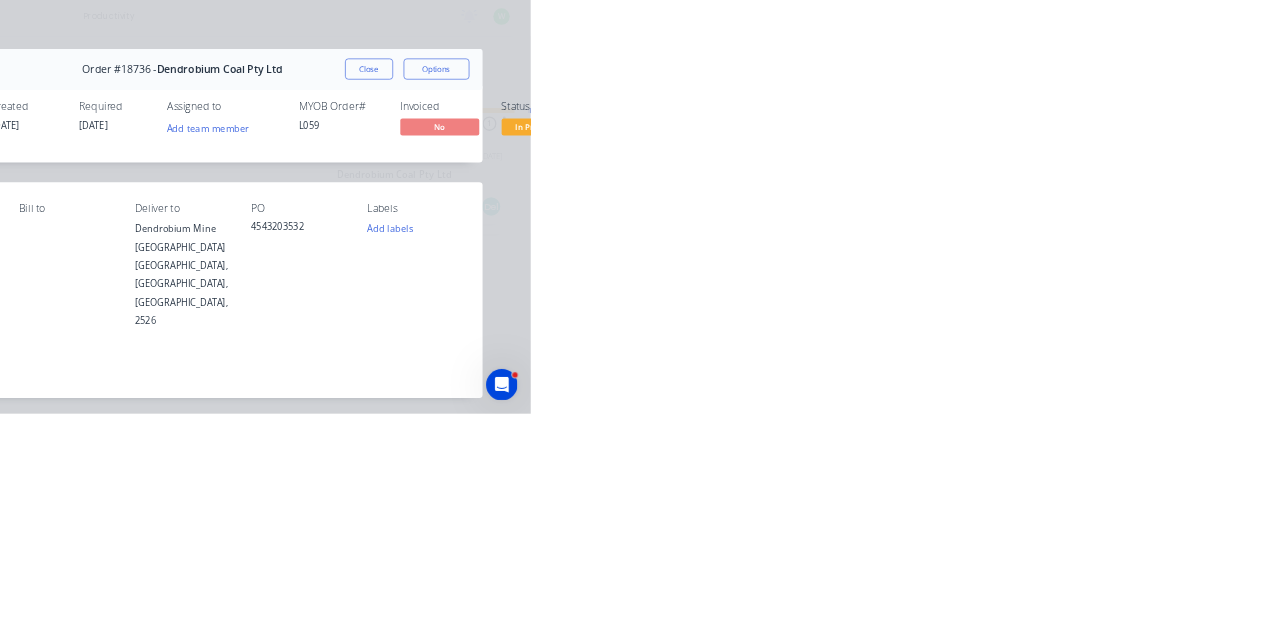 click on "Collaborate" at bounding box center (169, 175) 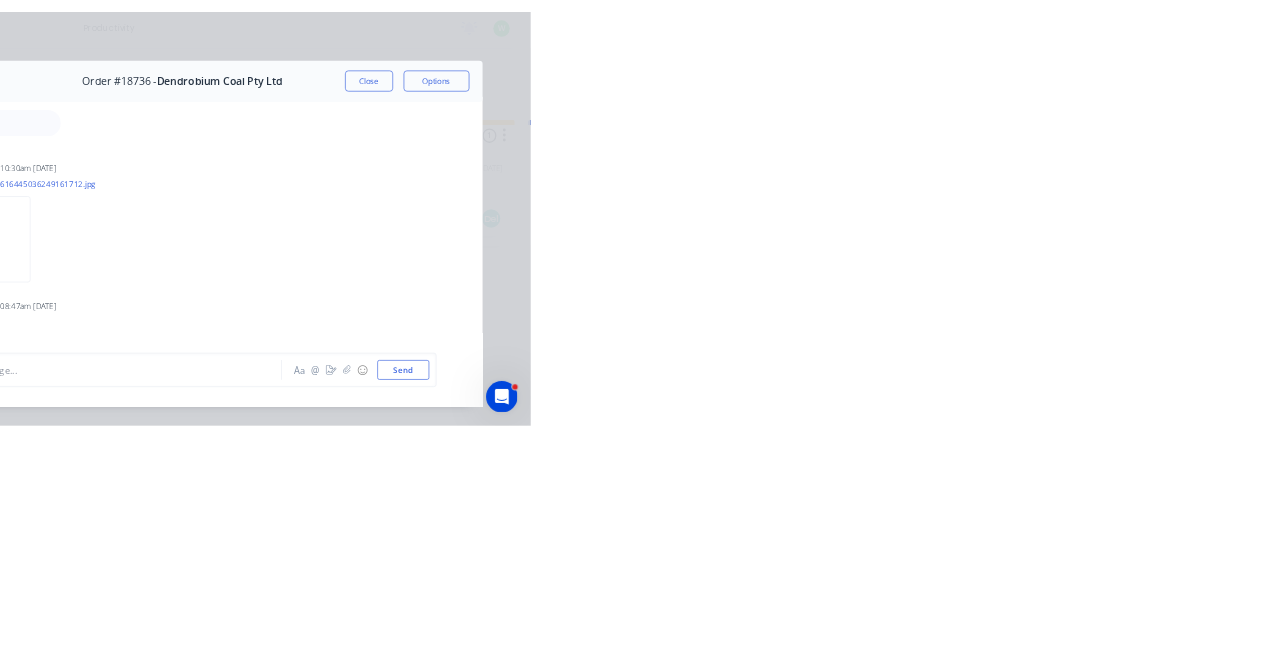 scroll, scrollTop: 1534, scrollLeft: 0, axis: vertical 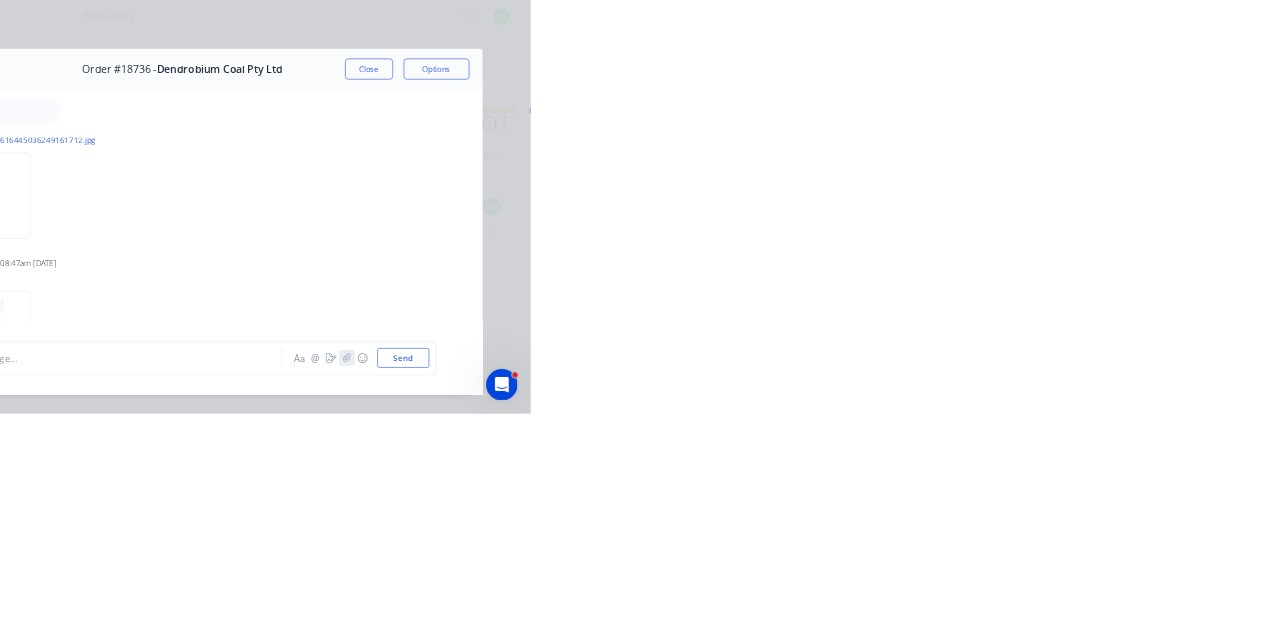 click 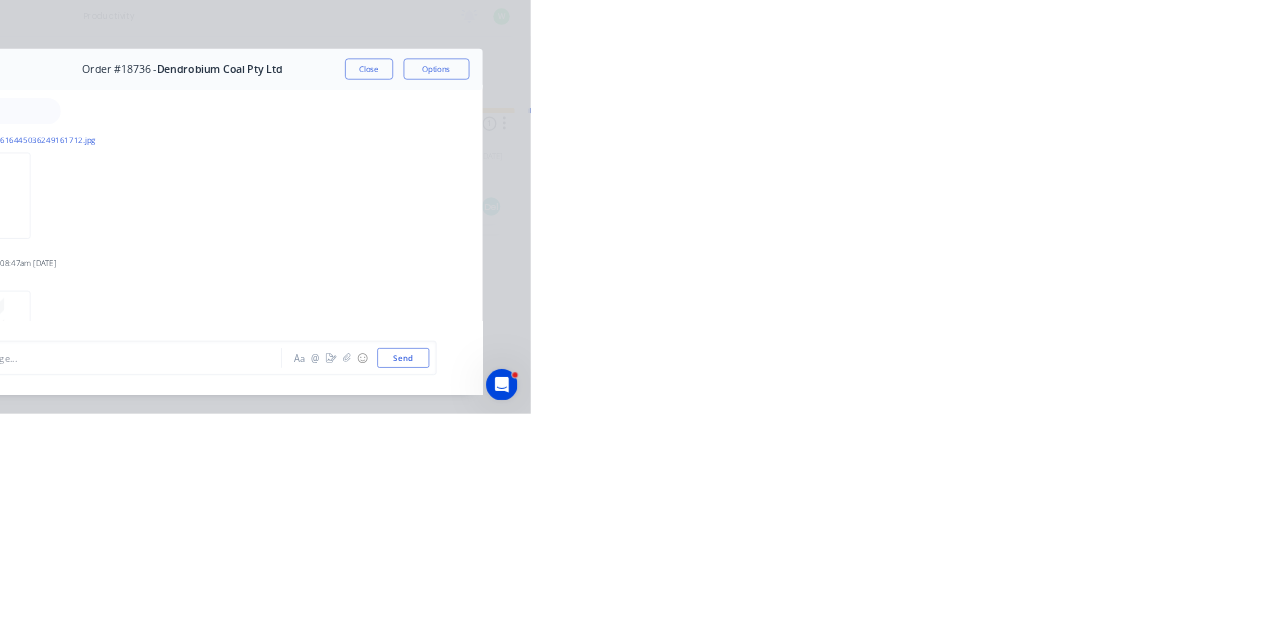 scroll, scrollTop: 1510, scrollLeft: 0, axis: vertical 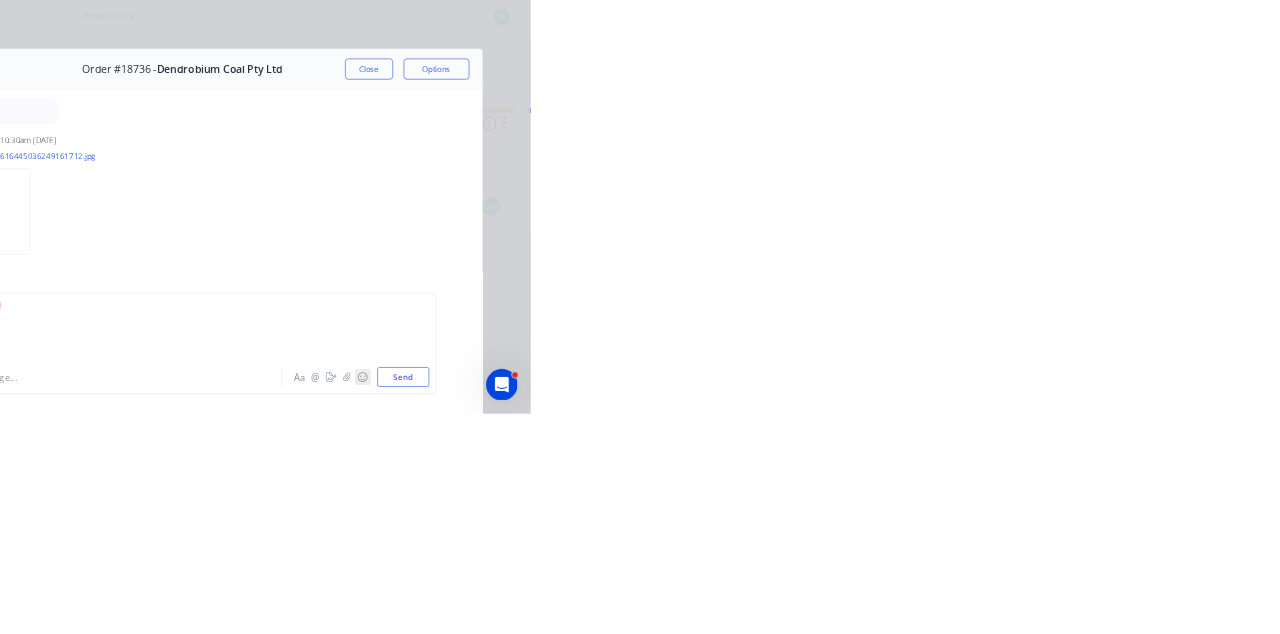 click on "☺" at bounding box center (1024, 578) 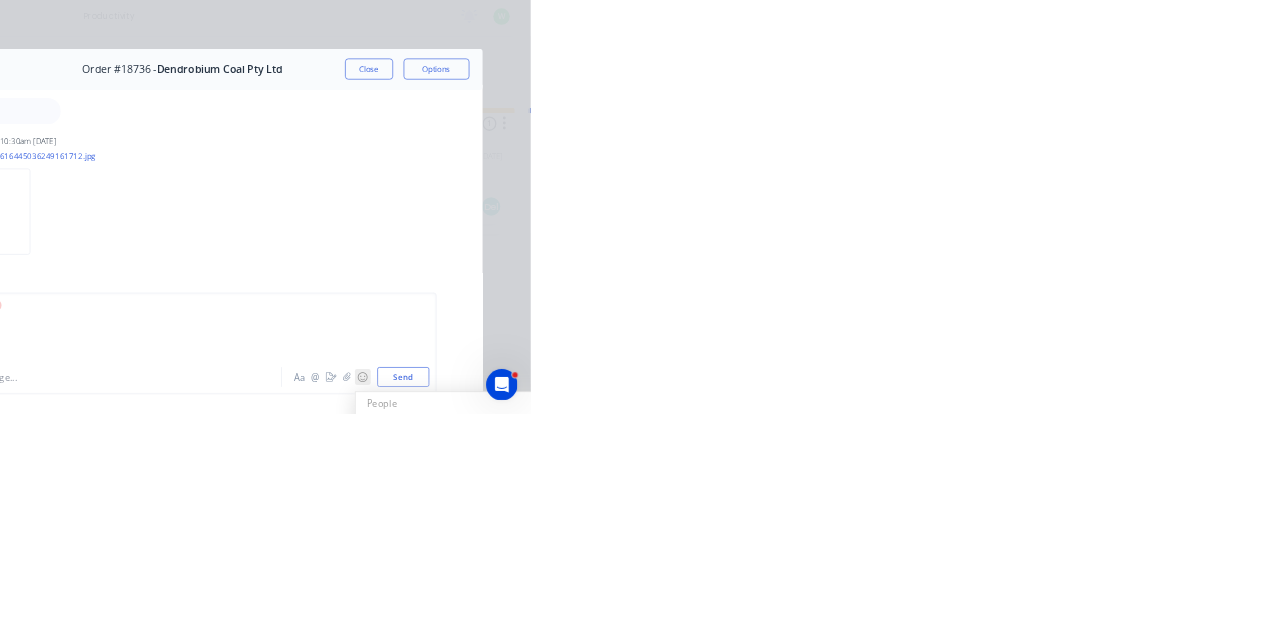 click on "☺" at bounding box center [1024, 578] 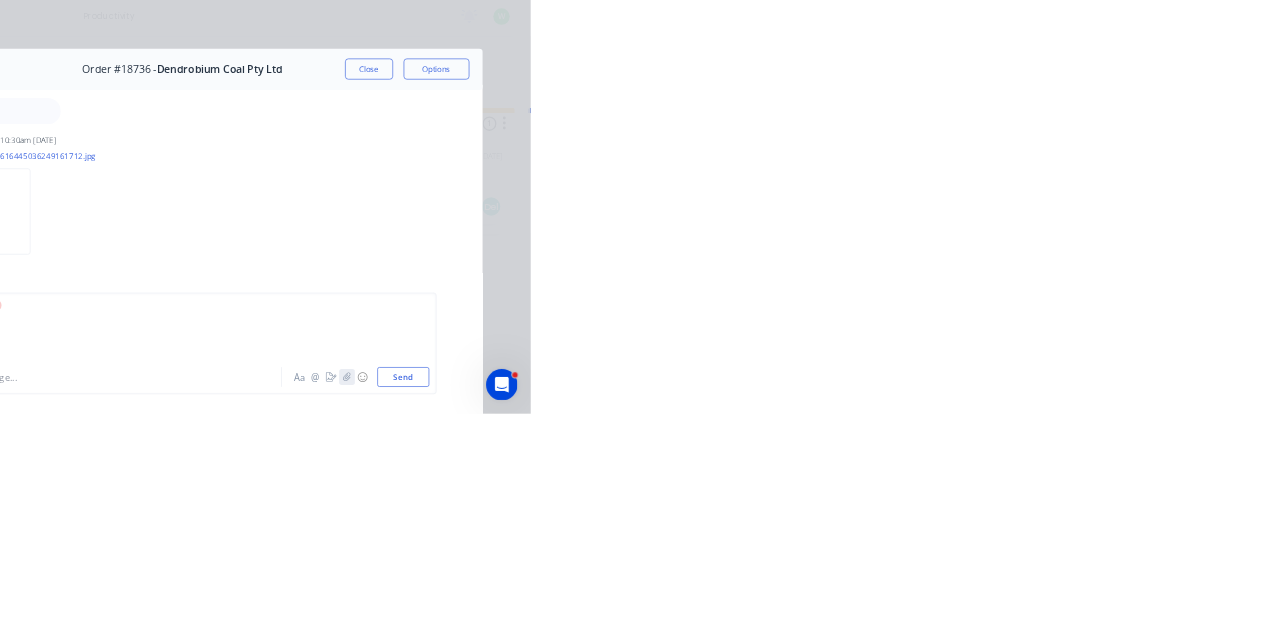 click 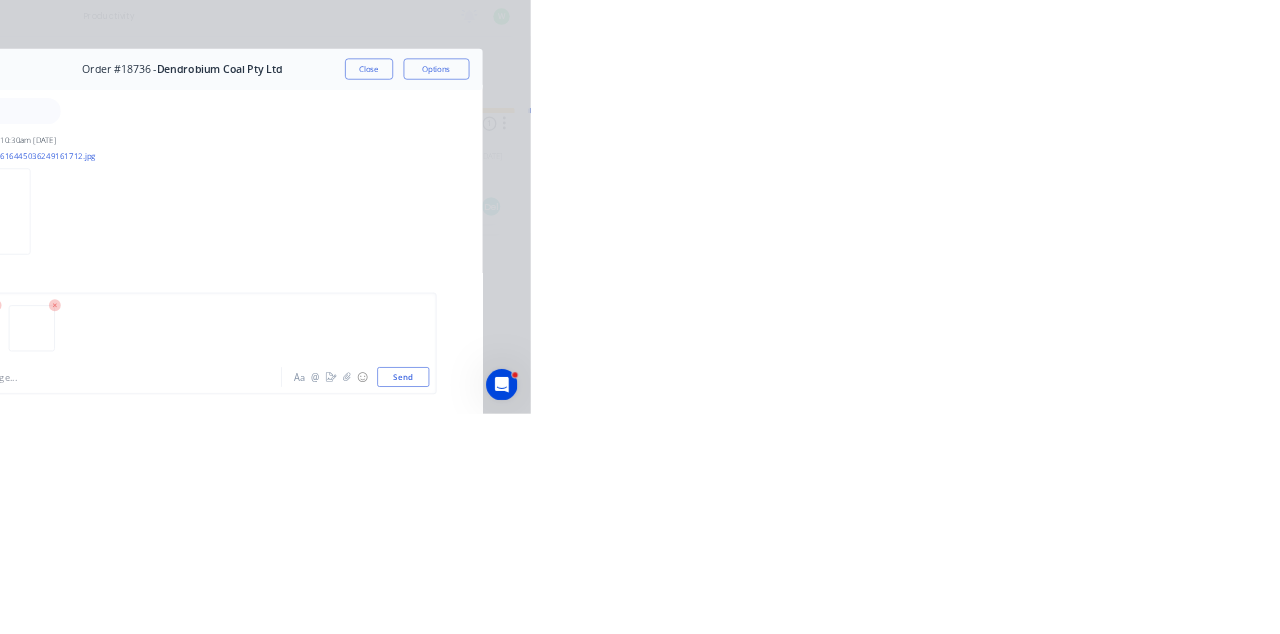 click on "Send" at bounding box center (1085, 578) 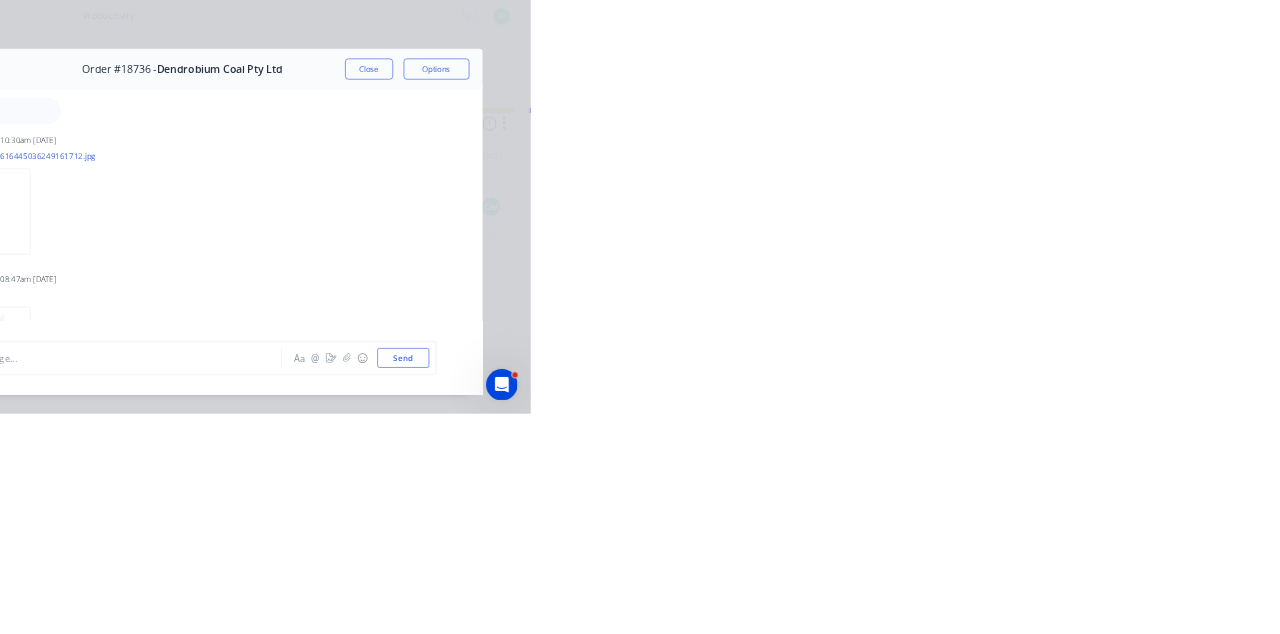 scroll, scrollTop: 1906, scrollLeft: 0, axis: vertical 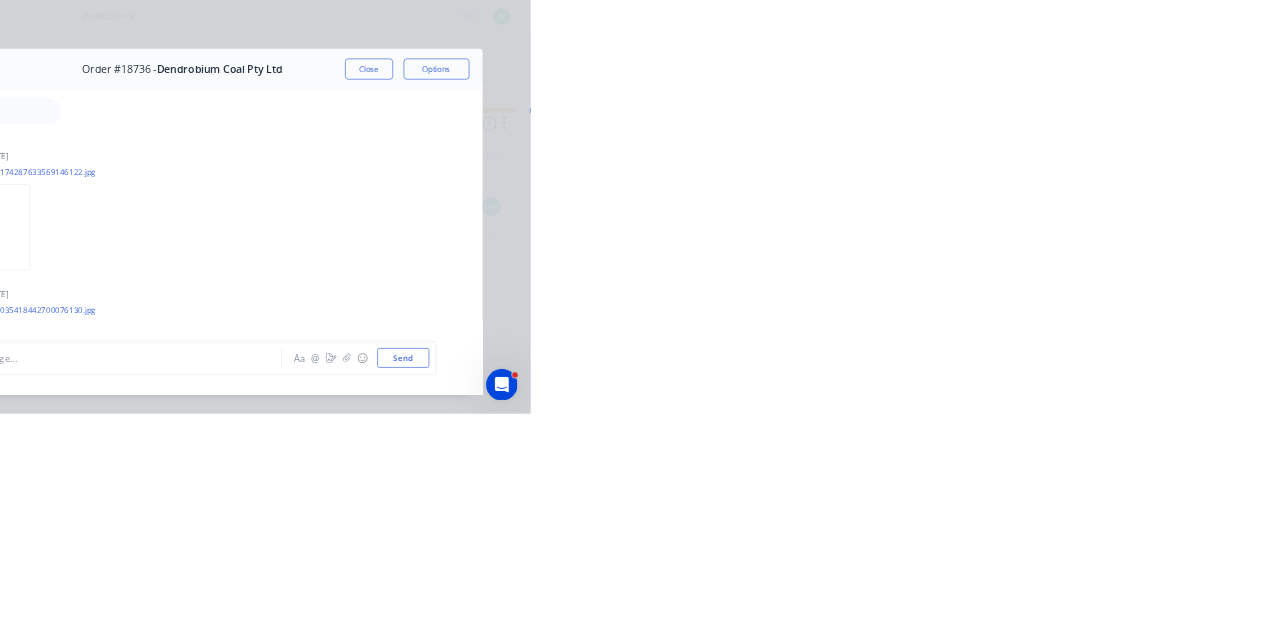 click on "Close" at bounding box center (1033, 111) 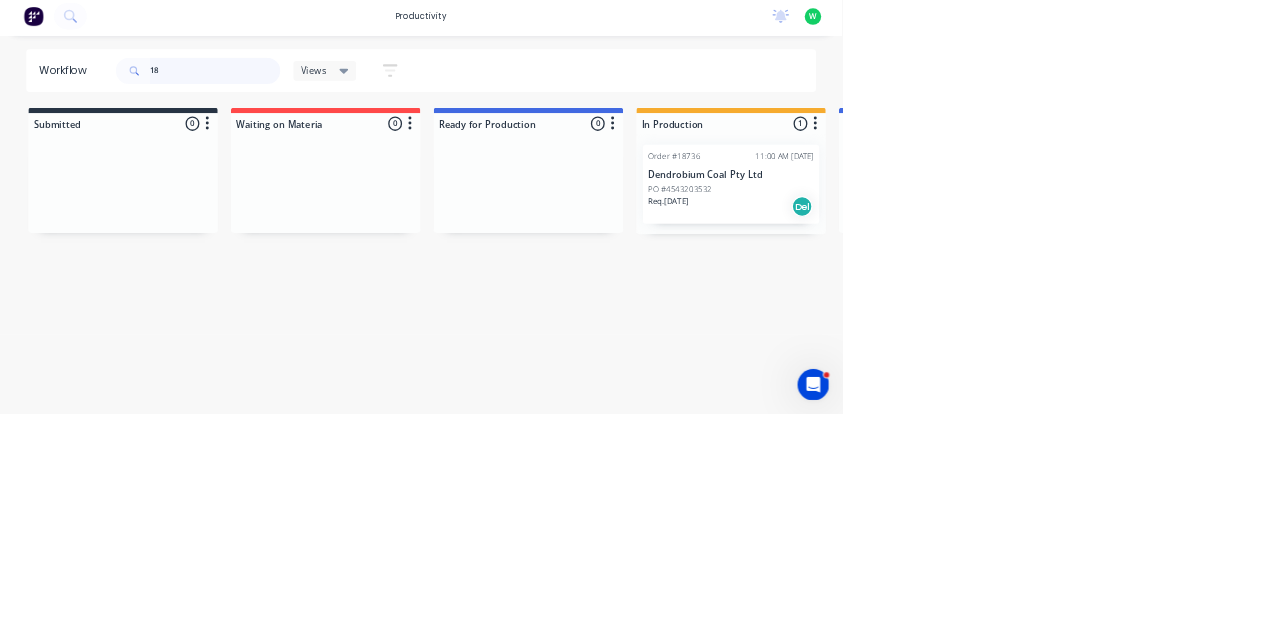 type on "1" 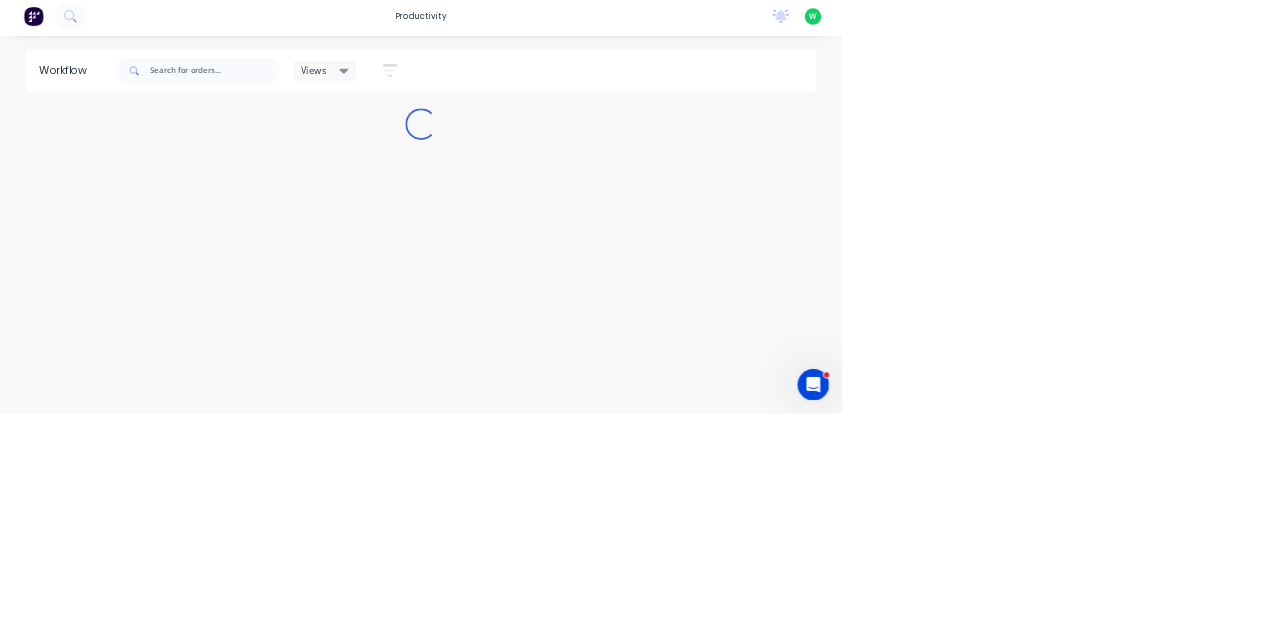 click on "Workflow Views Save new view None   (Default) edit   Show/Hide statuses Show line item cards Show line item cards Hide line item cards Sort by Created date Created date Required date Order number Customer name Most recent Filter by assignee Filter by labels Loading..." at bounding box center [640, 337] 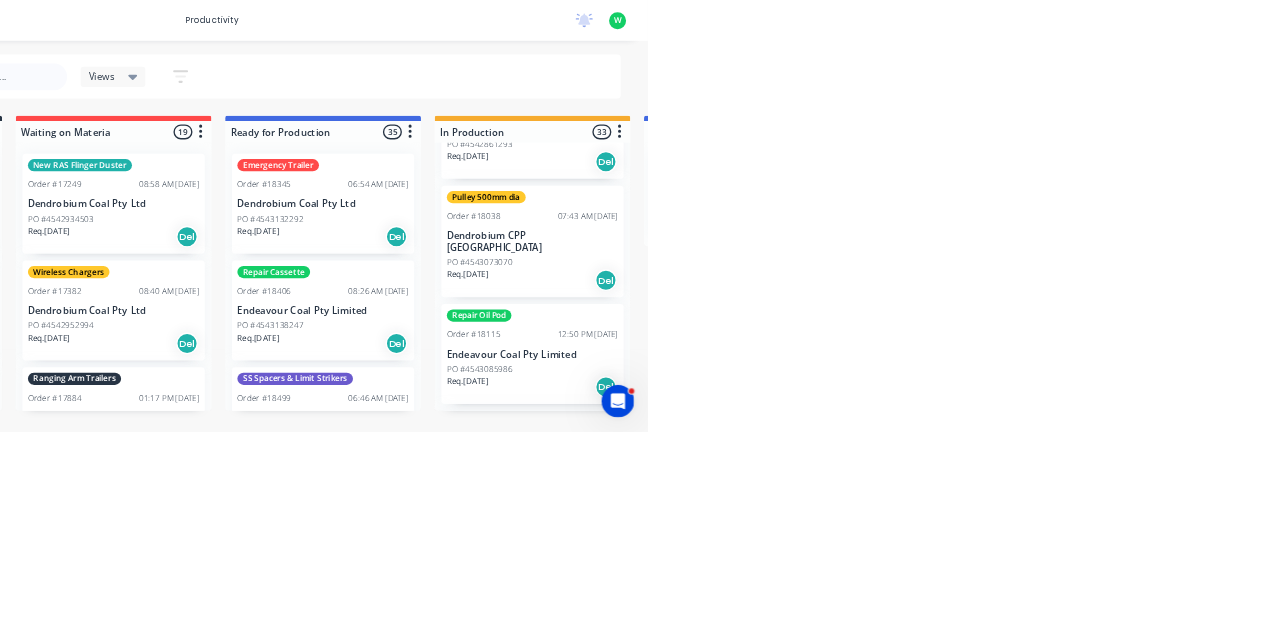 scroll, scrollTop: 732, scrollLeft: 0, axis: vertical 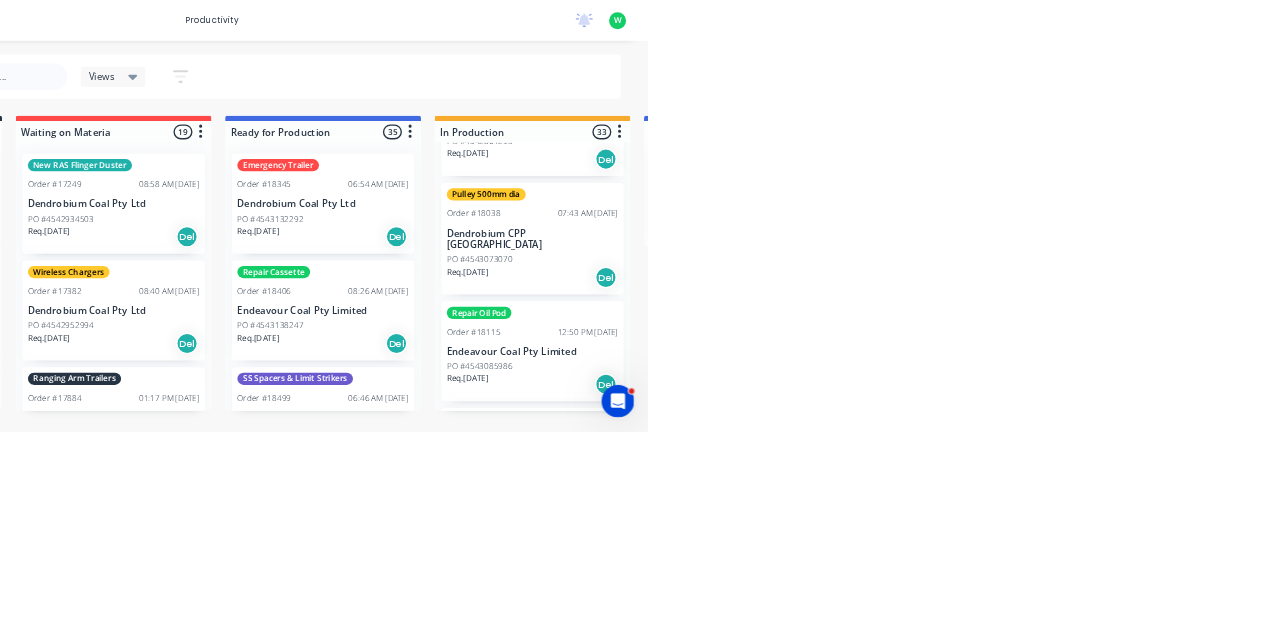 click on "Endeavour Coal Pty Limited" at bounding box center [1111, 517] 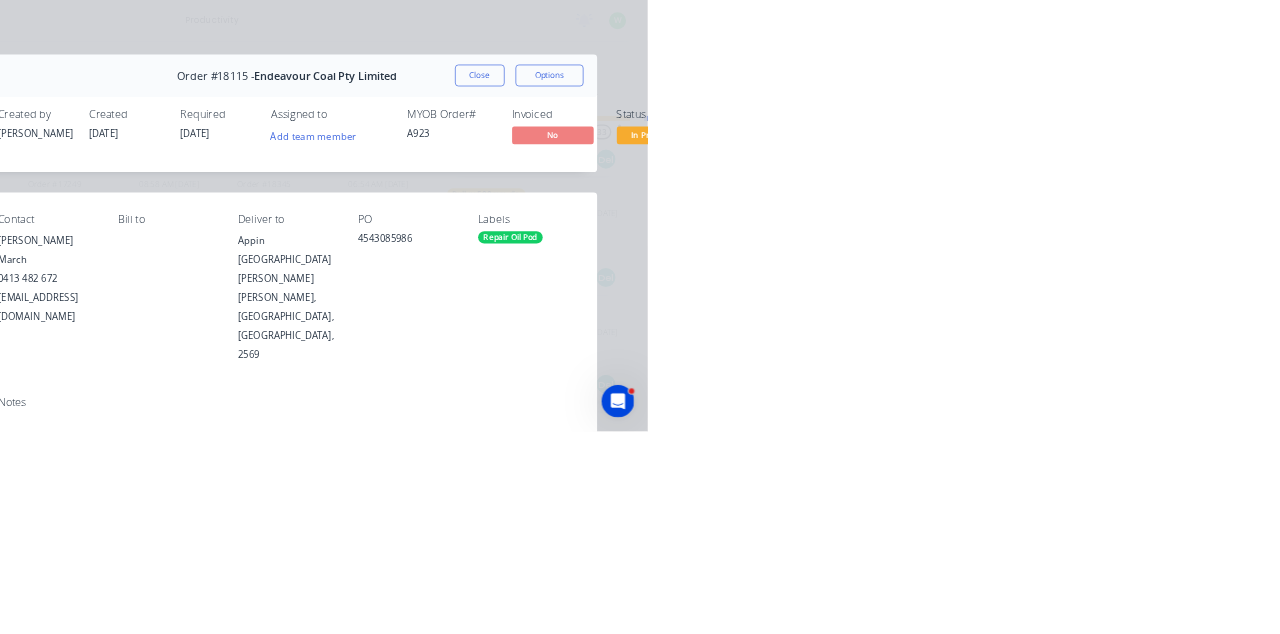 click on "Collaborate" at bounding box center (169, 175) 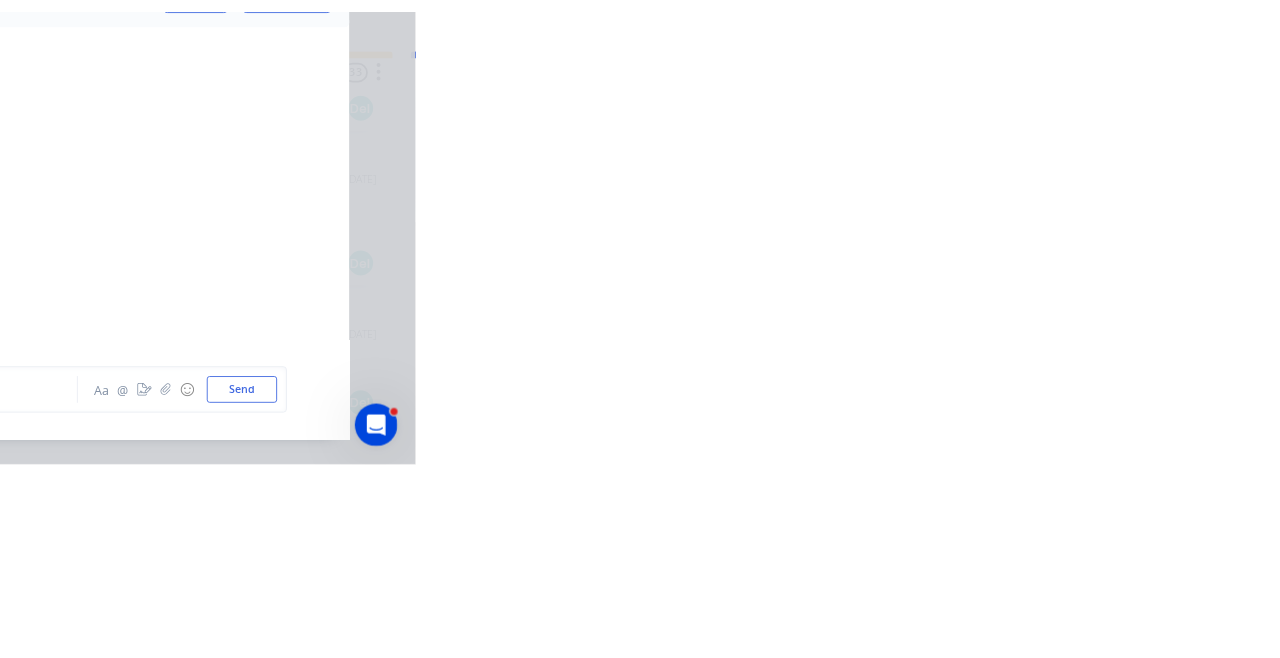 scroll, scrollTop: 3964, scrollLeft: 0, axis: vertical 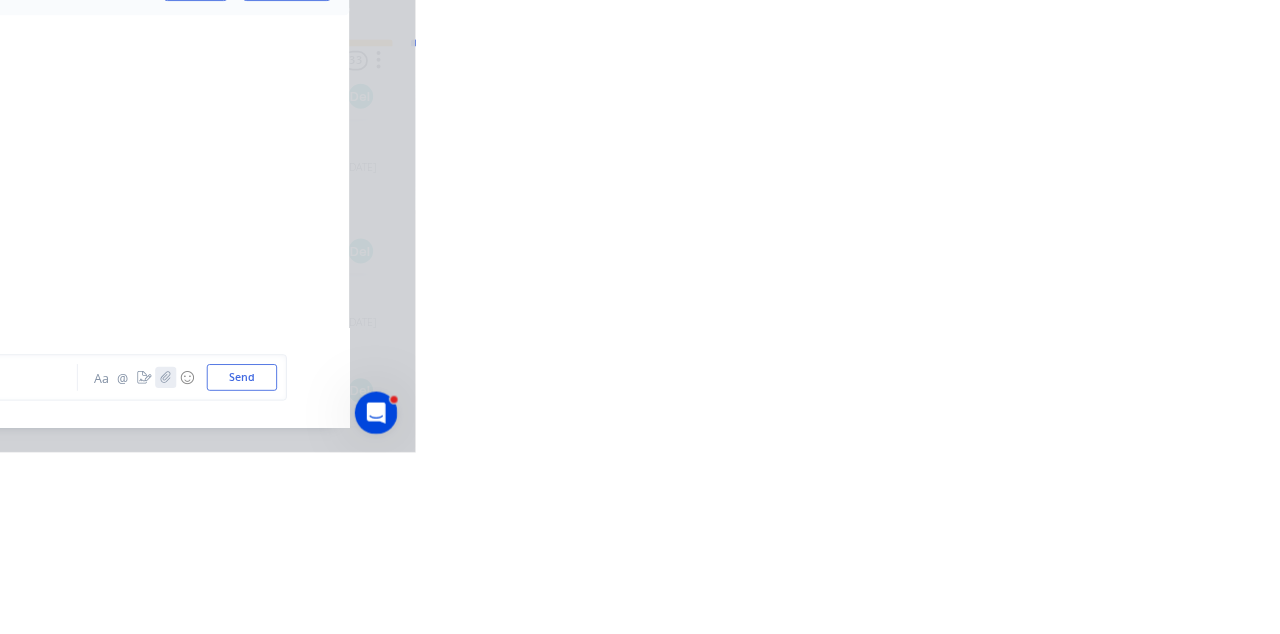 click at bounding box center (1000, 550) 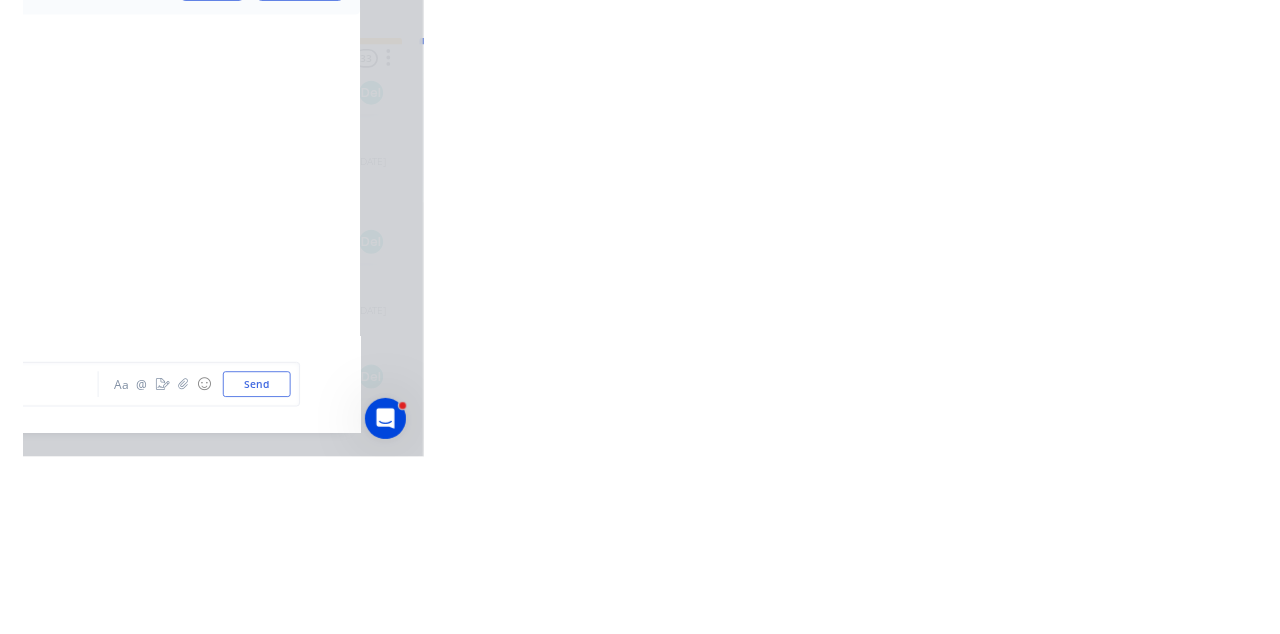 scroll, scrollTop: 4028, scrollLeft: 0, axis: vertical 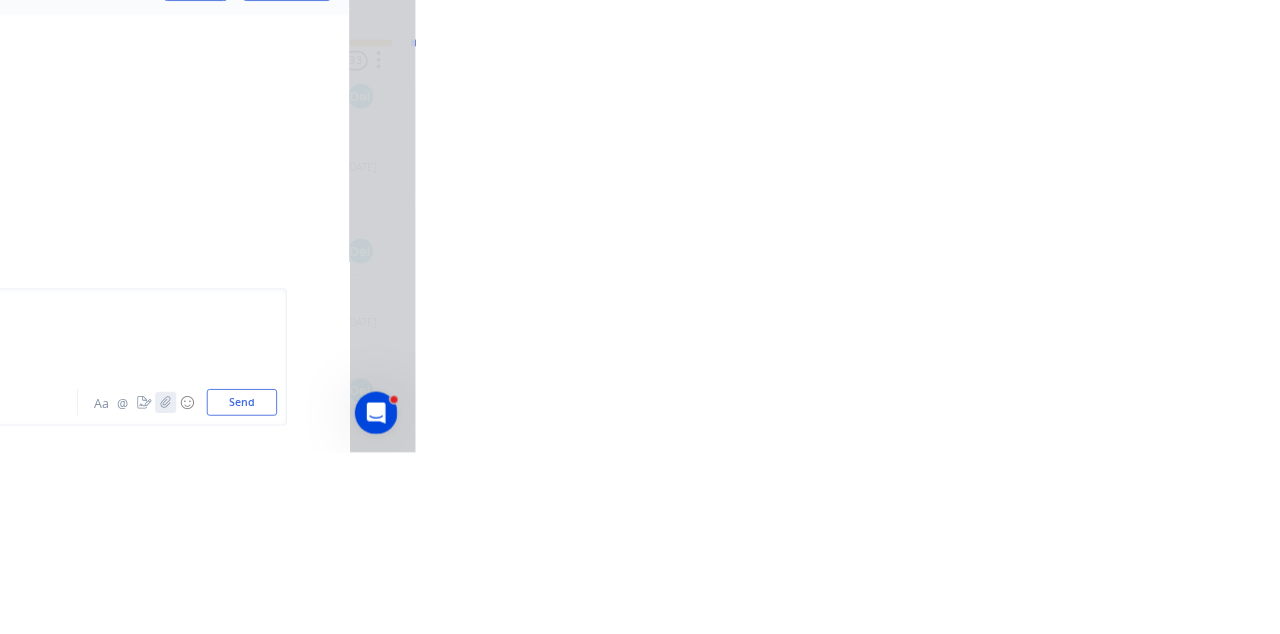 click 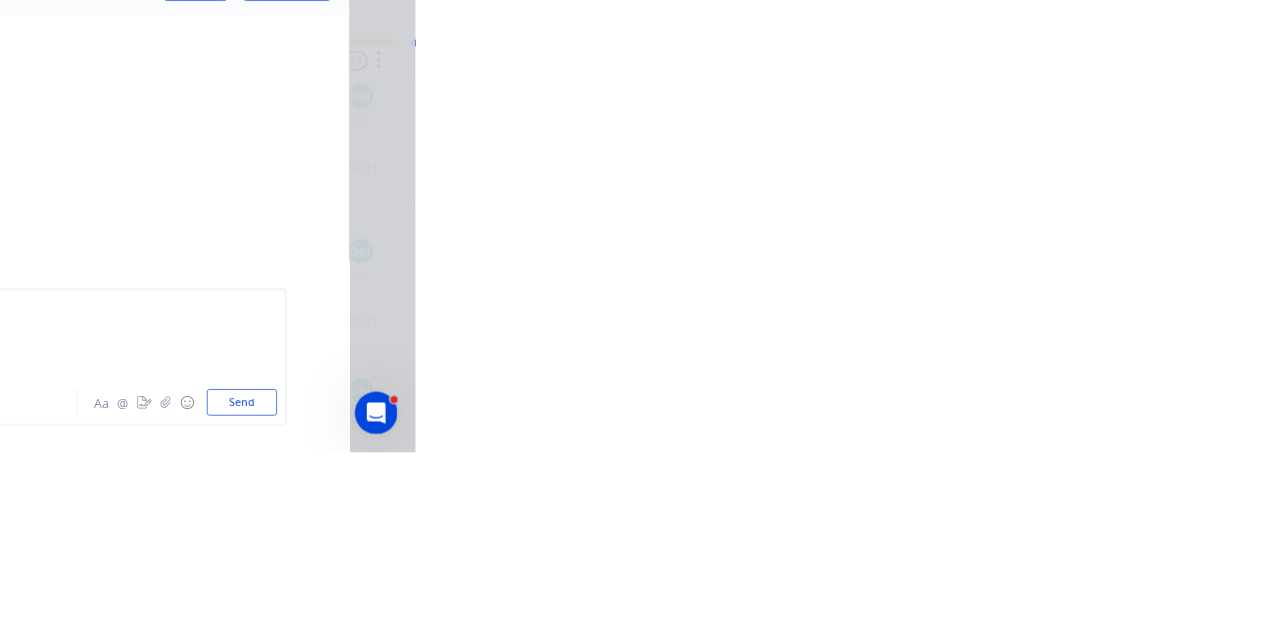 click on "Send" at bounding box center (1085, 578) 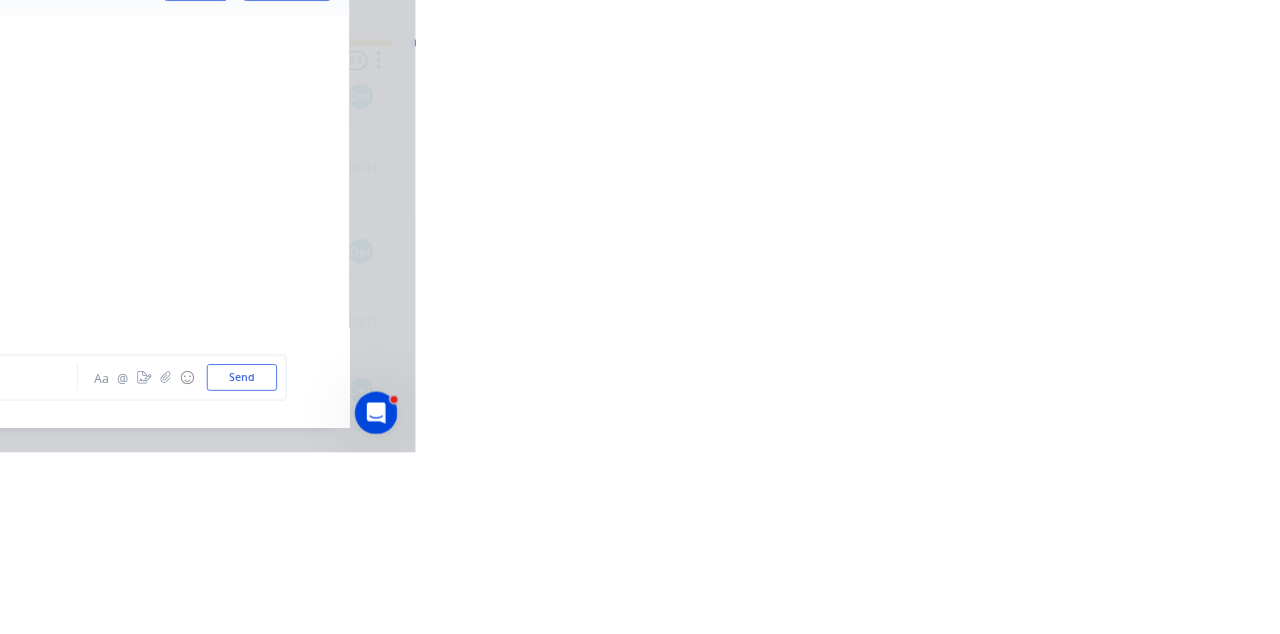 scroll, scrollTop: 7204, scrollLeft: 0, axis: vertical 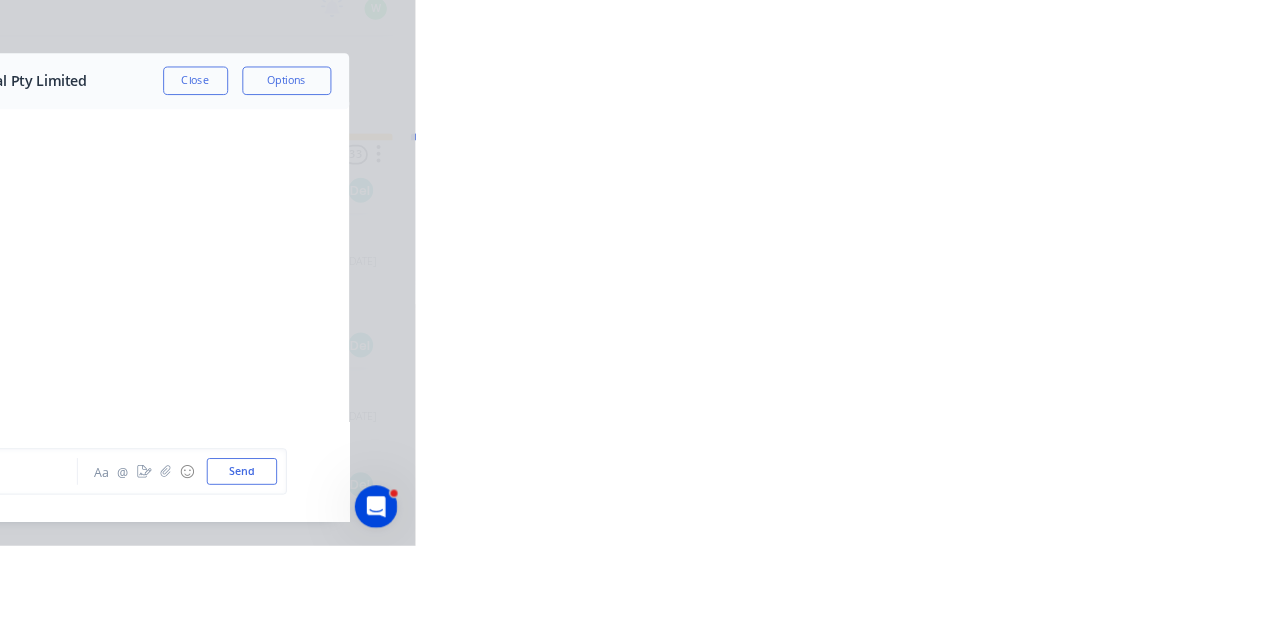 click on "Close" at bounding box center (1033, 111) 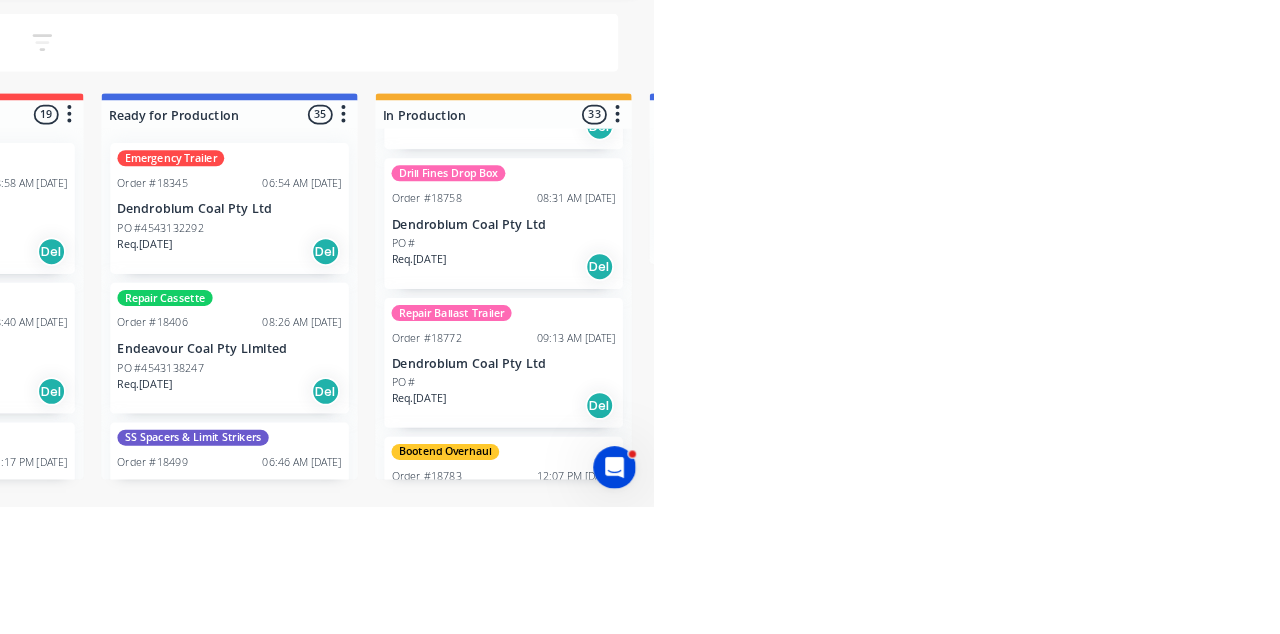 scroll, scrollTop: 3414, scrollLeft: 0, axis: vertical 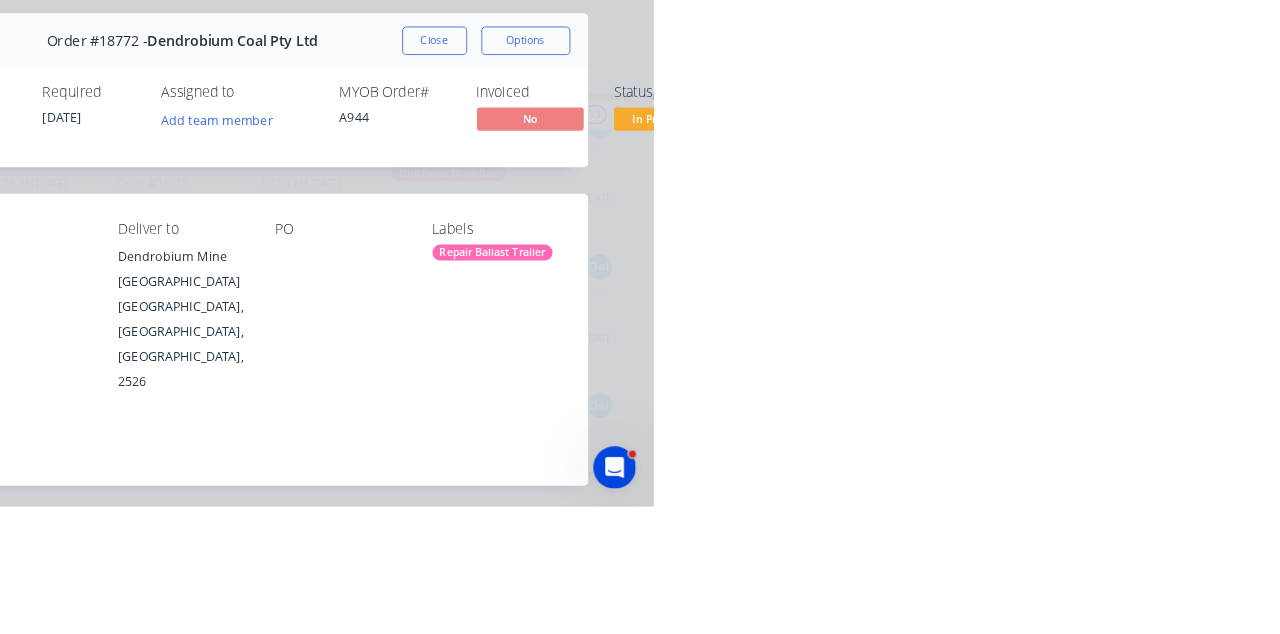 click on "Collaborate" at bounding box center [170, 175] 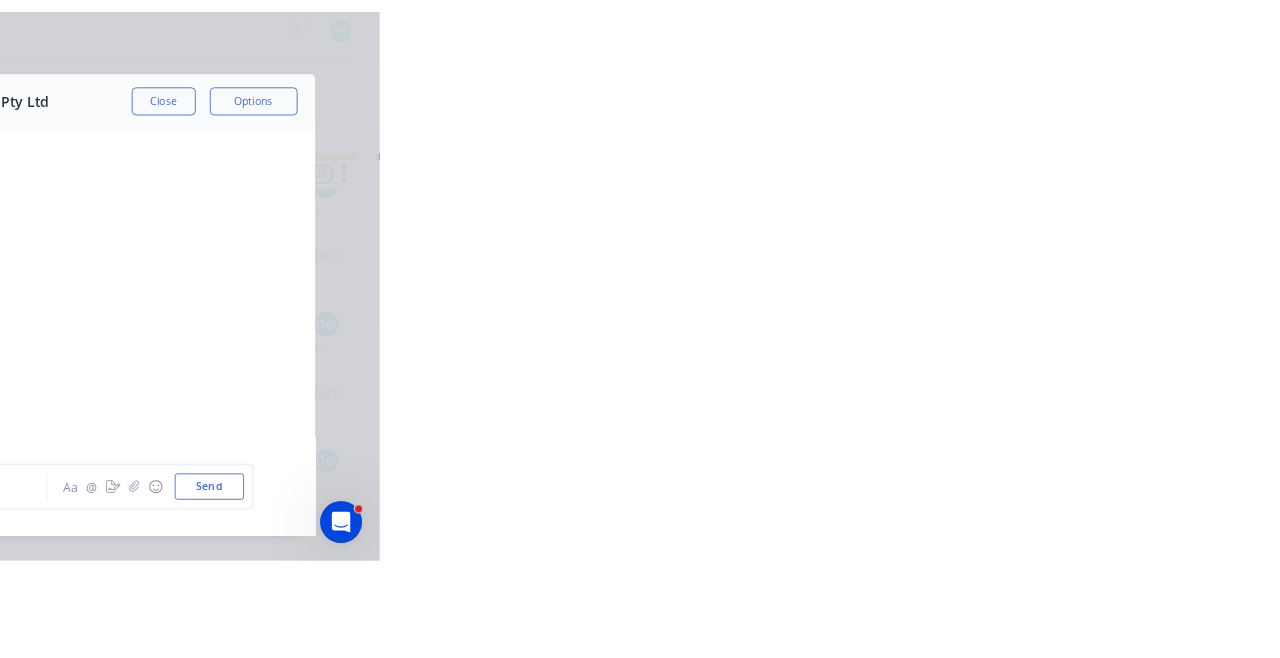 scroll, scrollTop: 14220, scrollLeft: 0, axis: vertical 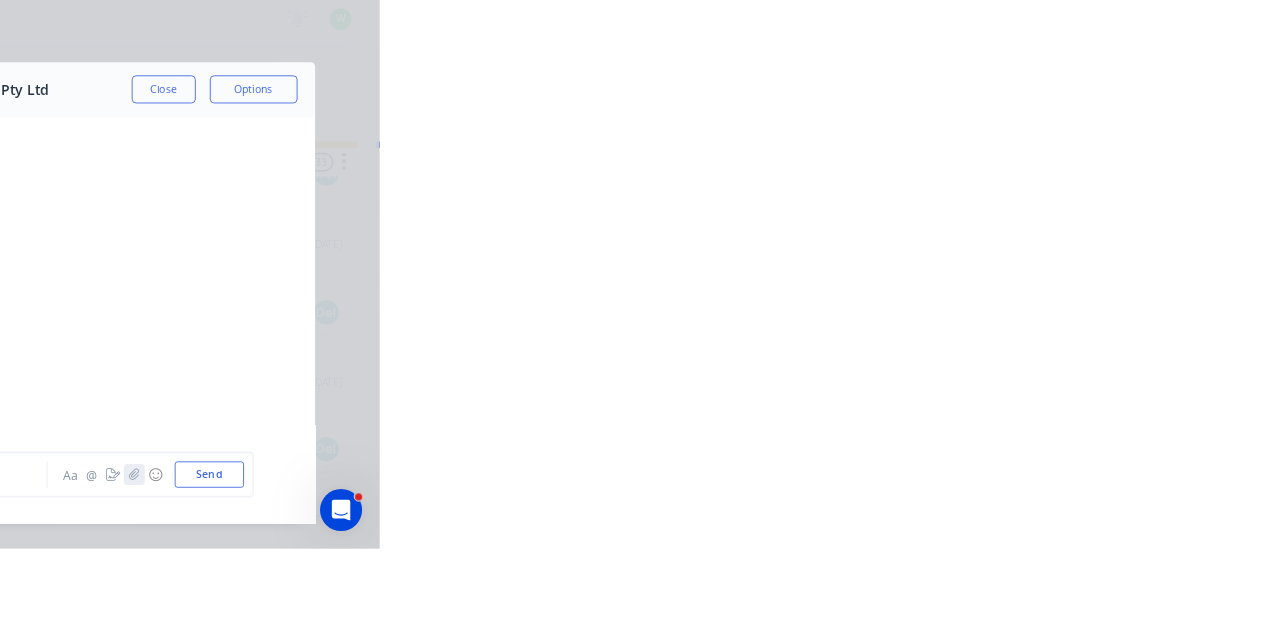click 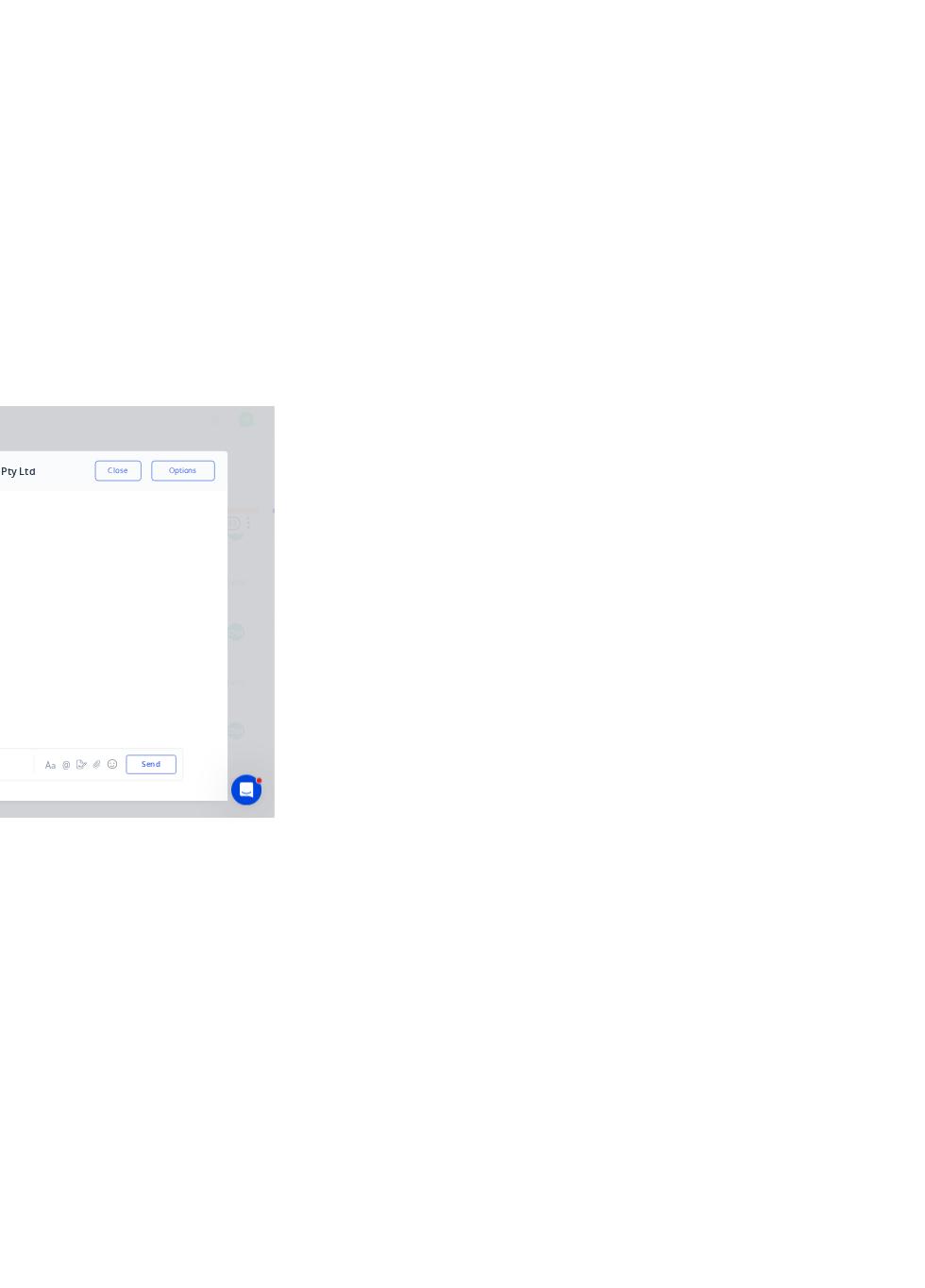 scroll, scrollTop: 13405, scrollLeft: 0, axis: vertical 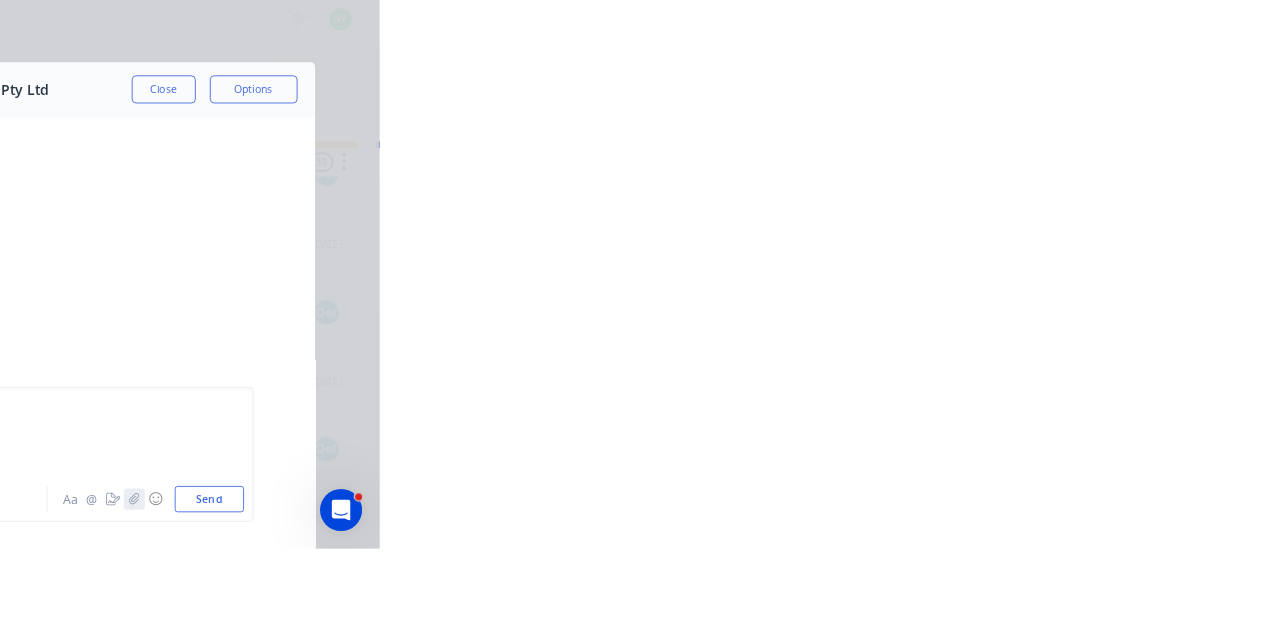 click at bounding box center [1000, 578] 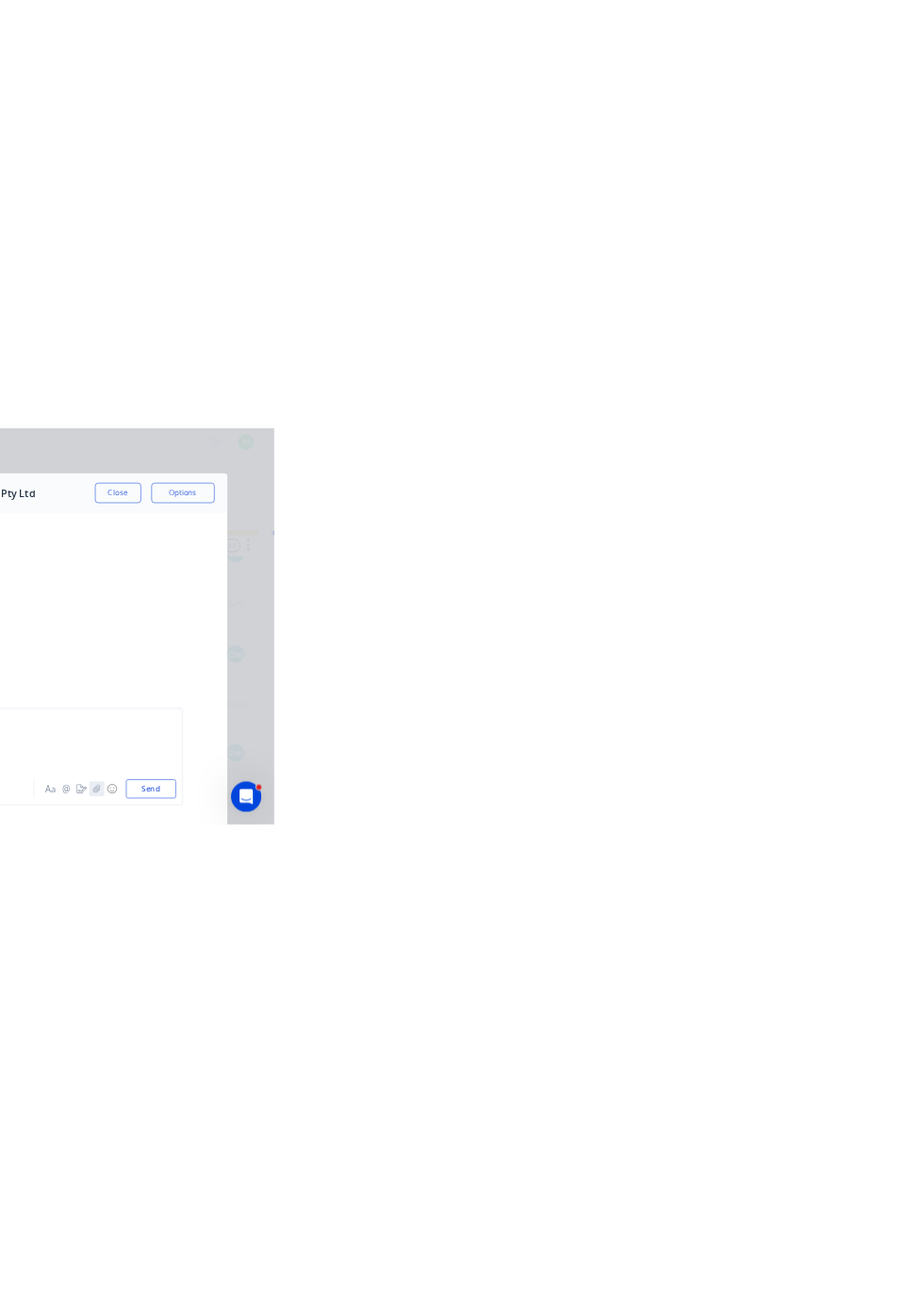 scroll, scrollTop: 12706, scrollLeft: 0, axis: vertical 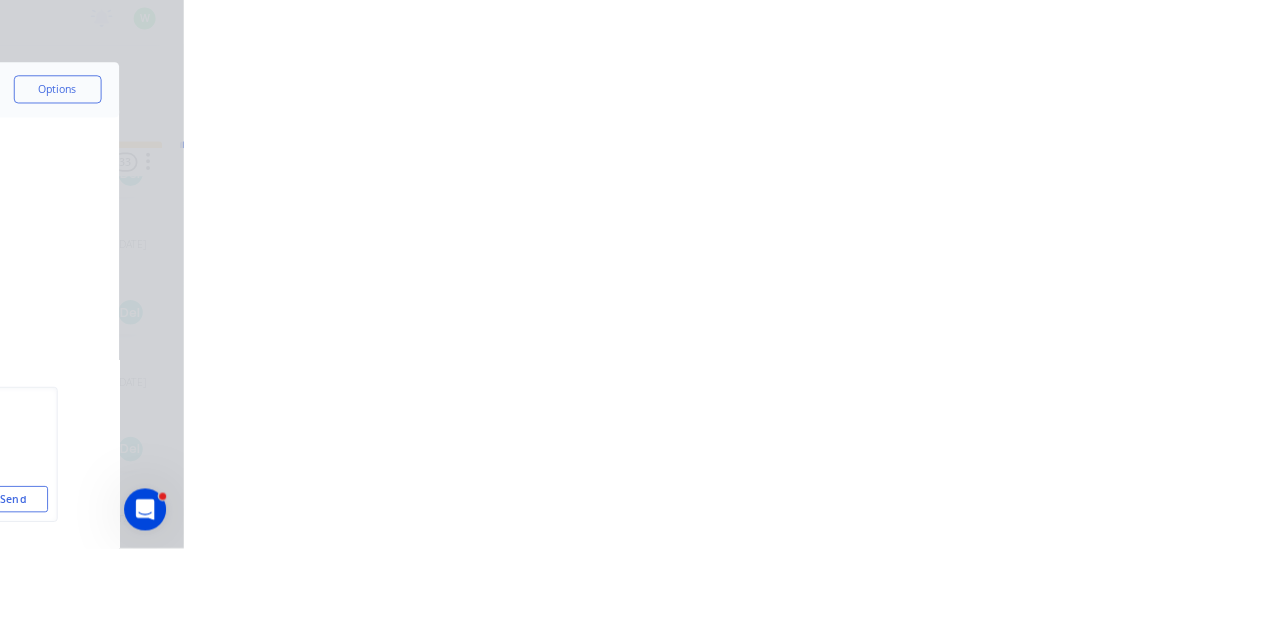 click at bounding box center [1000, 578] 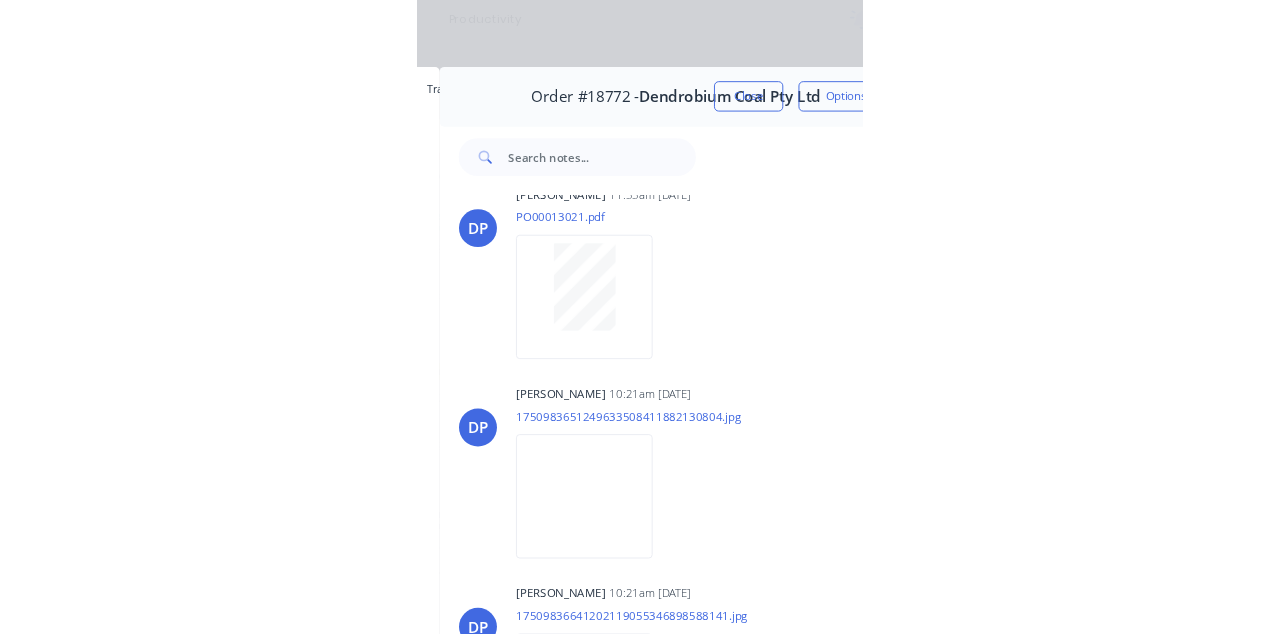 scroll, scrollTop: 13439, scrollLeft: 0, axis: vertical 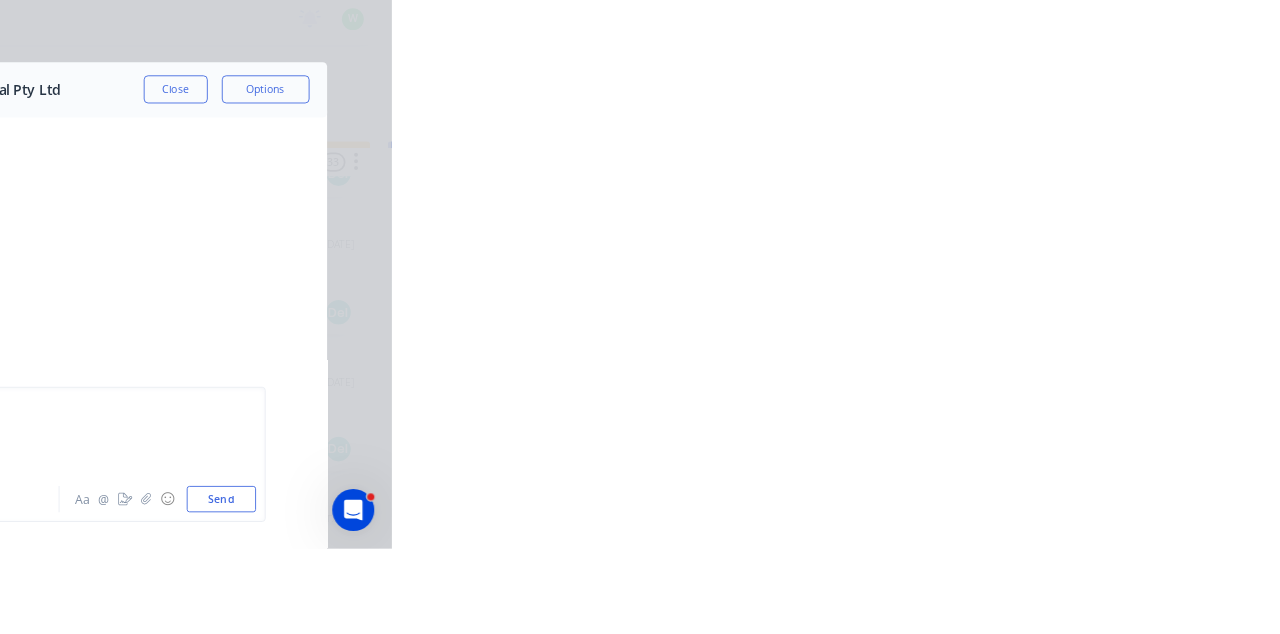 click on "Send" at bounding box center (1085, 578) 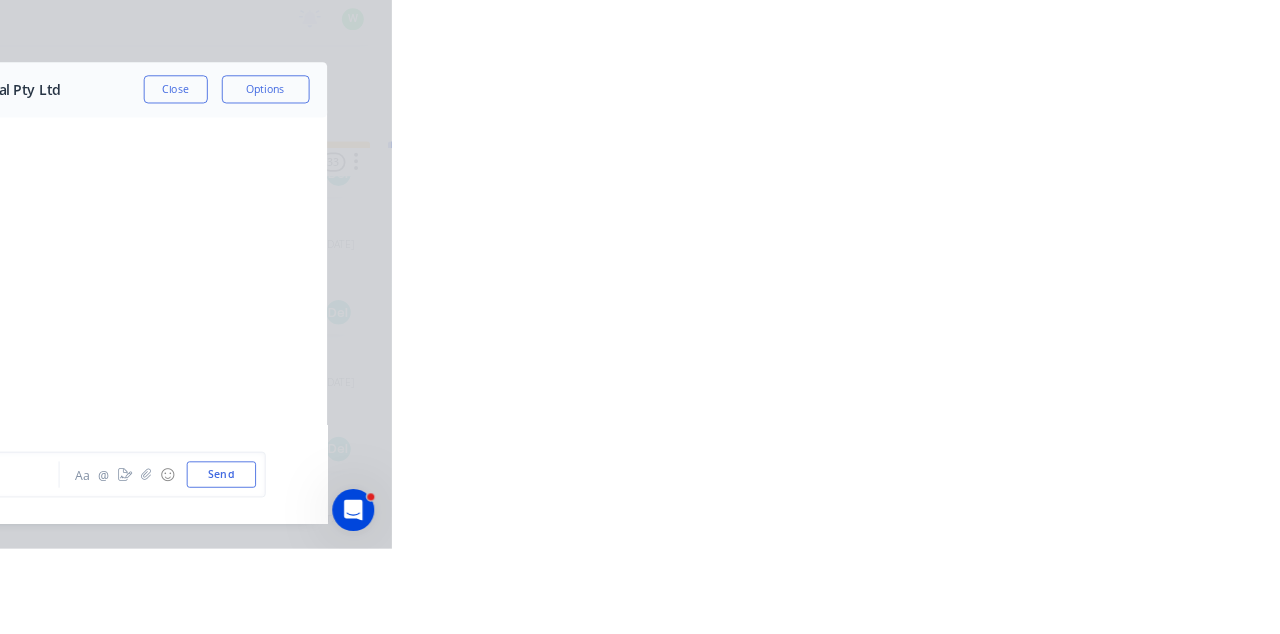 scroll, scrollTop: 3948, scrollLeft: 0, axis: vertical 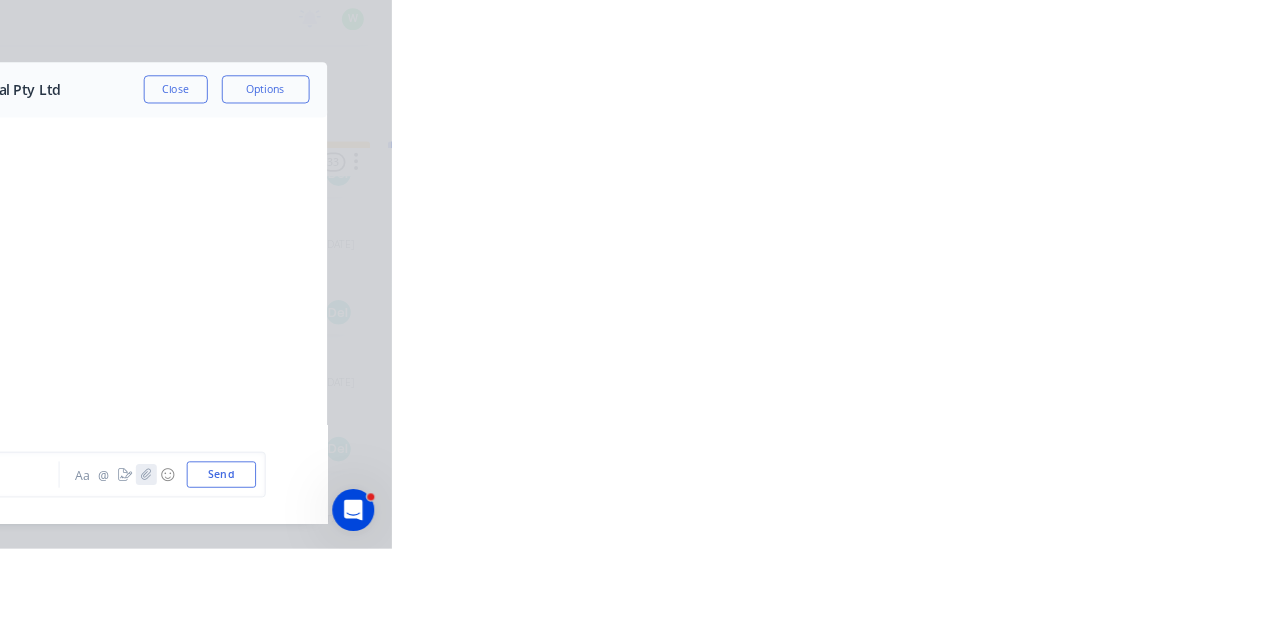 click 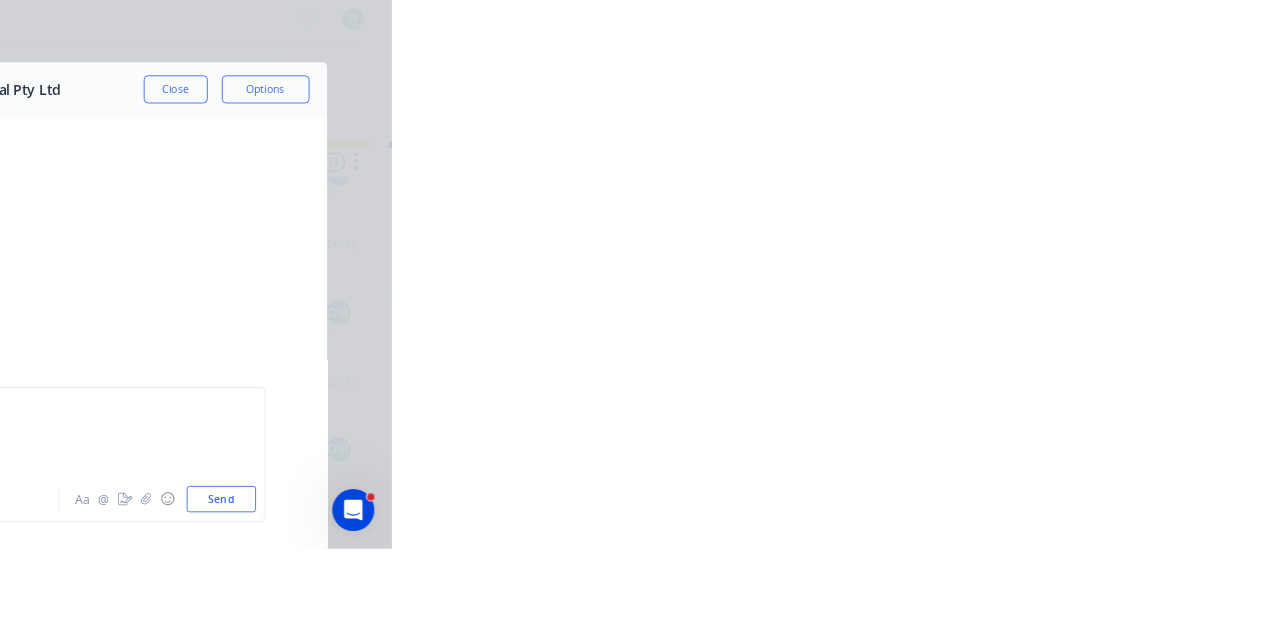 click on "Send" at bounding box center [1085, 578] 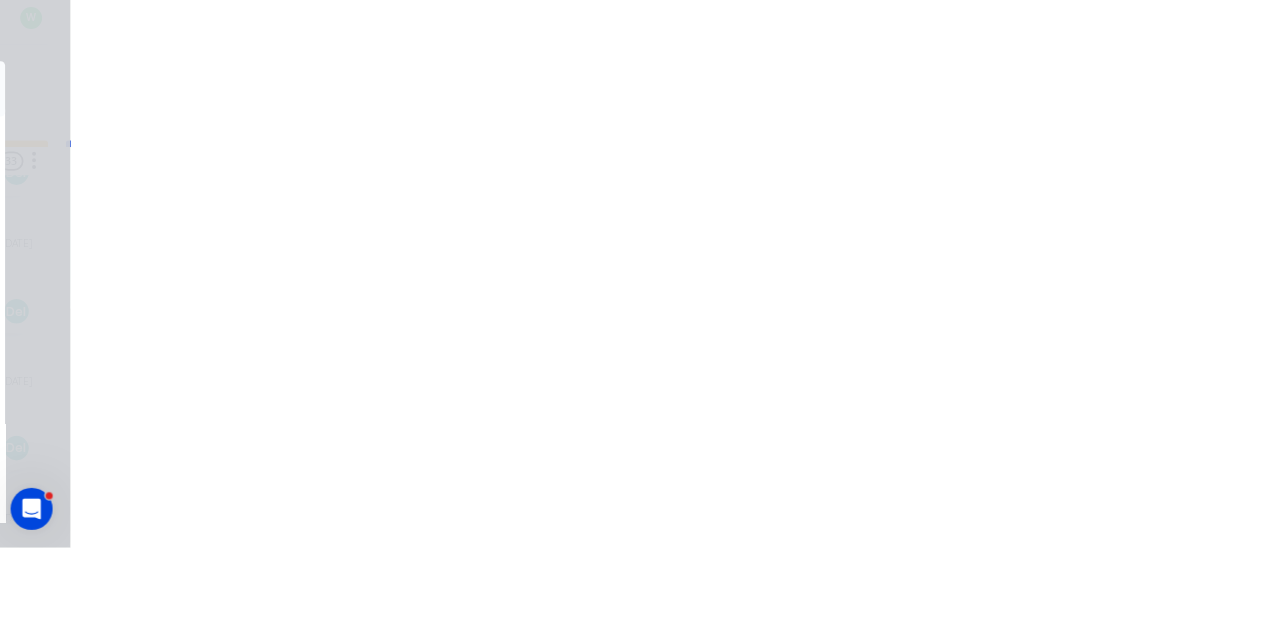 click on "Close" at bounding box center [1033, 111] 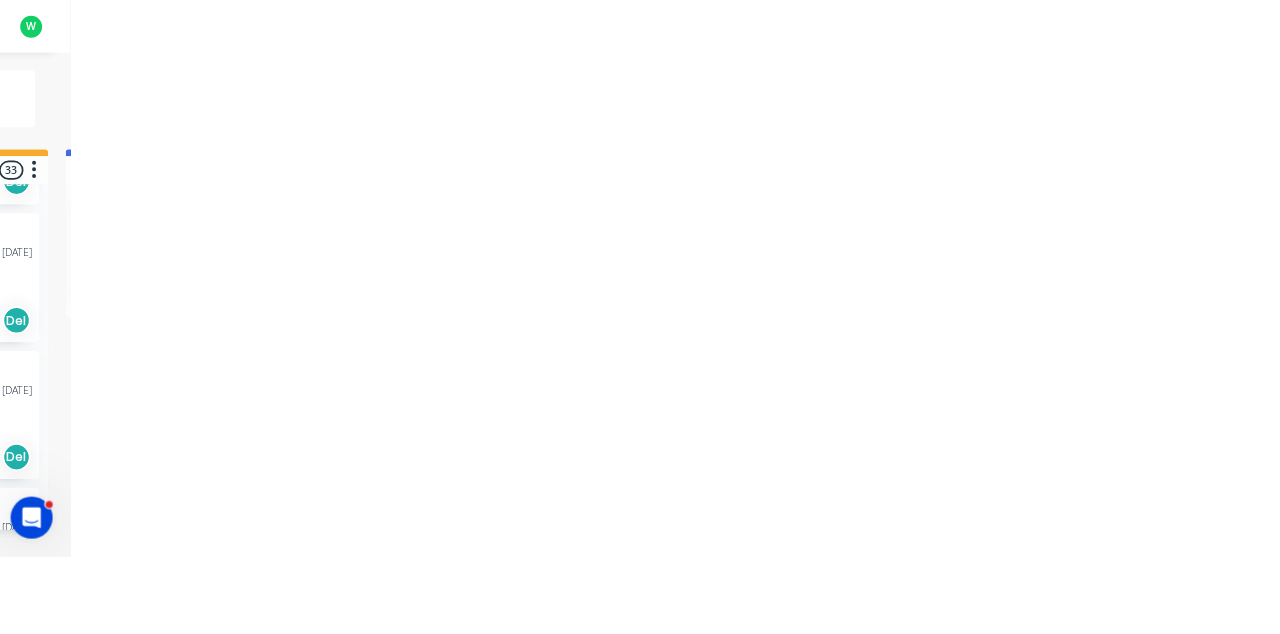 scroll, scrollTop: 161, scrollLeft: 0, axis: vertical 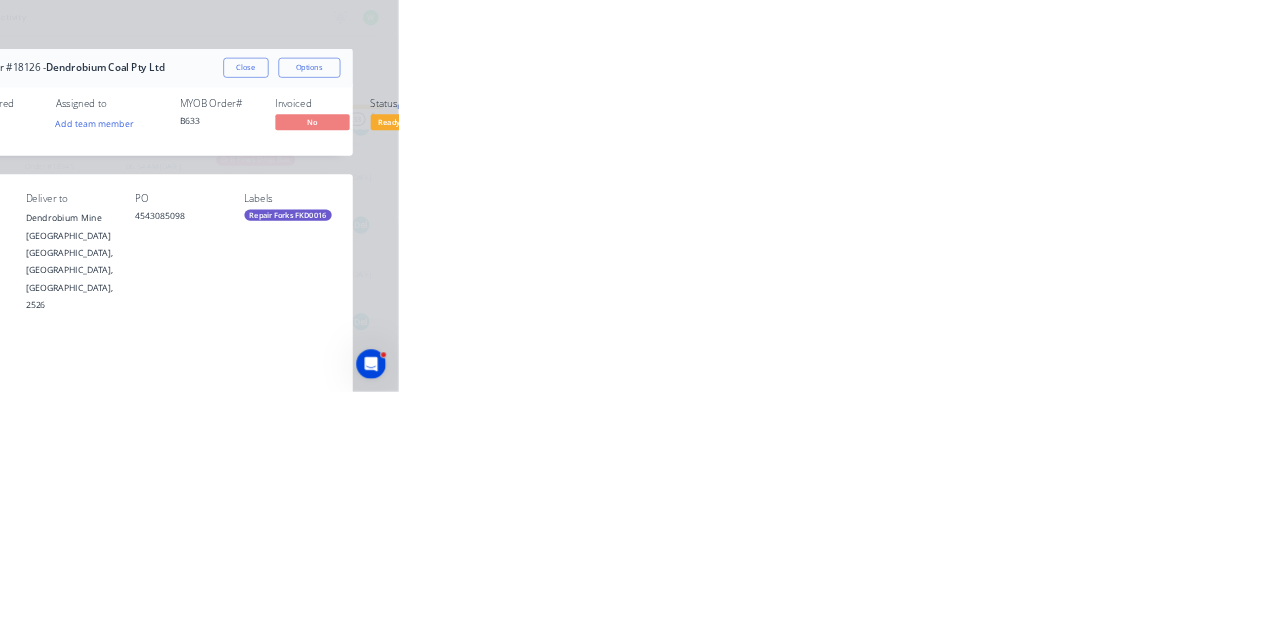 click on "Collaborate" at bounding box center [170, 175] 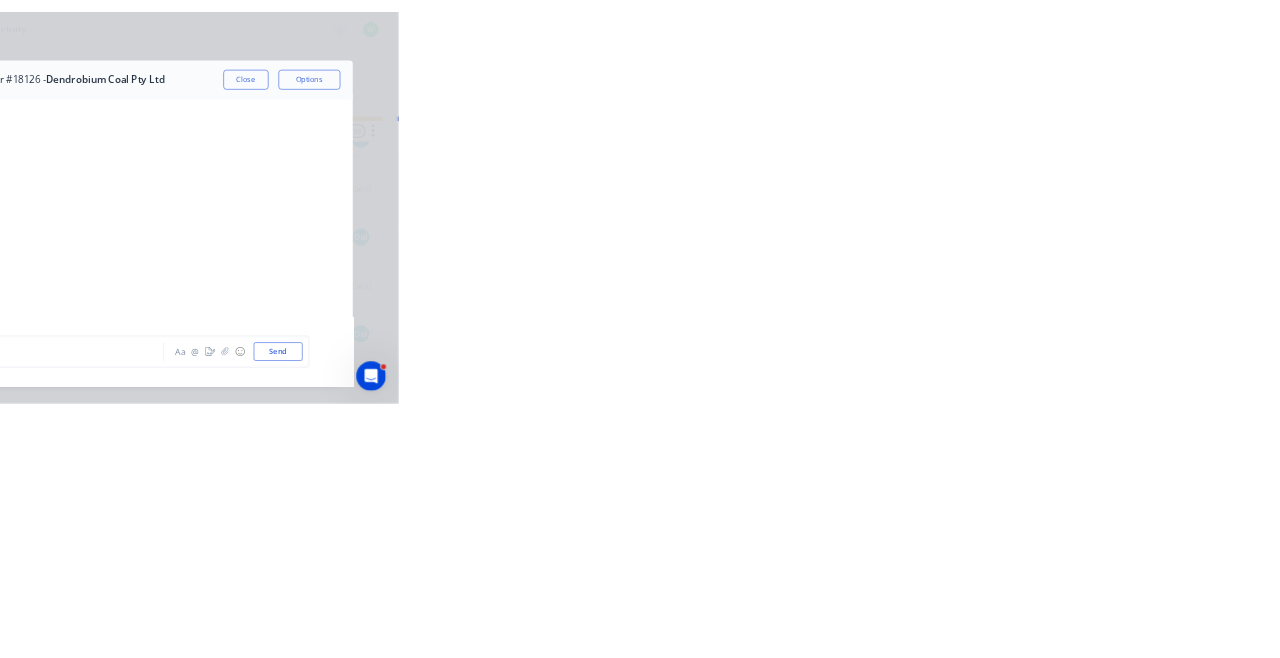 scroll, scrollTop: 7624, scrollLeft: 0, axis: vertical 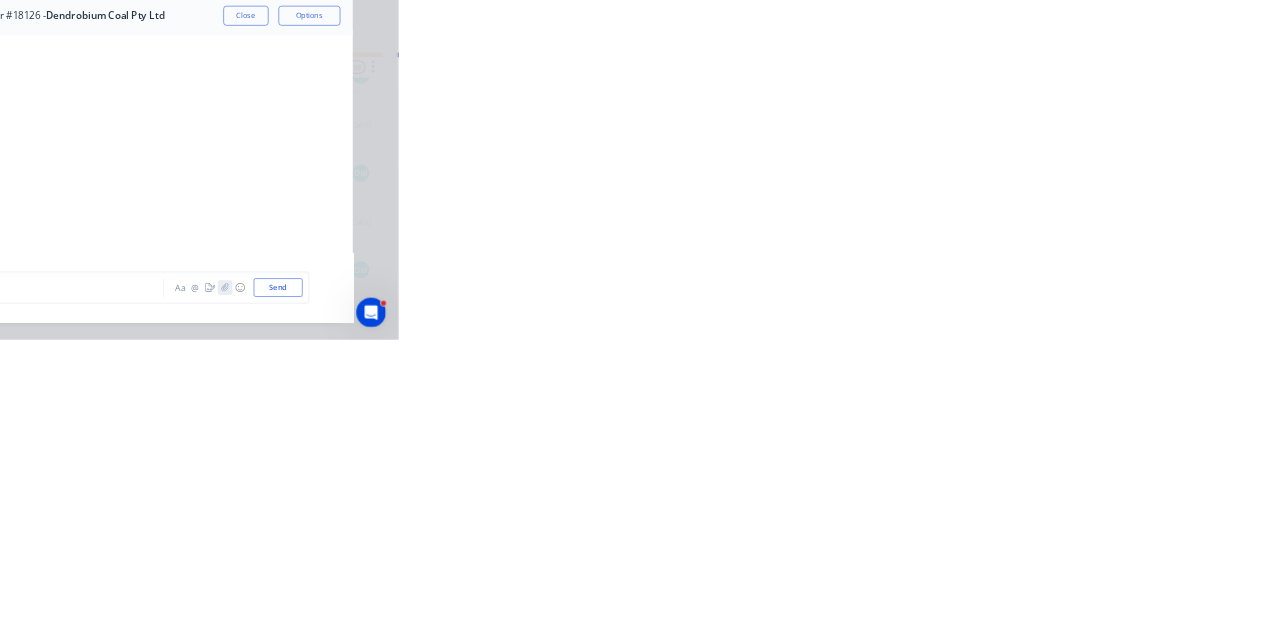 click 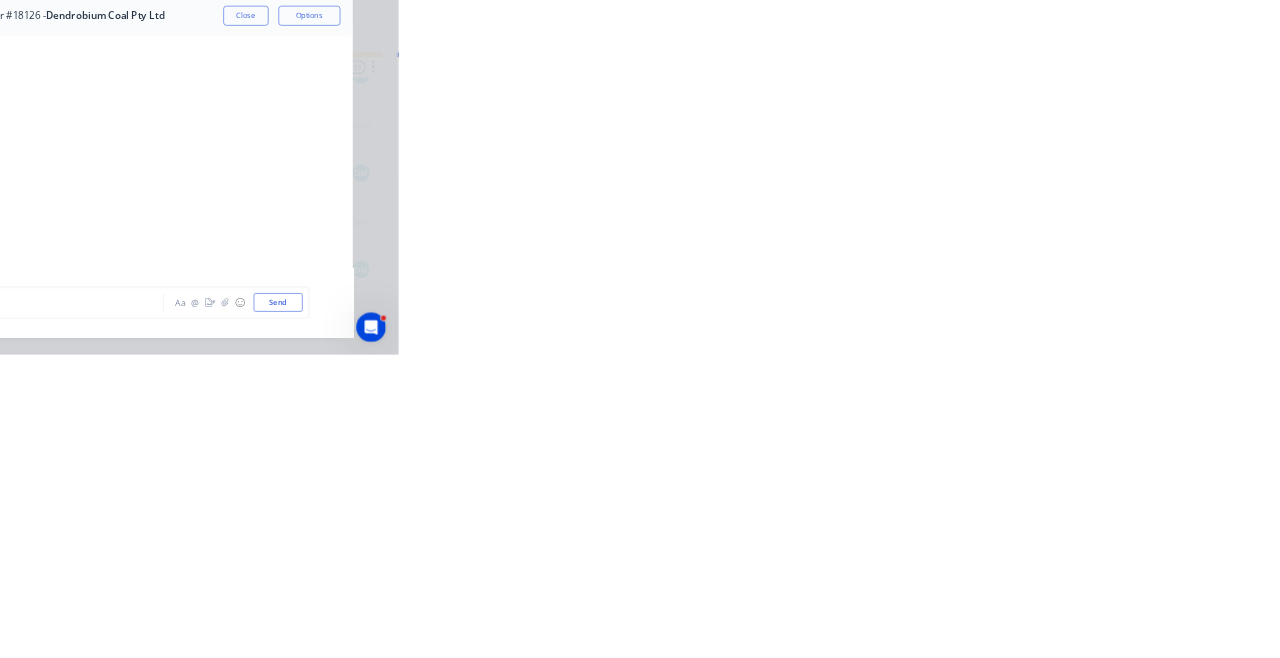 scroll, scrollTop: 137, scrollLeft: 0, axis: vertical 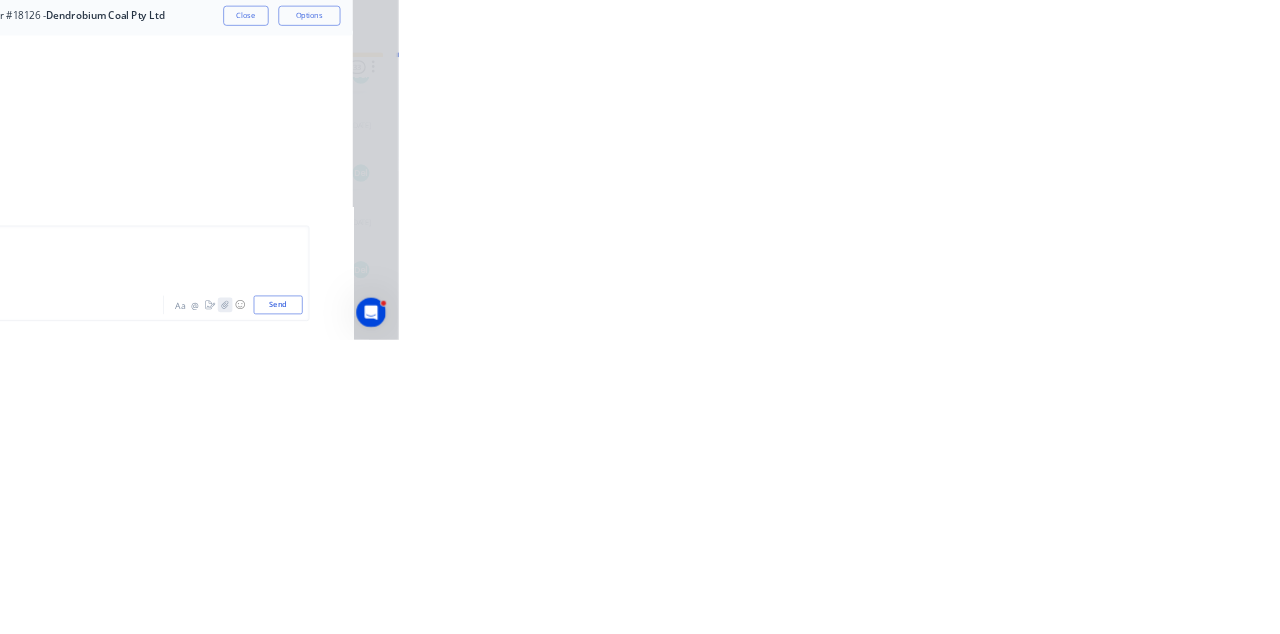 click 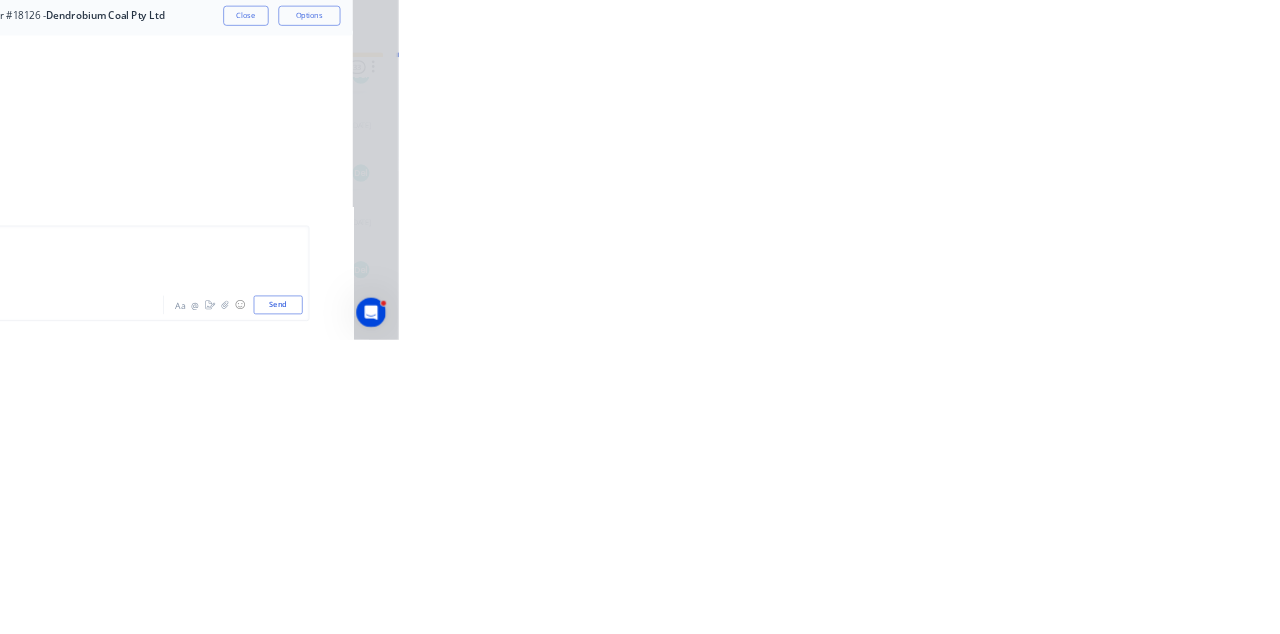 click on "Send" at bounding box center [1085, 578] 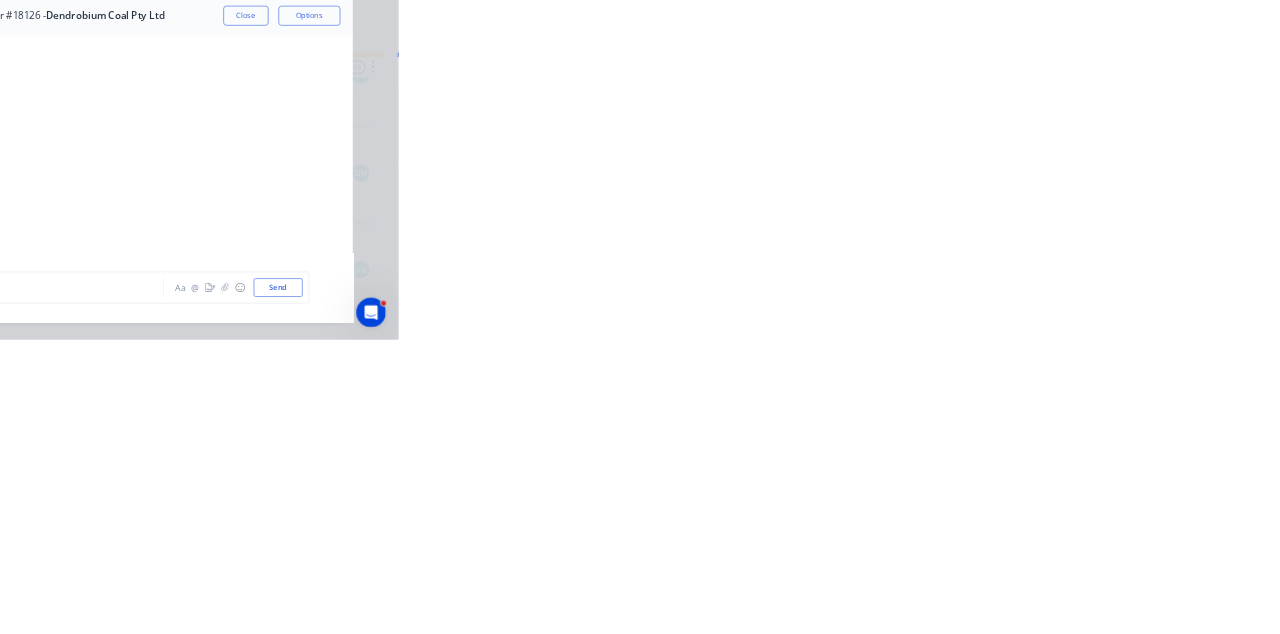 scroll, scrollTop: 4572, scrollLeft: 0, axis: vertical 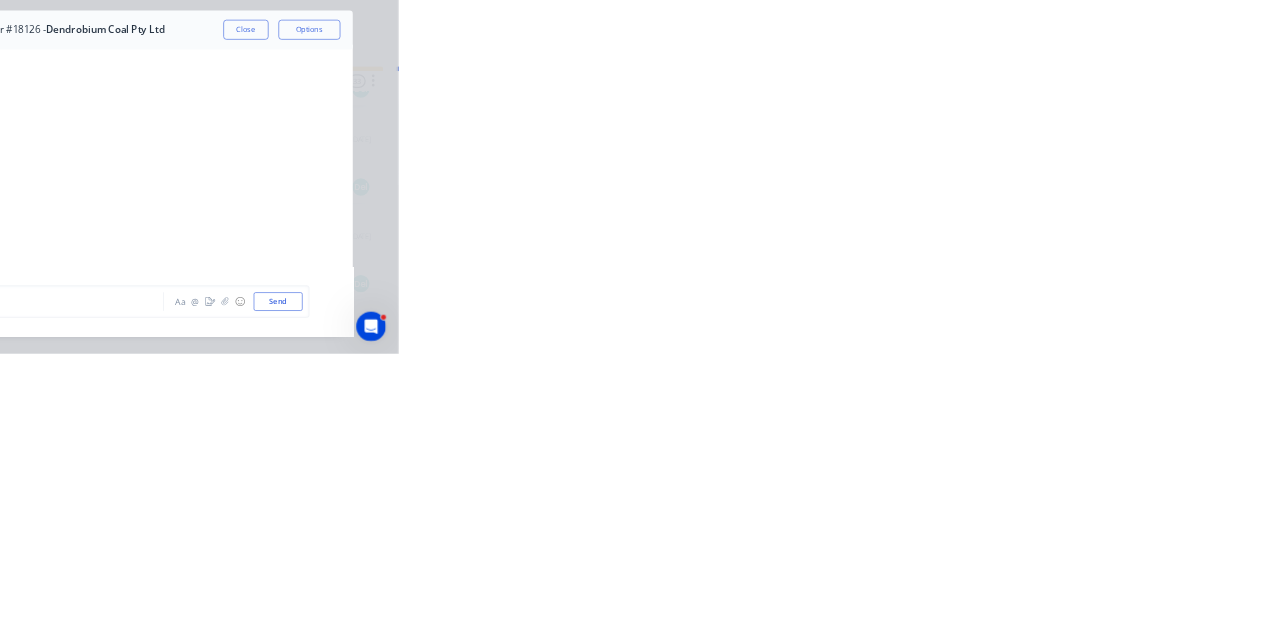 click on "Close" at bounding box center [1033, 111] 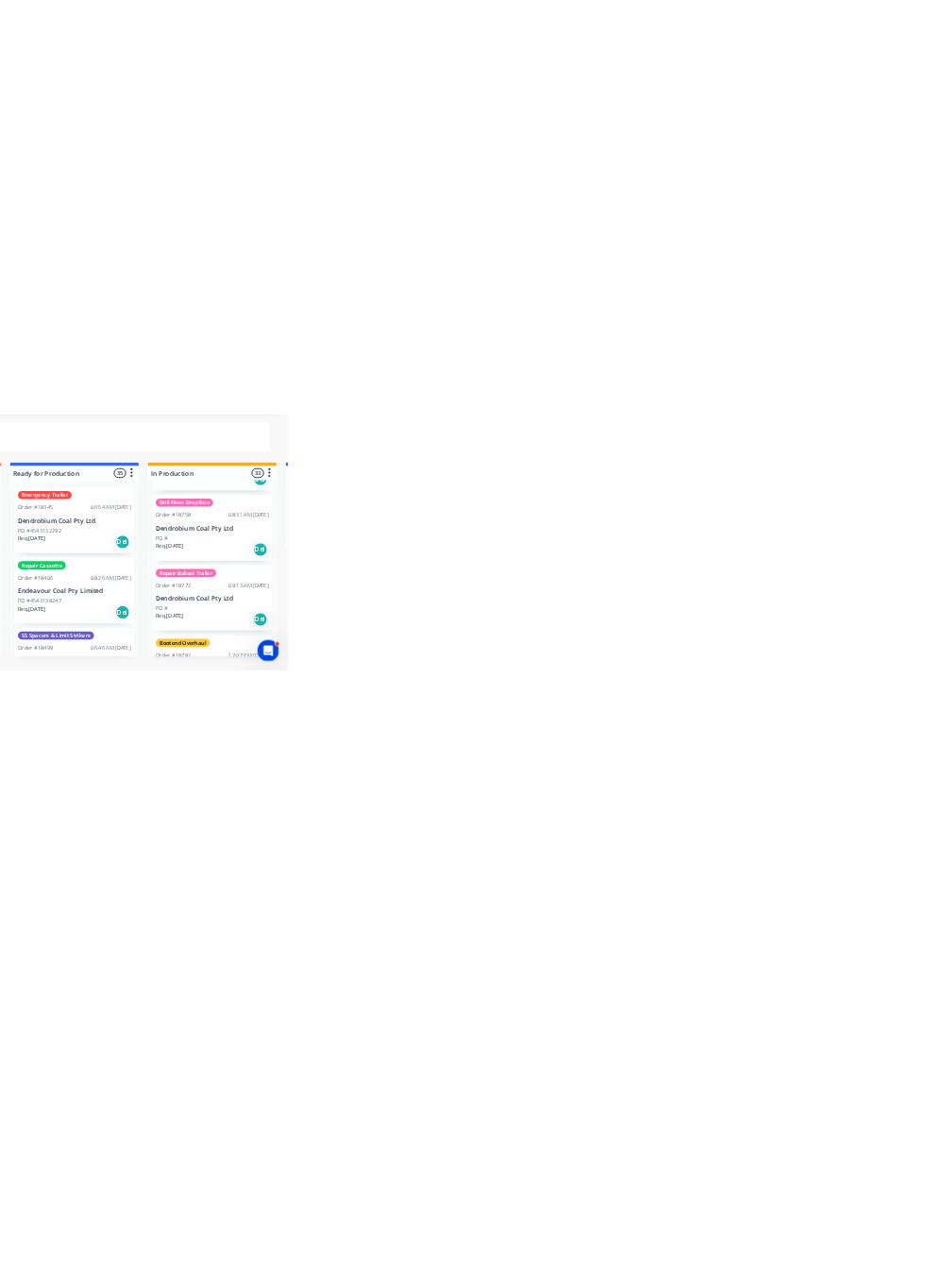 scroll, scrollTop: 82, scrollLeft: 0, axis: vertical 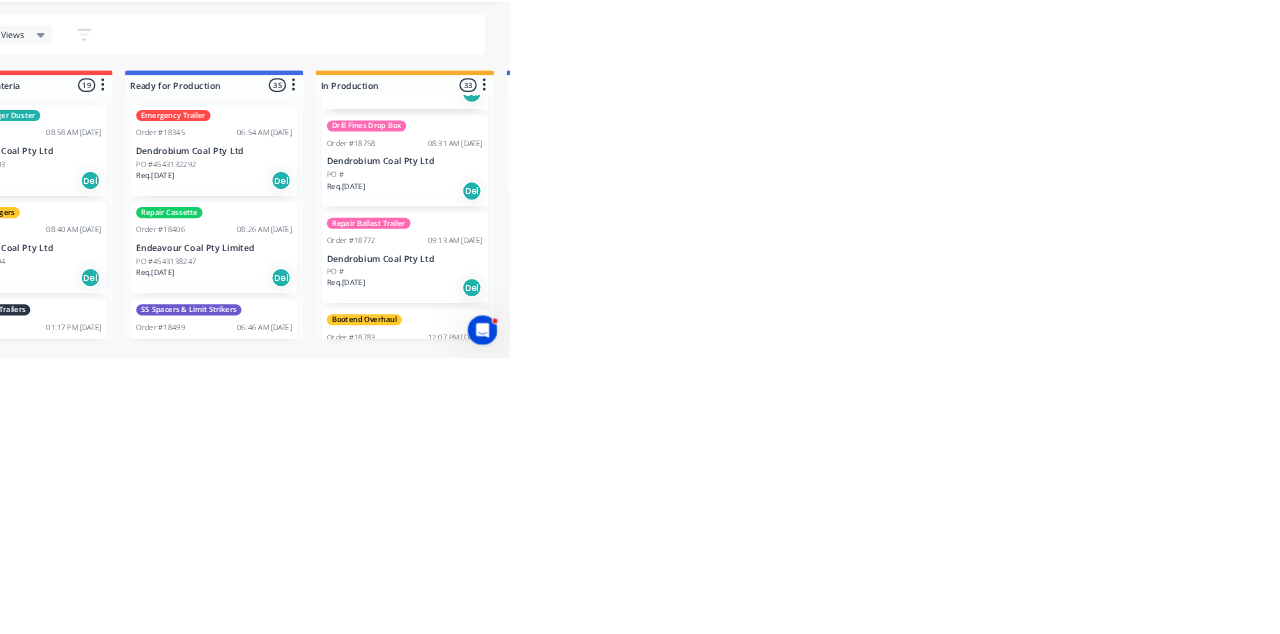 click on "Req. [DATE] Del" at bounding box center [1111, 521] 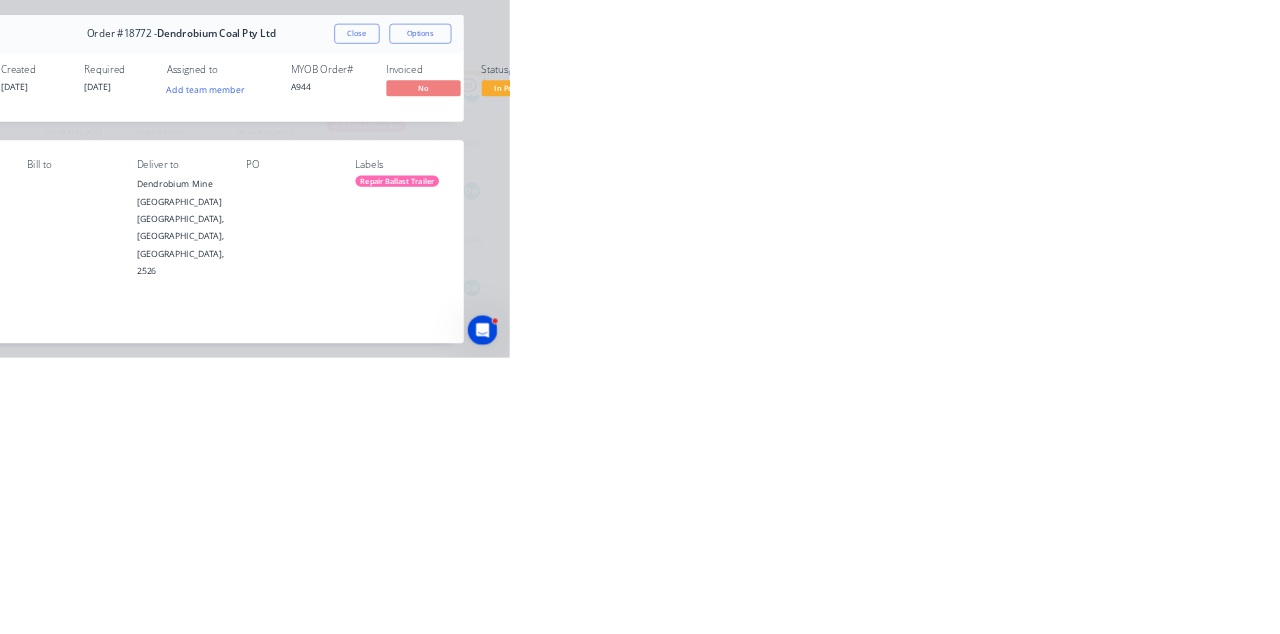 click on "Close" at bounding box center [1033, 111] 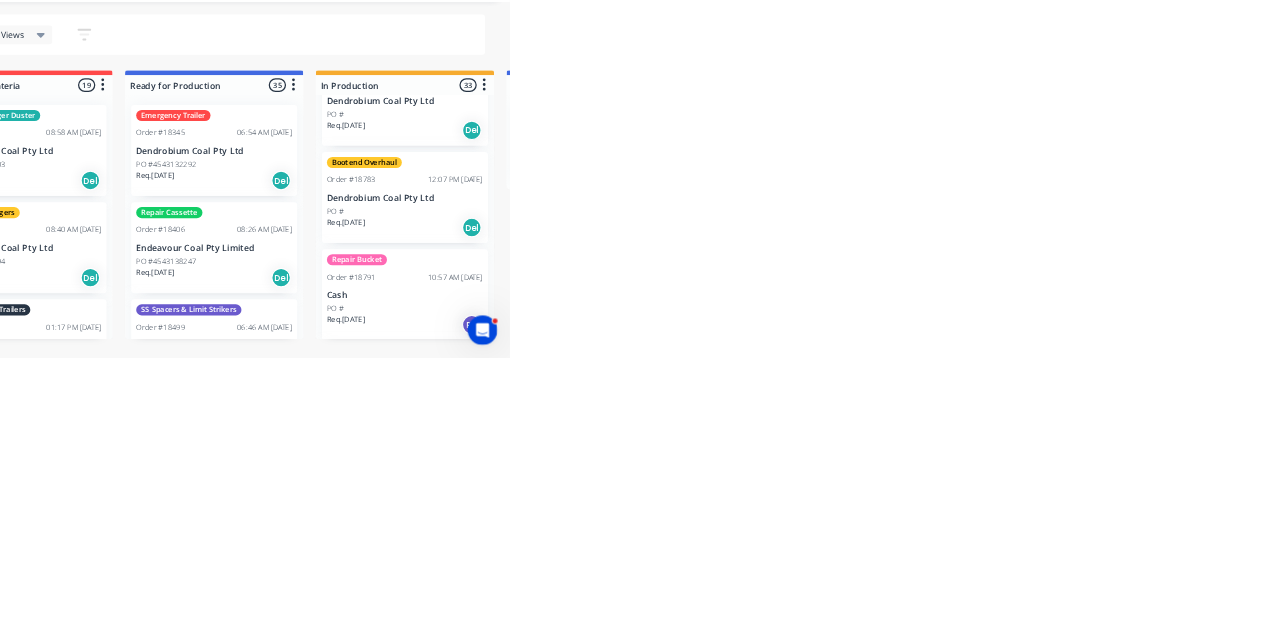 scroll, scrollTop: 3665, scrollLeft: 0, axis: vertical 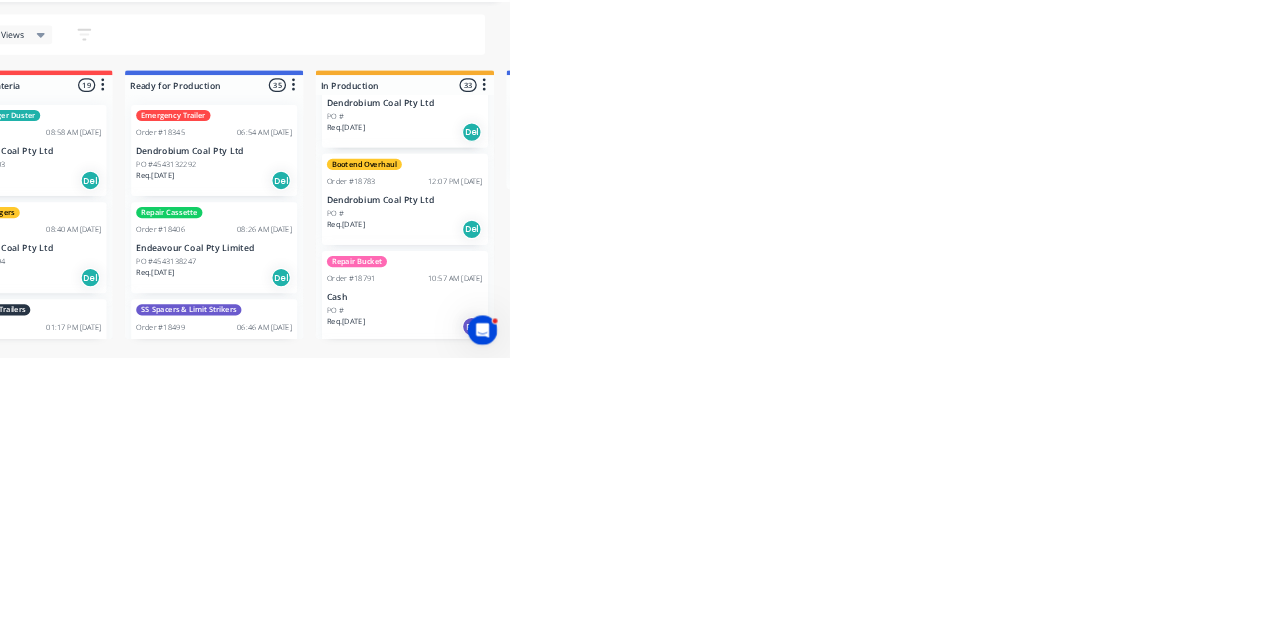 click on "Dendrobium Coal Pty Ltd" at bounding box center (1111, 379) 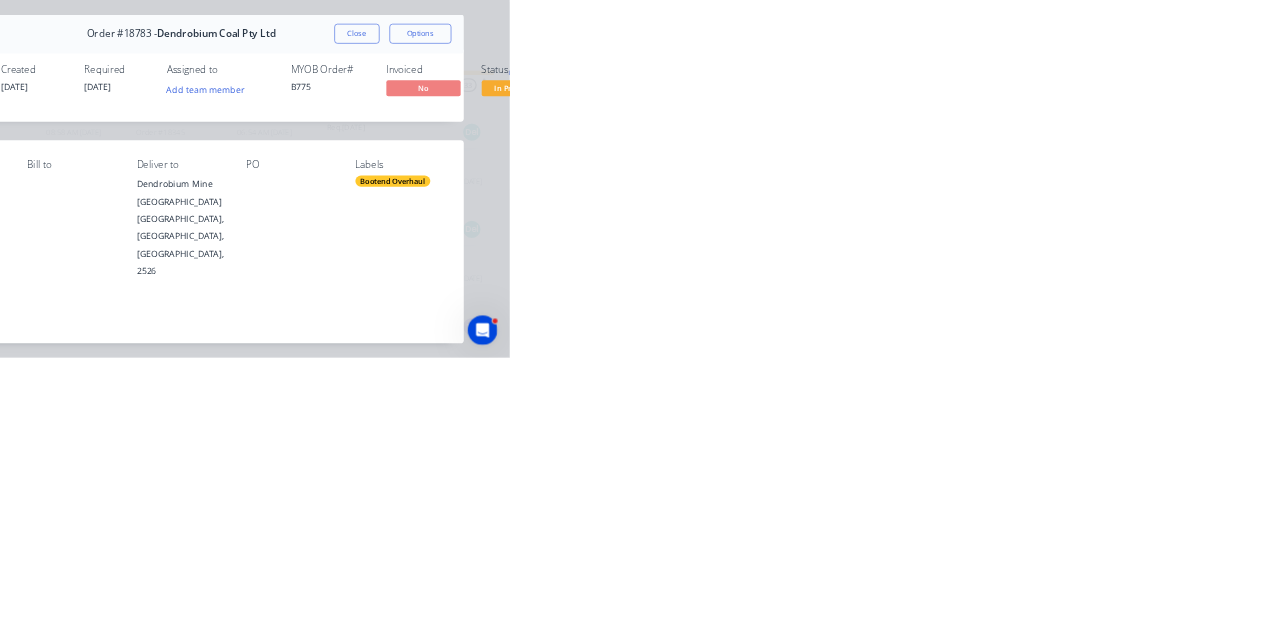 click on "Collaborate" at bounding box center [170, 175] 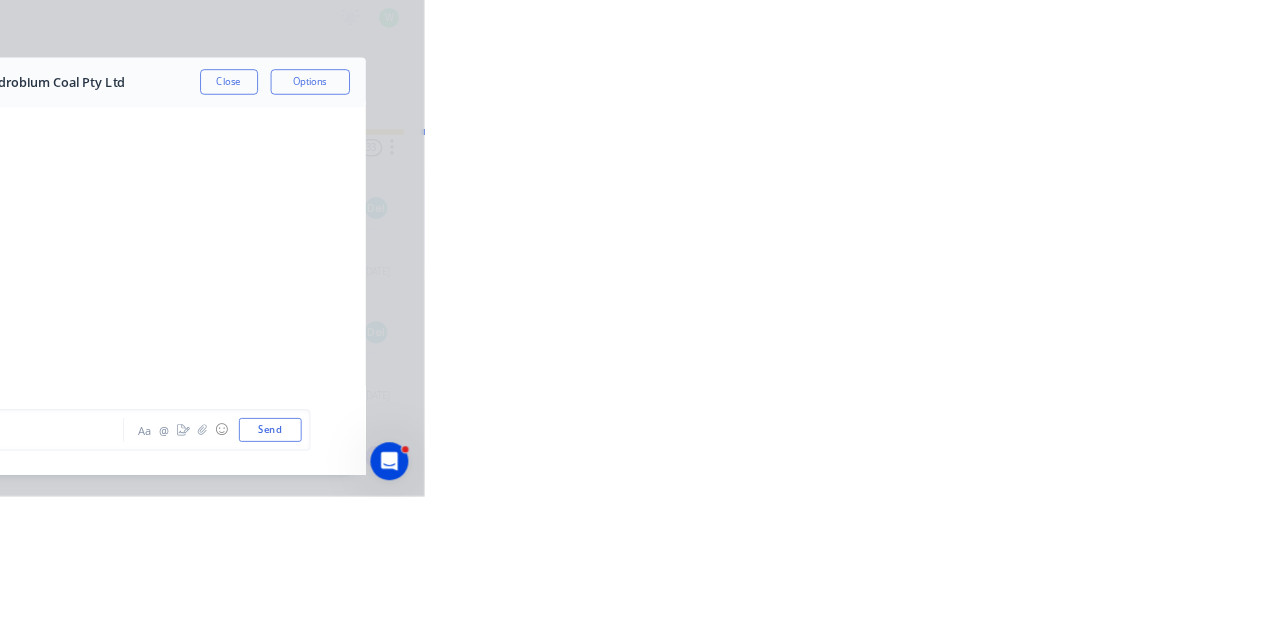 scroll, scrollTop: 4268, scrollLeft: 0, axis: vertical 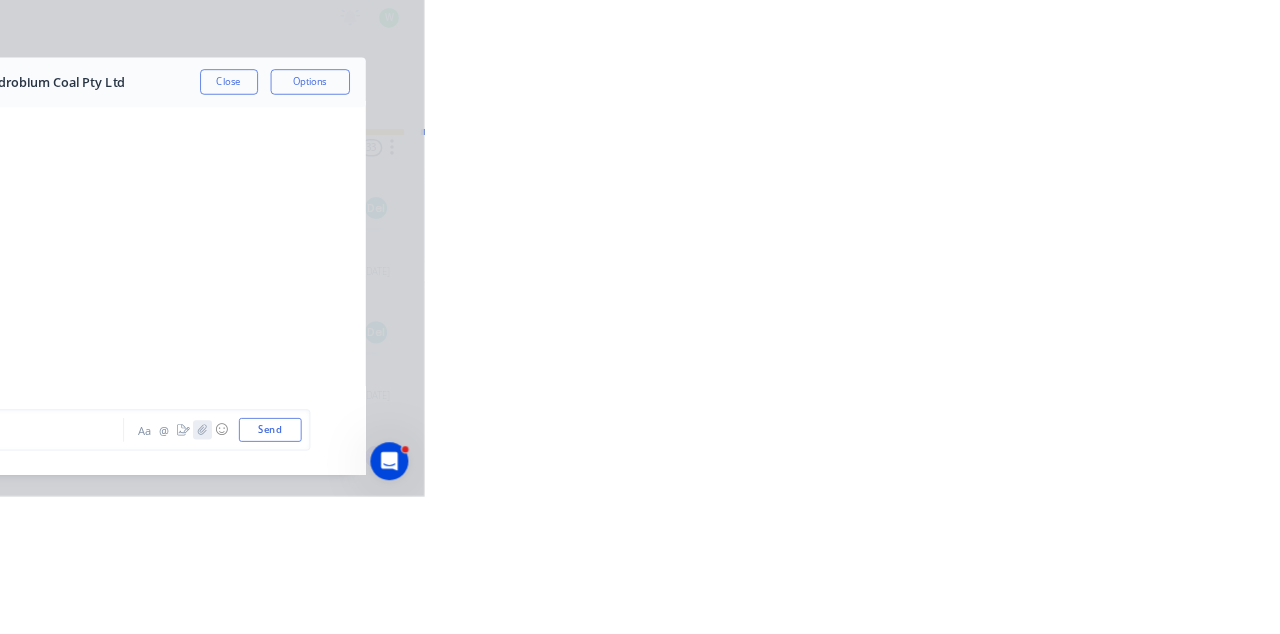 click 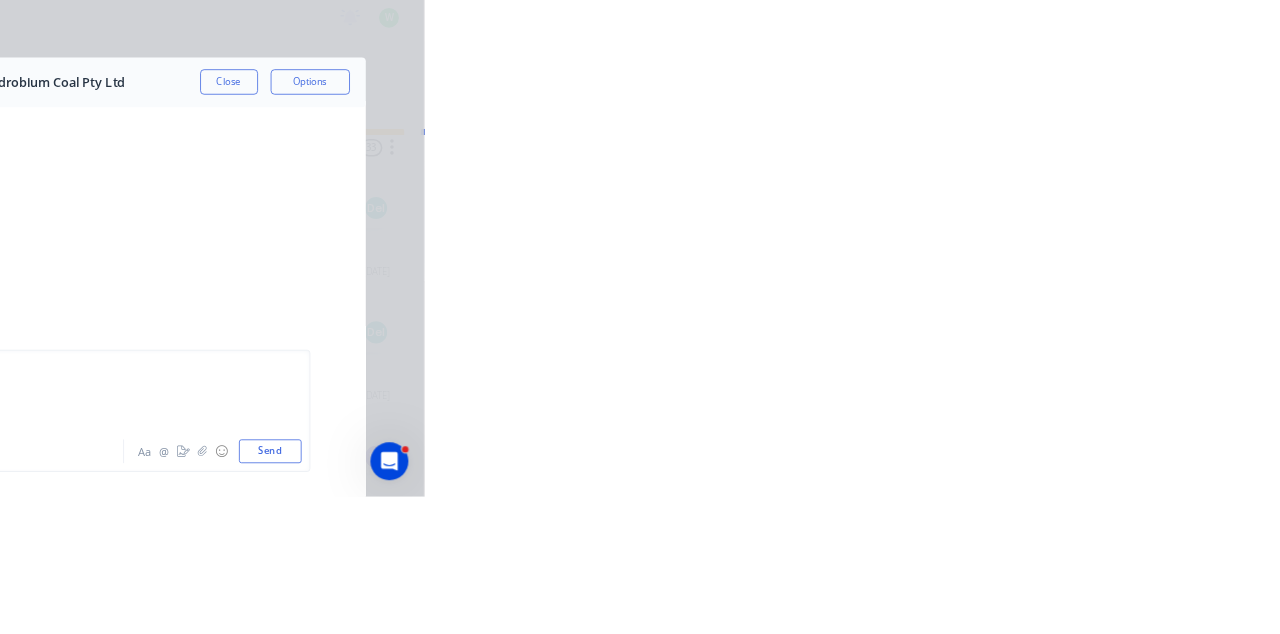 click on "Send" at bounding box center (1085, 578) 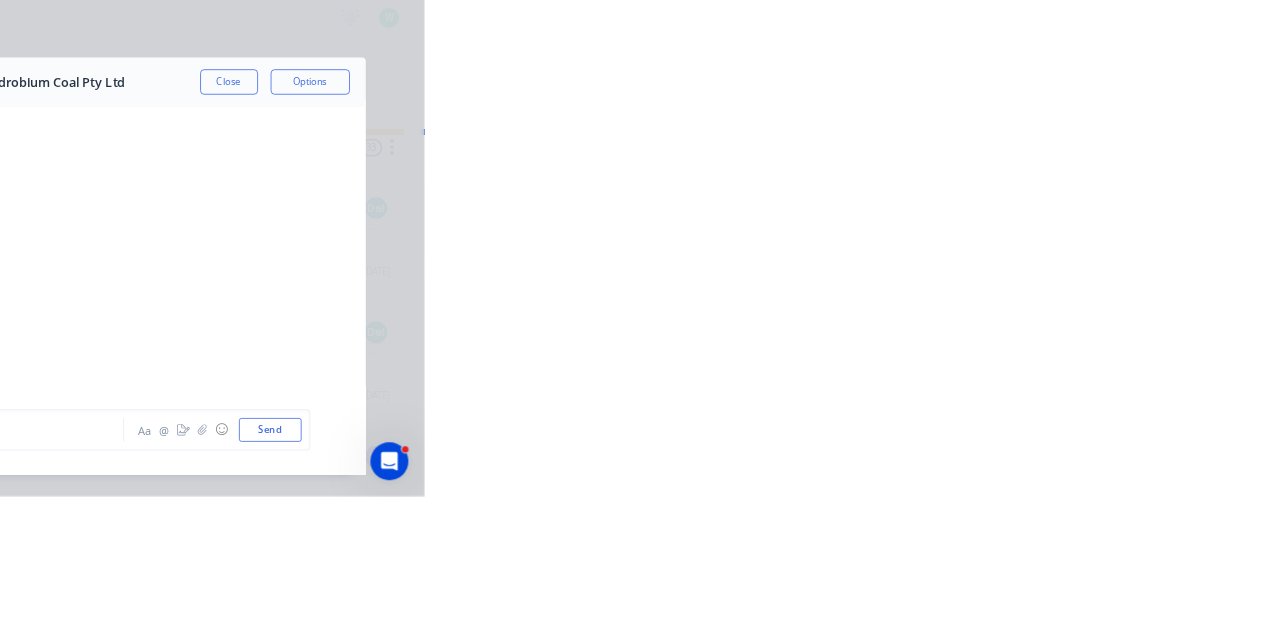scroll, scrollTop: 3948, scrollLeft: 0, axis: vertical 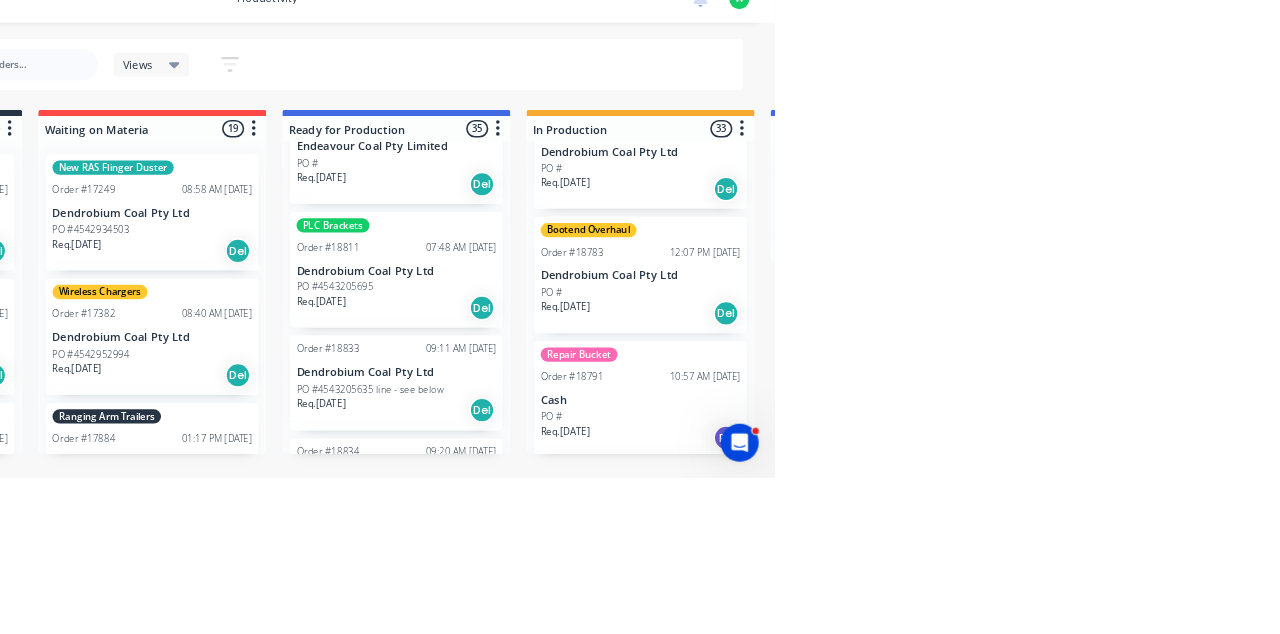 click on "PO #4543205695" at bounding box center [803, 394] 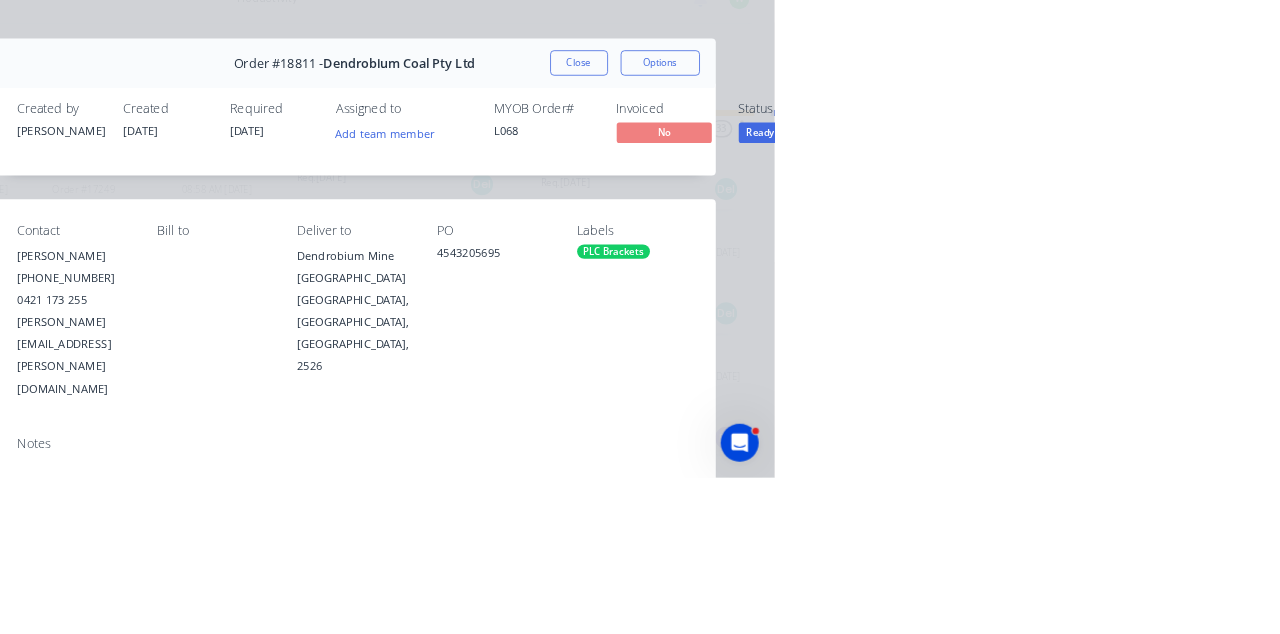 click on "Collaborate" at bounding box center [169, 175] 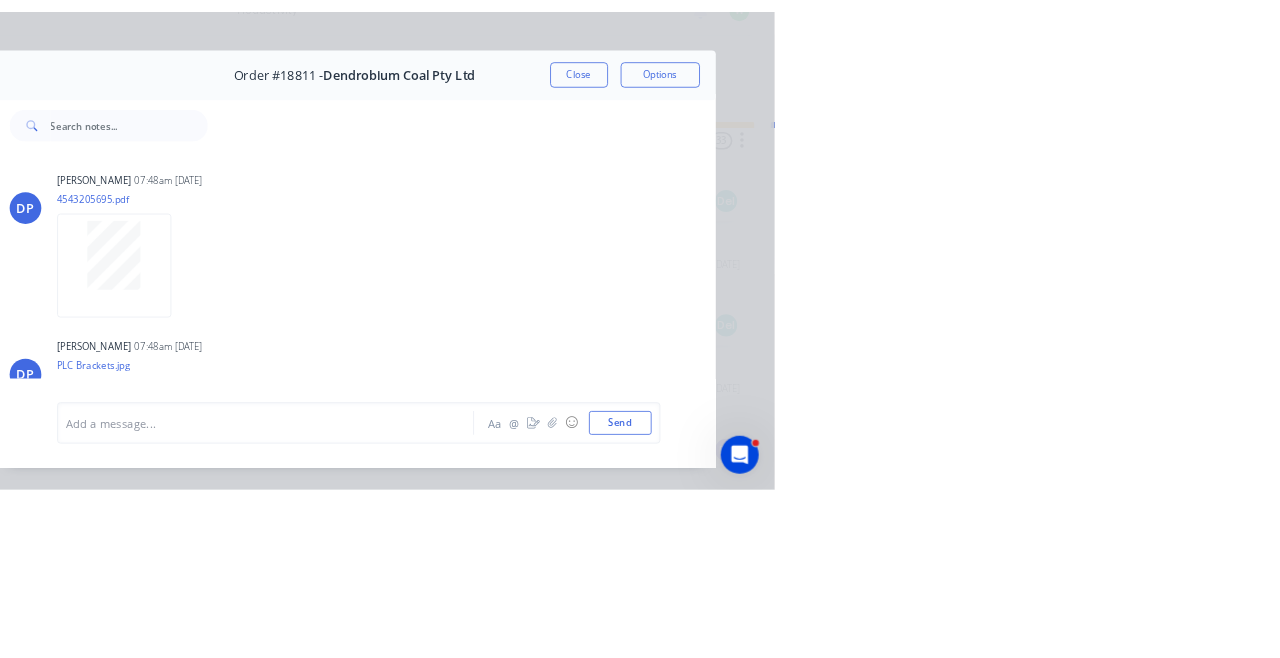scroll, scrollTop: 64, scrollLeft: 0, axis: vertical 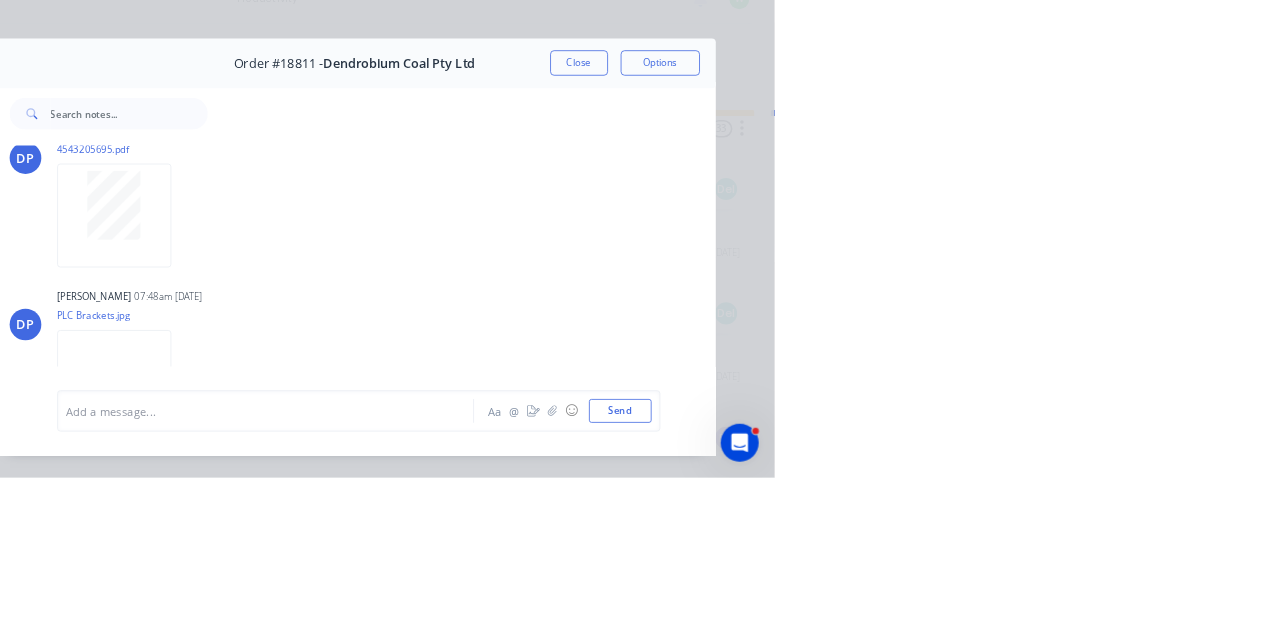 click at bounding box center [447, 513] 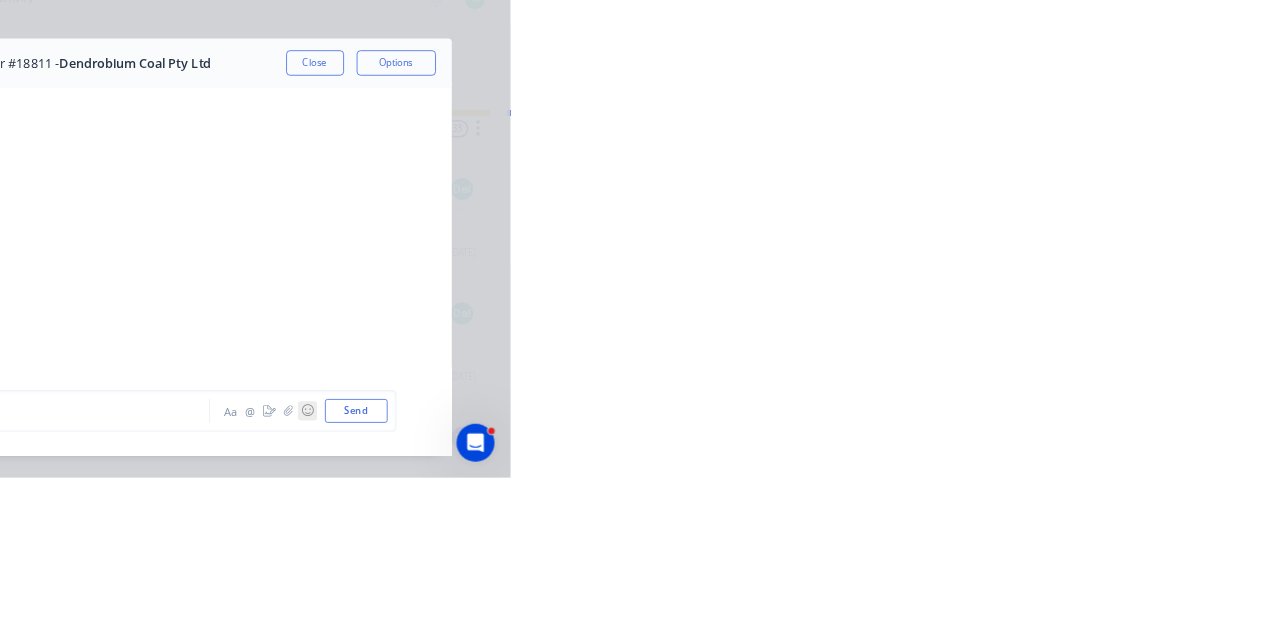 click on "☺" at bounding box center [1024, 550] 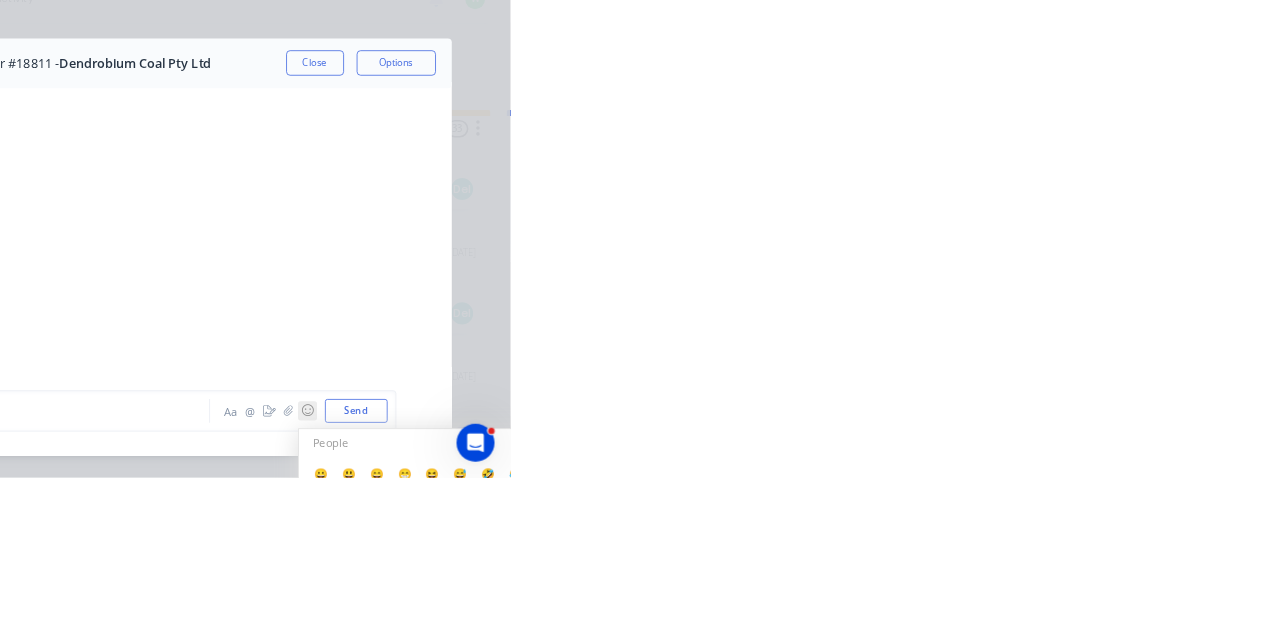 click on "☺" at bounding box center (1024, 550) 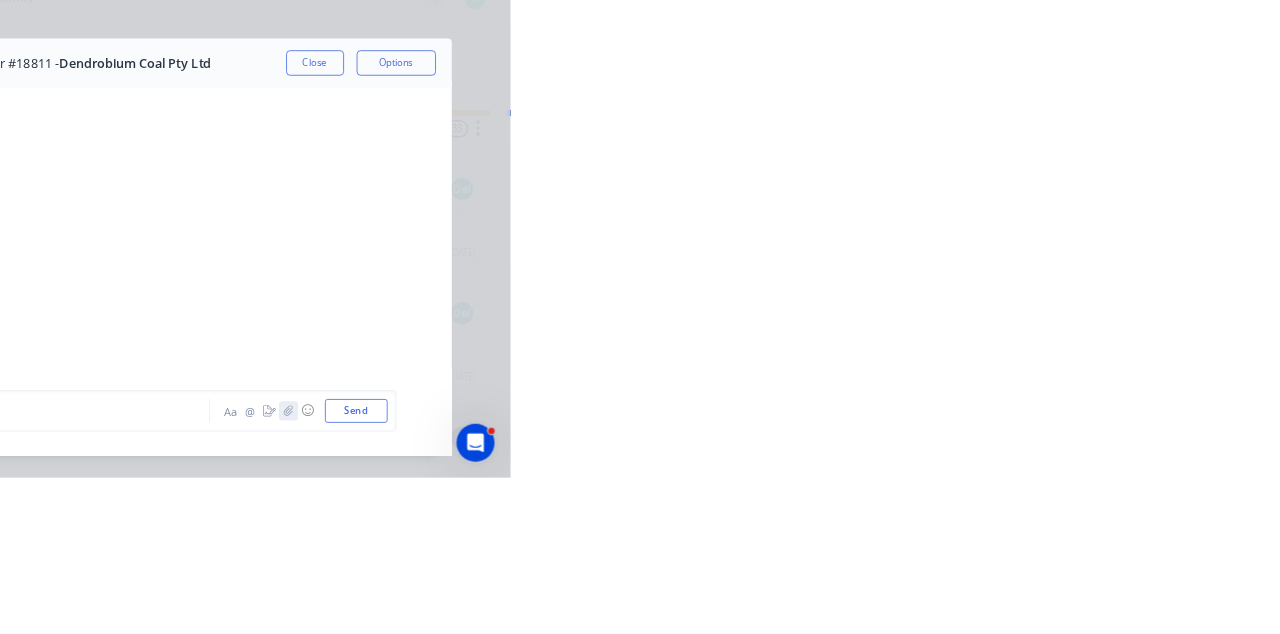 click 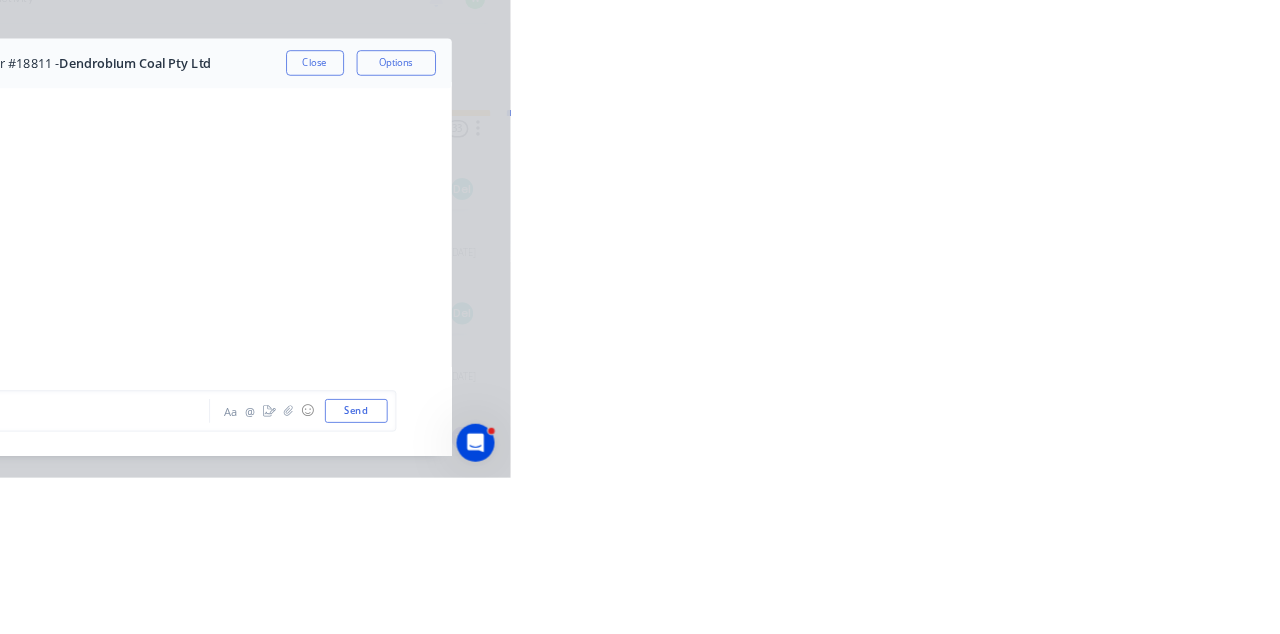 scroll, scrollTop: 40, scrollLeft: 0, axis: vertical 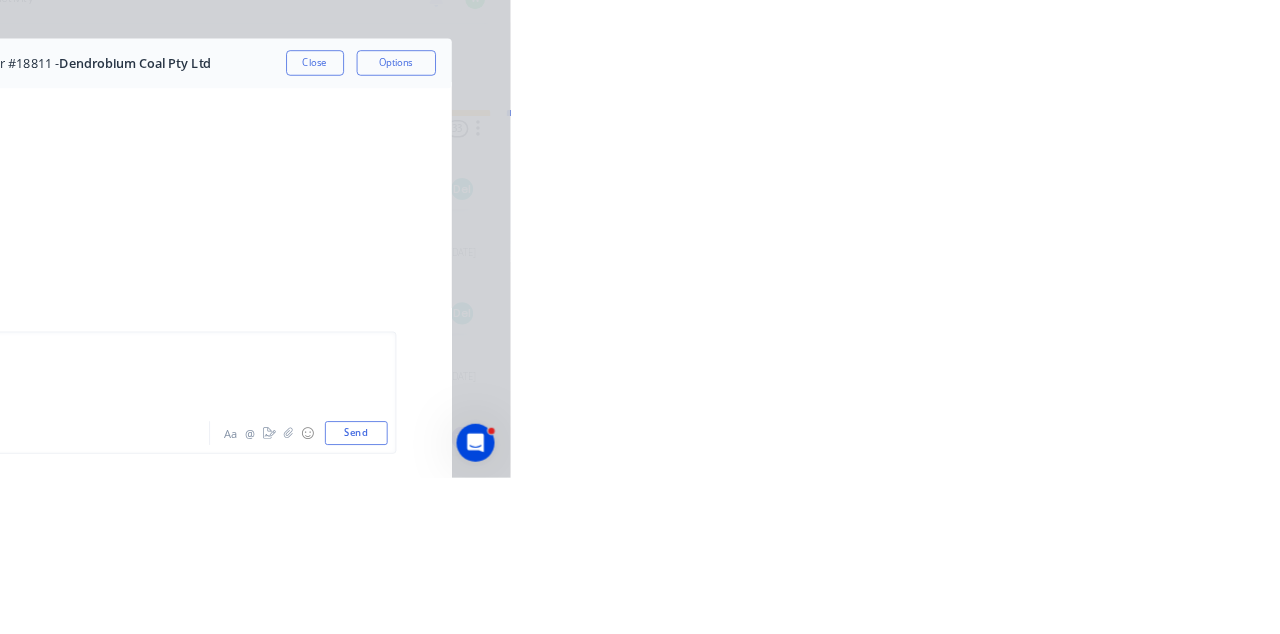 click on "Send" at bounding box center (1085, 578) 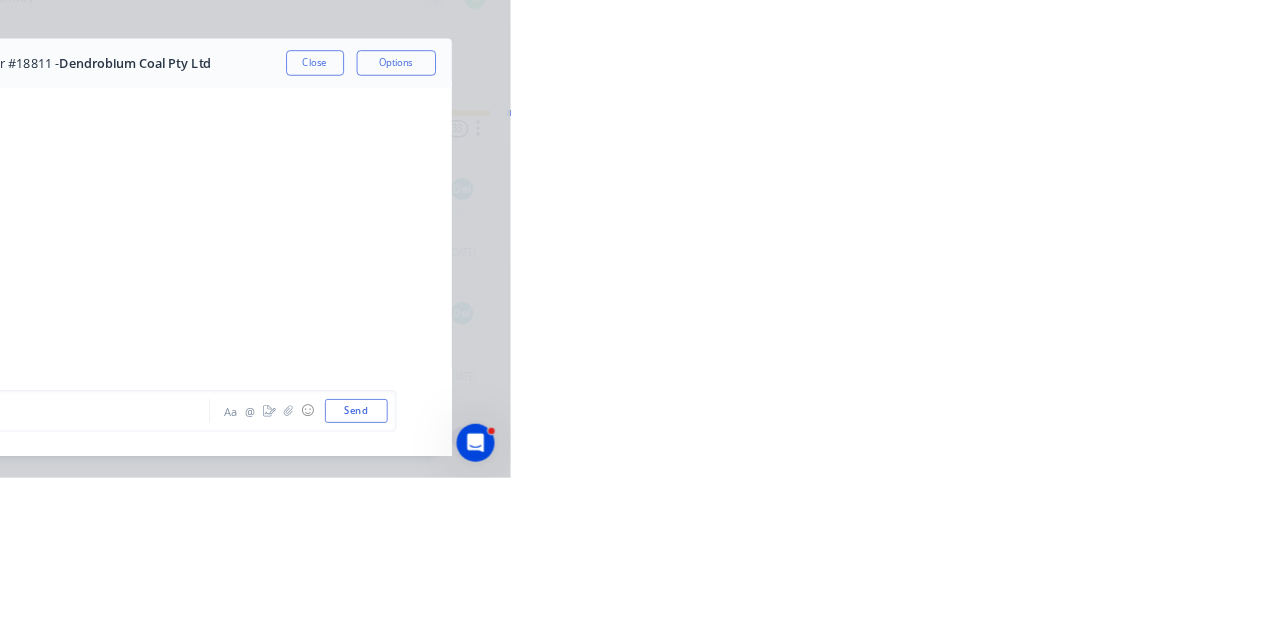 scroll, scrollTop: 242, scrollLeft: 0, axis: vertical 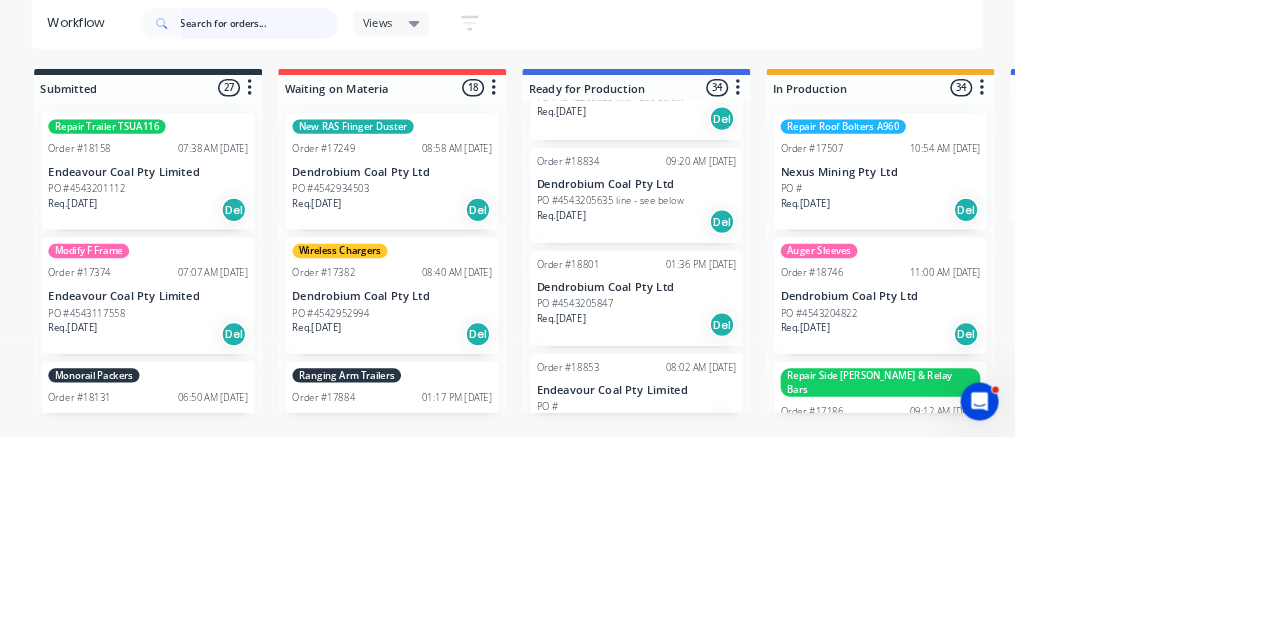 click at bounding box center [327, 113] 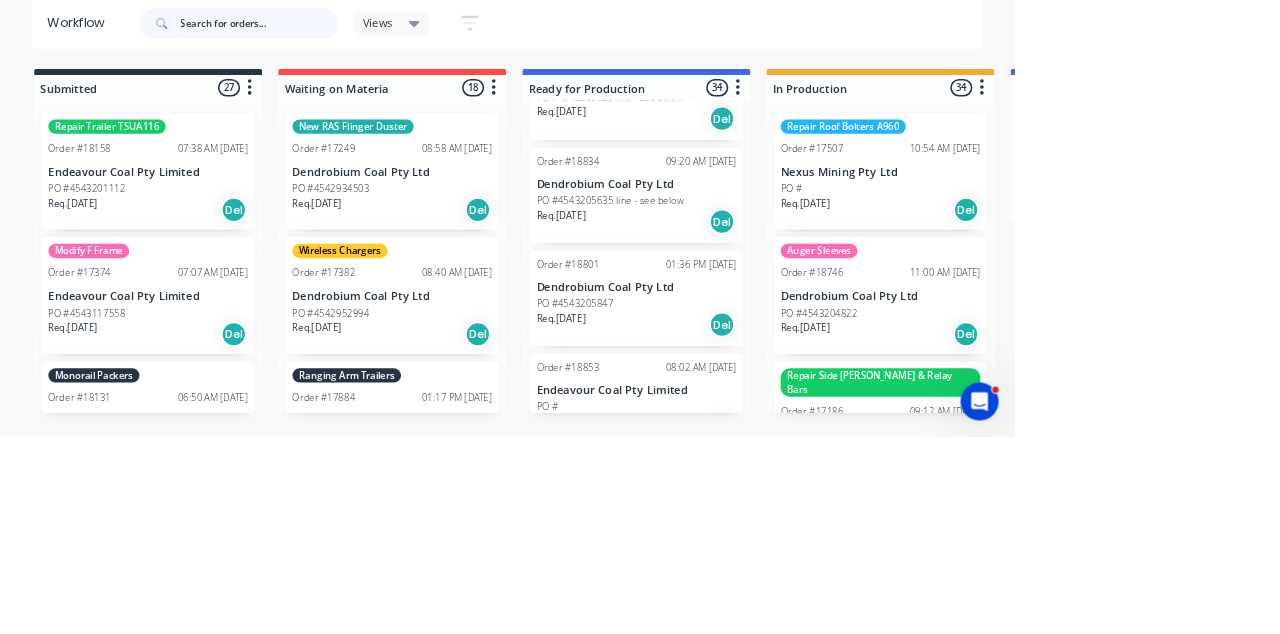 click at bounding box center (327, 113) 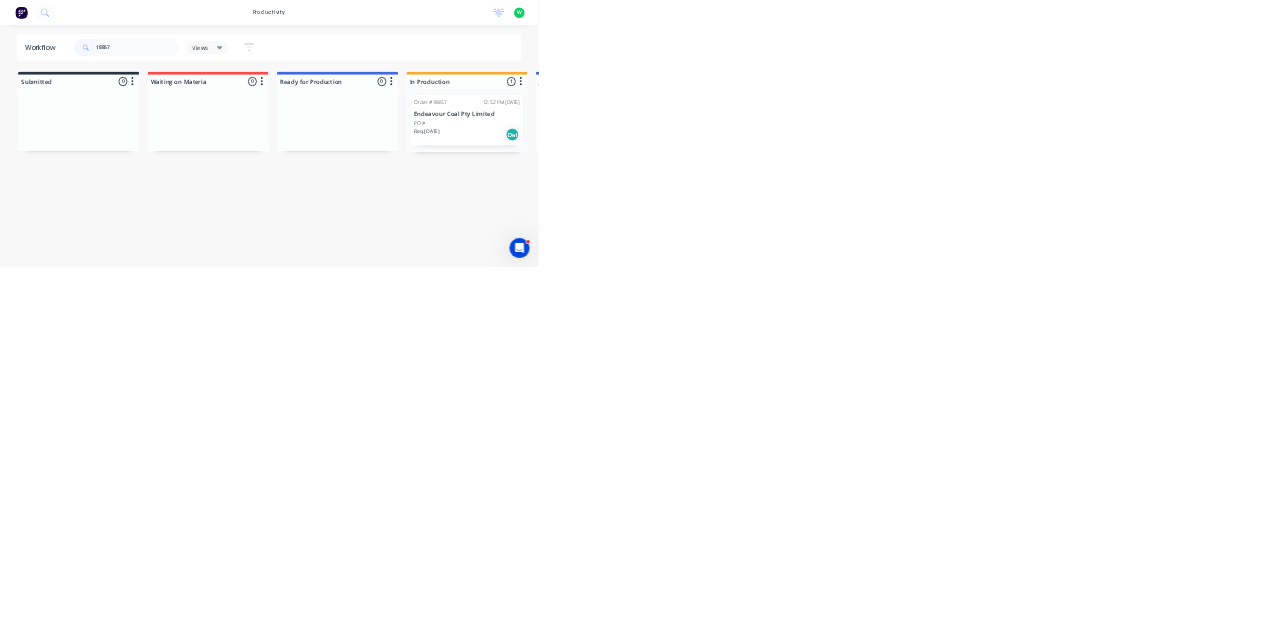 click on "Order #18857 12:52 PM [DATE] Endeavour Coal Pty Limited PO # Req. [DATE] Del" at bounding box center [1111, 286] 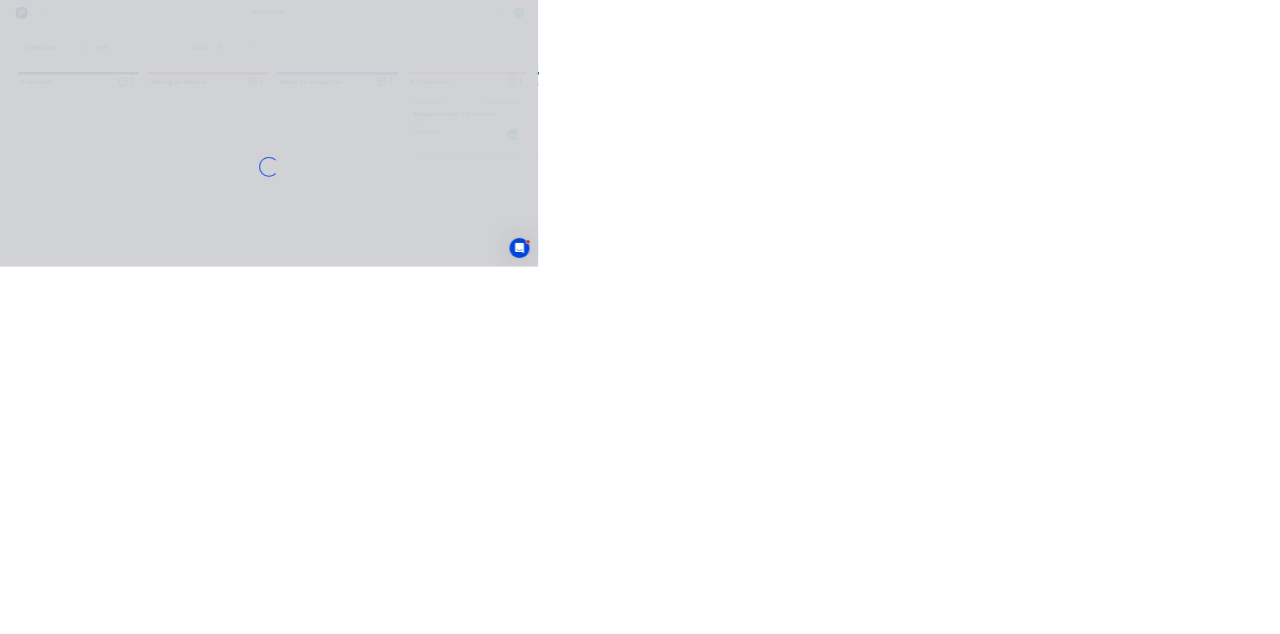 click on "Loading..." at bounding box center [640, 397] 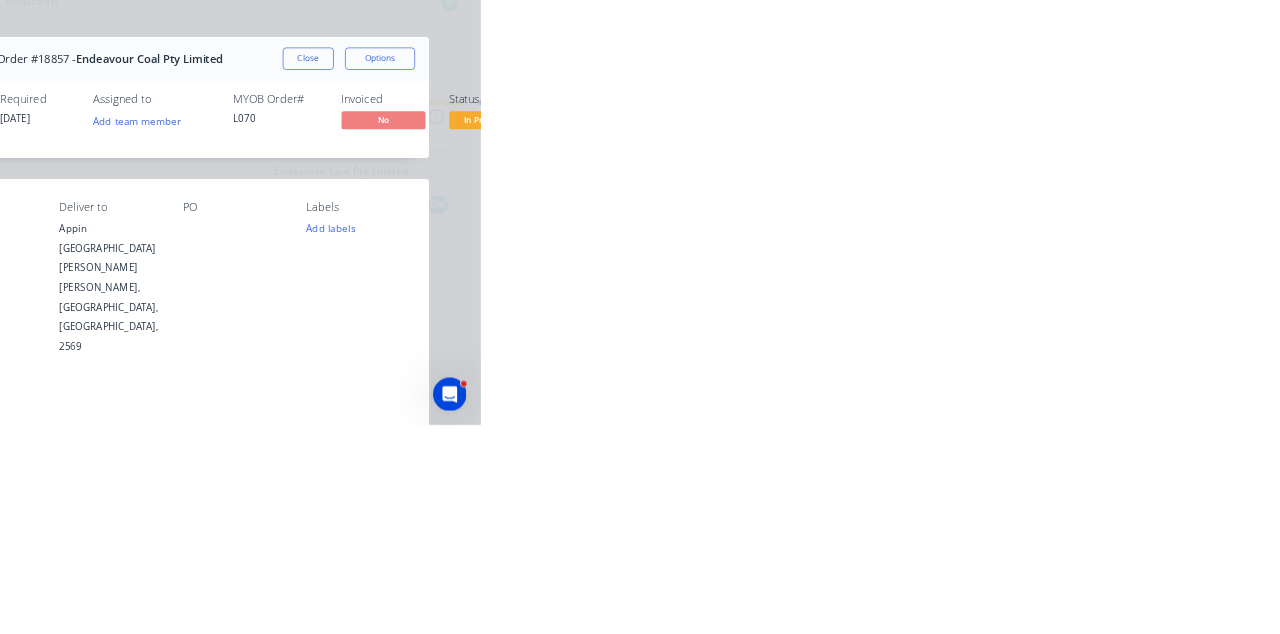 click on "Collaborate" at bounding box center (169, 175) 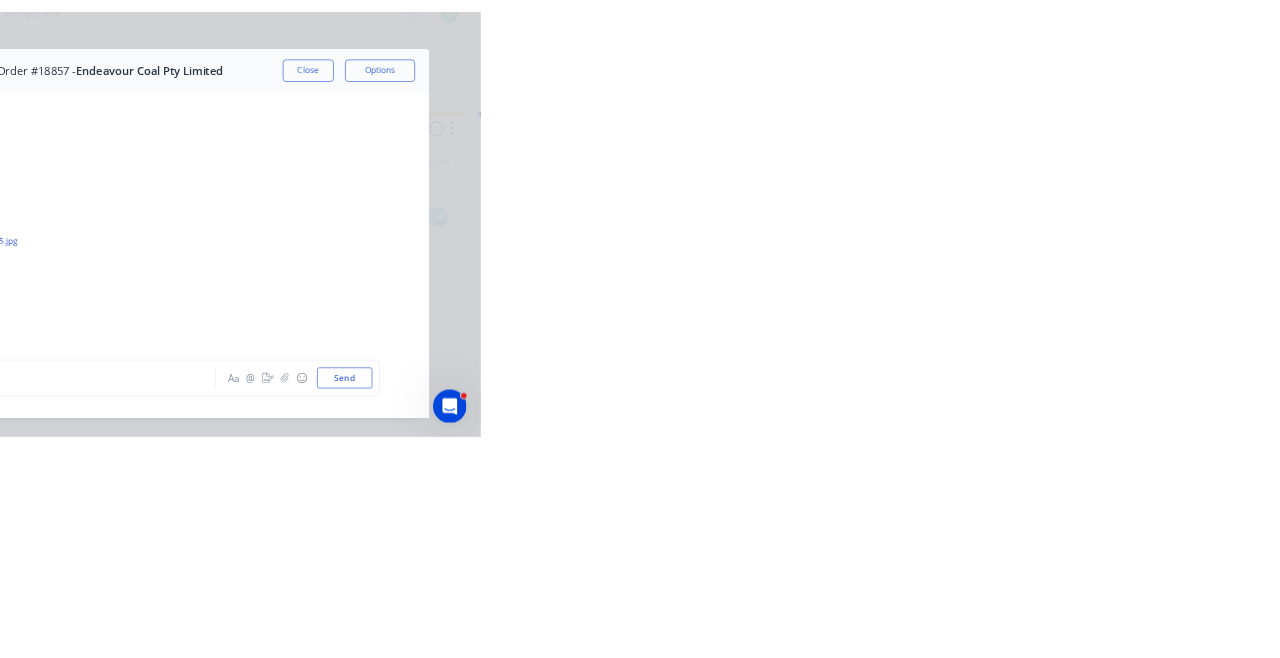 scroll, scrollTop: 274, scrollLeft: 0, axis: vertical 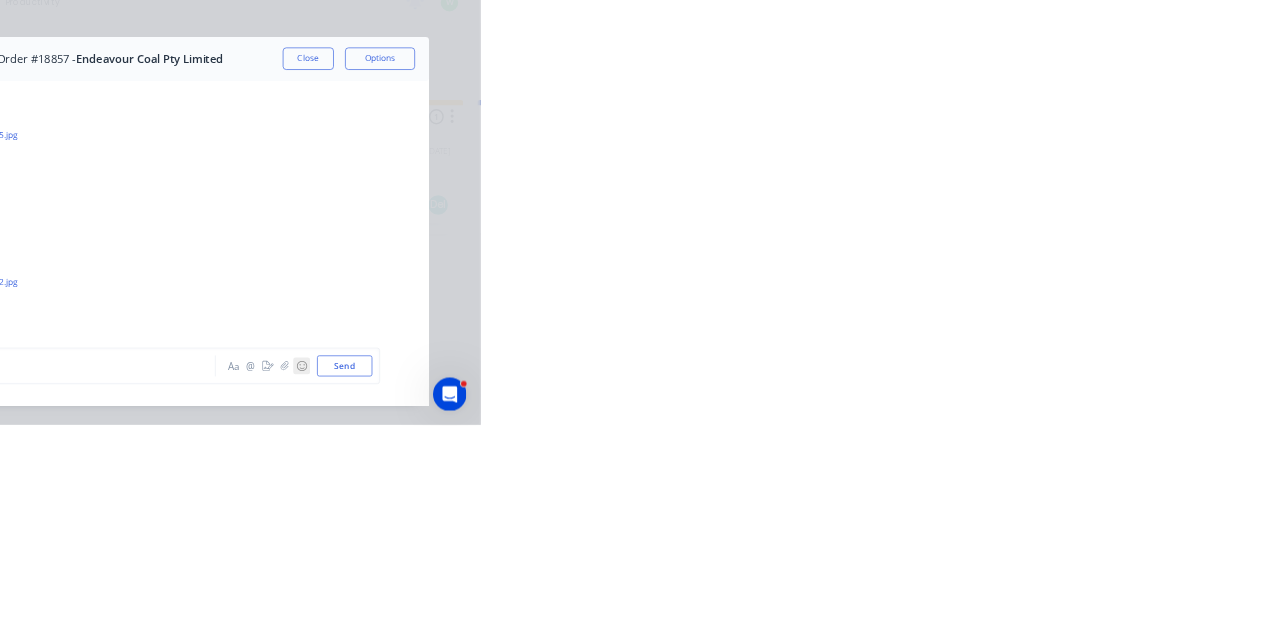 click on "☺" at bounding box center [1024, 550] 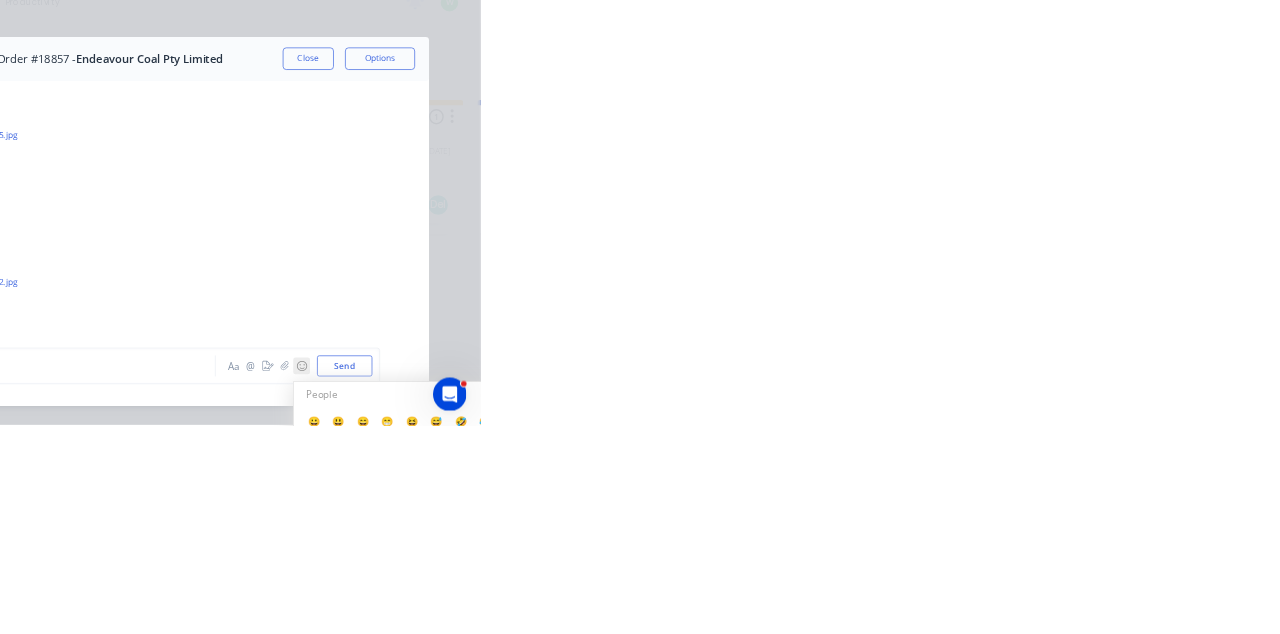 click on "☺" at bounding box center (1024, 550) 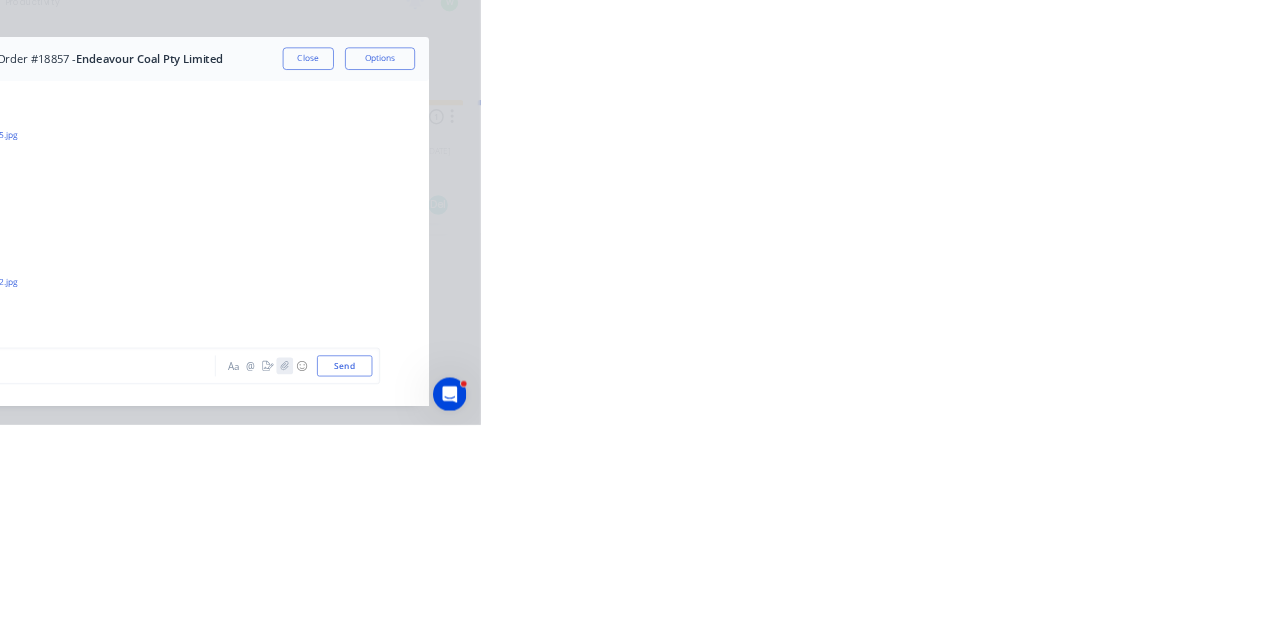 click 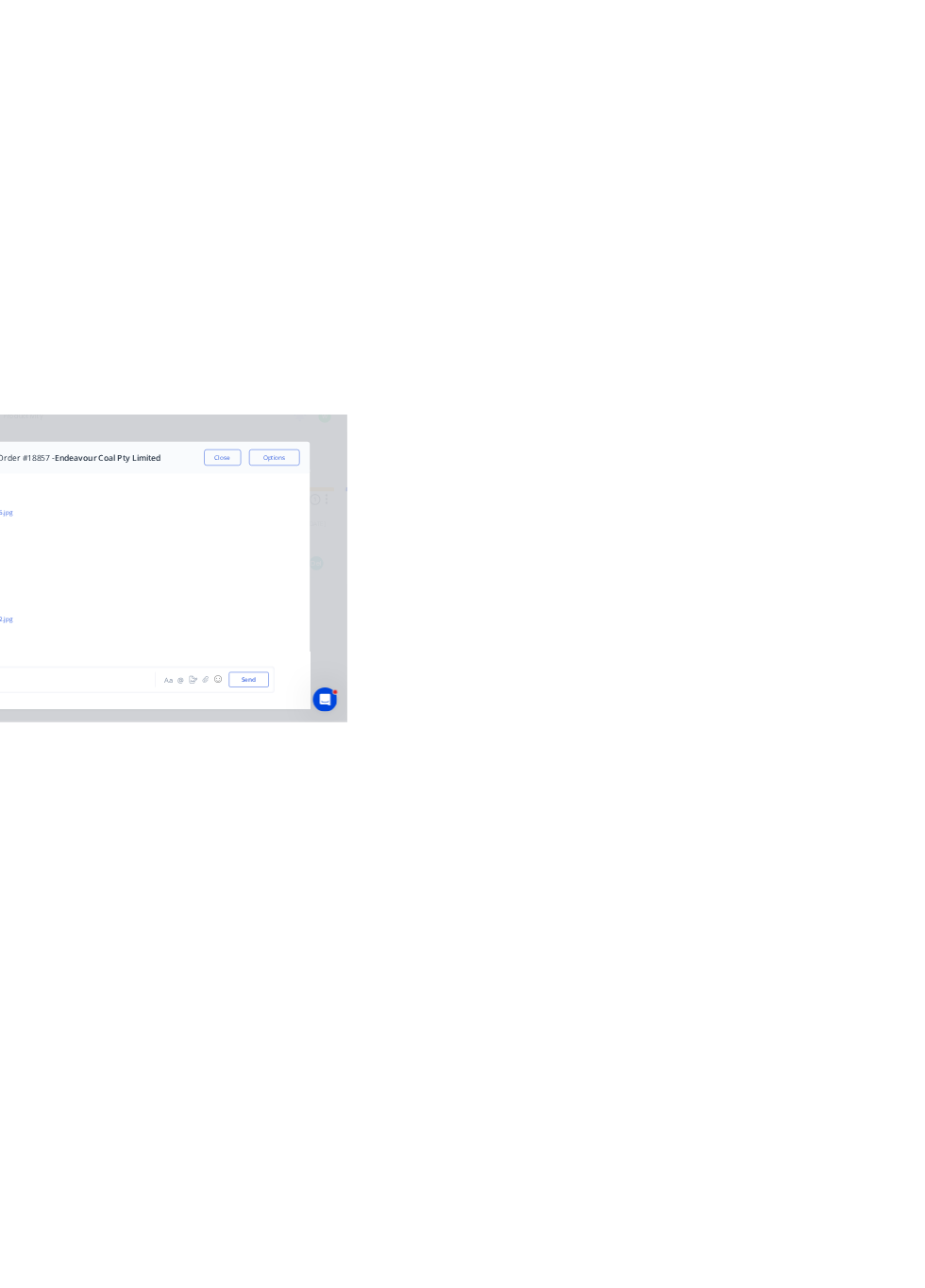 scroll, scrollTop: 236, scrollLeft: 0, axis: vertical 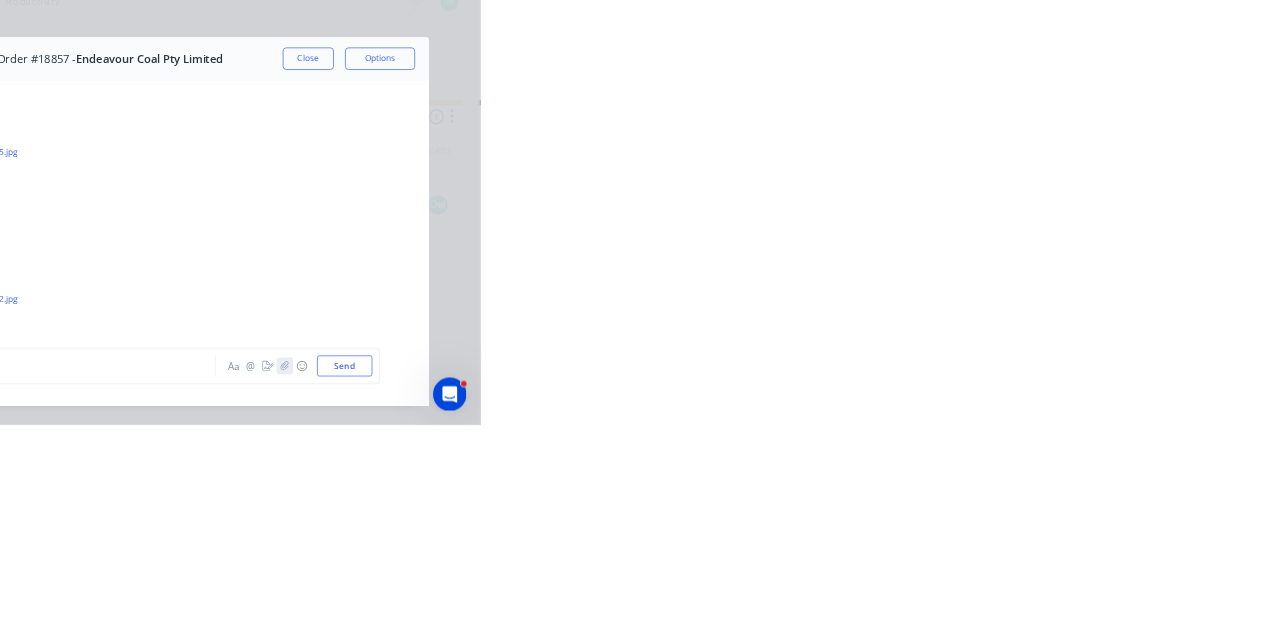 click 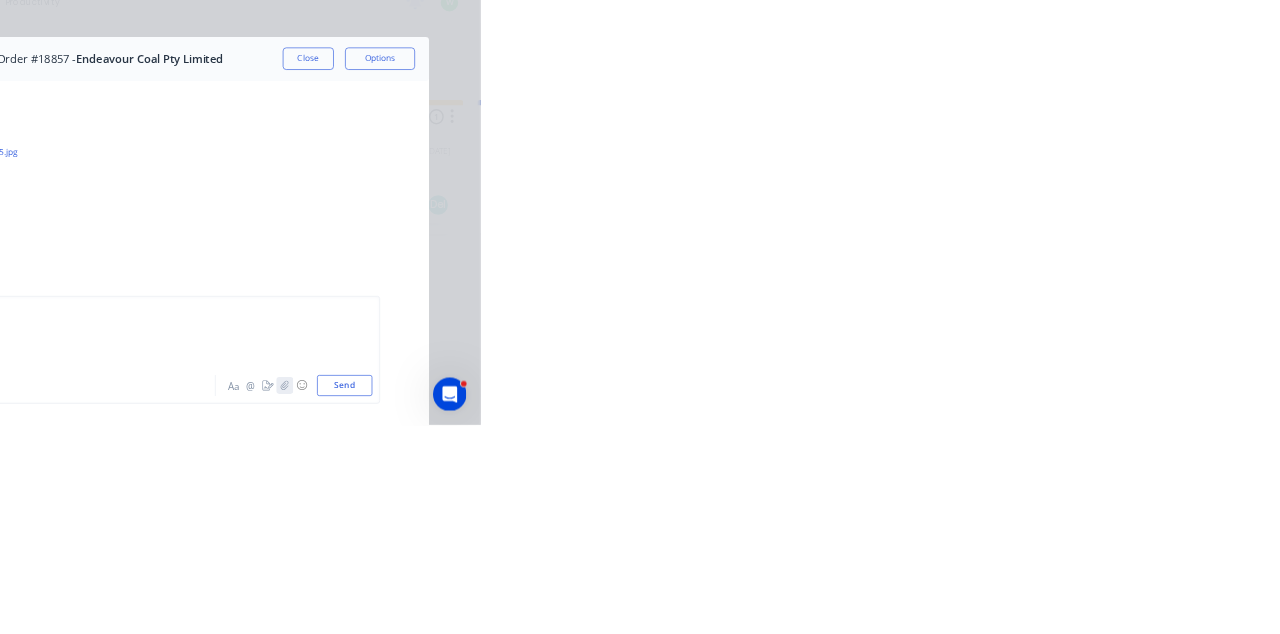 scroll, scrollTop: 0, scrollLeft: 0, axis: both 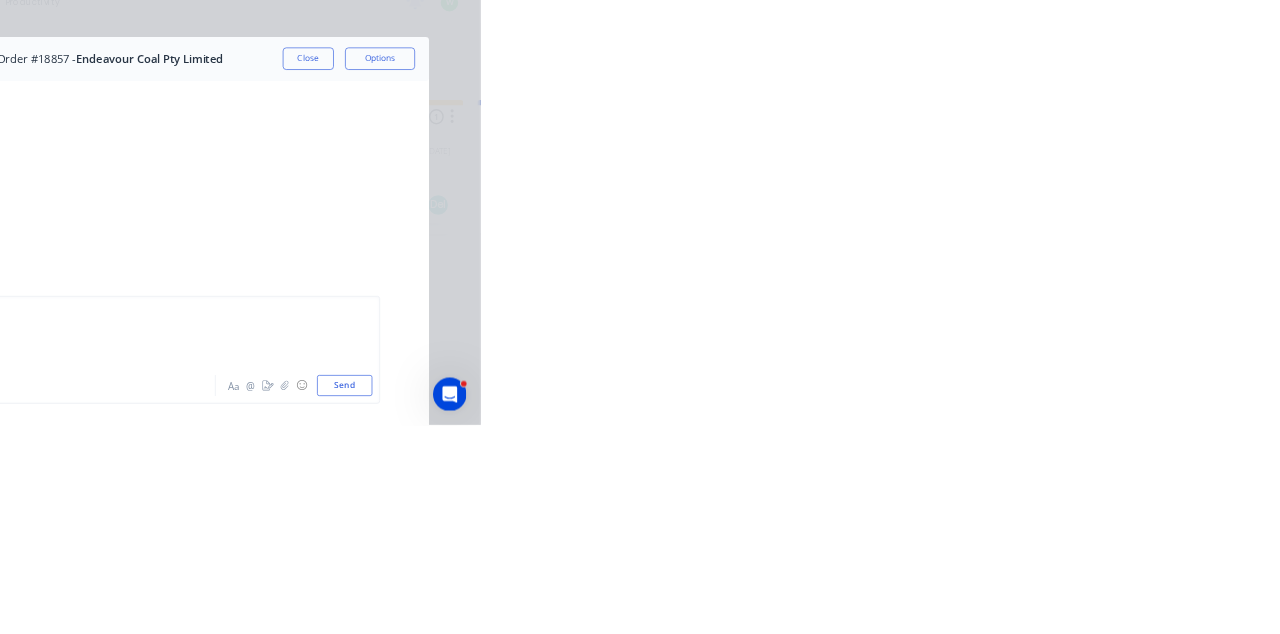 click on "Send" at bounding box center [1085, 578] 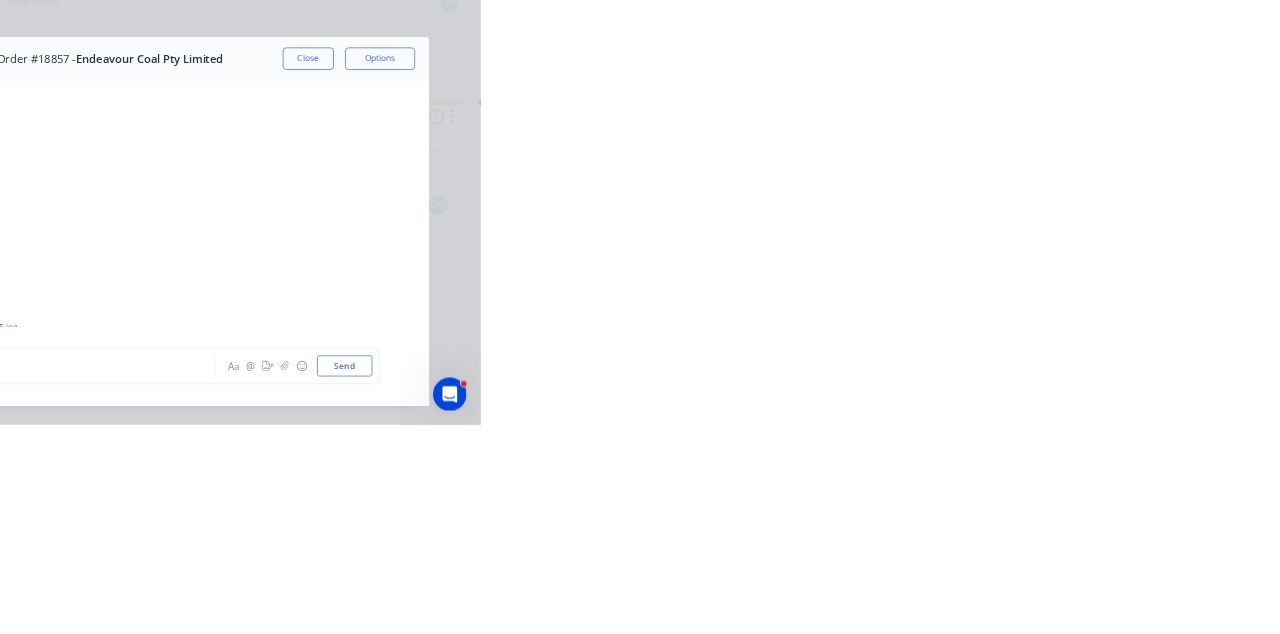 scroll, scrollTop: 452, scrollLeft: 0, axis: vertical 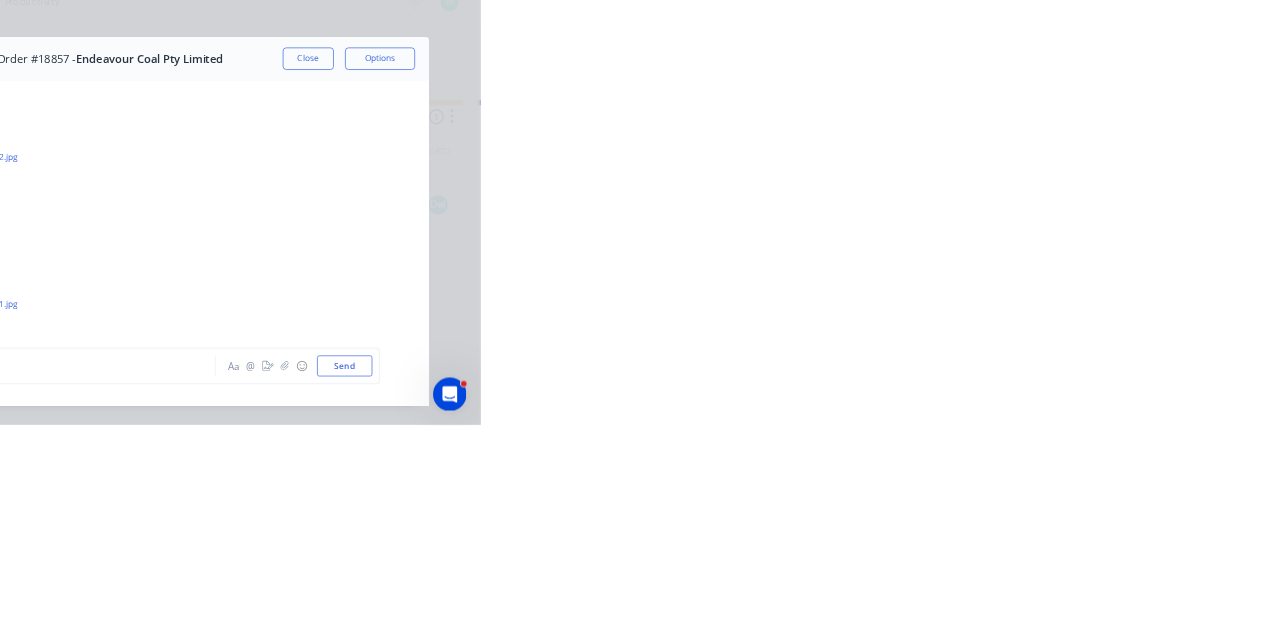 click on "Close" at bounding box center (1033, 111) 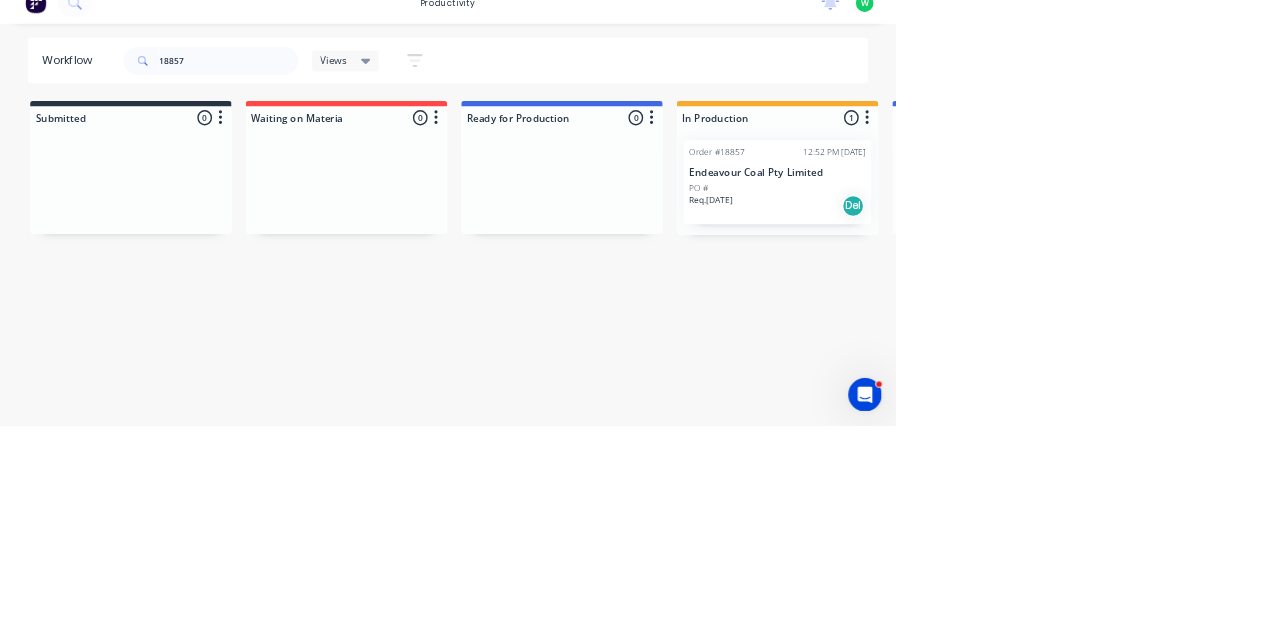 click on "Workflow 18857 Views Save new view None   (Default) edit   Show/Hide statuses Show line item cards Show line item cards Hide line item cards Sort by Created date Created date Required date Order number Customer name Most recent Filter by assignee Filter by labels Submitted 0 Sort By Created date Required date Order number Customer name Most recent Waiting on Materia 0 Sort By Created date Required date Order number Customer name Most recent Ready for Production  0 Sort By Created date Required date Order number Customer name Most recent In Production 1 Sort By Created date Required date Order number Customer name Most recent Order #18857 12:52 PM [DATE] Endeavour Coal Pty Limited PO # Req. [DATE] Del Jobs to be checked  0 Sort By Created date Required date Order number Customer name Most recent Ready for Blast/Paint 0 Sort By Created date Required date Order number Customer name Most recent Ready for Delivery 0 Sort By Created date Required date Order number Customer name Most recent Waiting for PO 0" at bounding box center (640, 337) 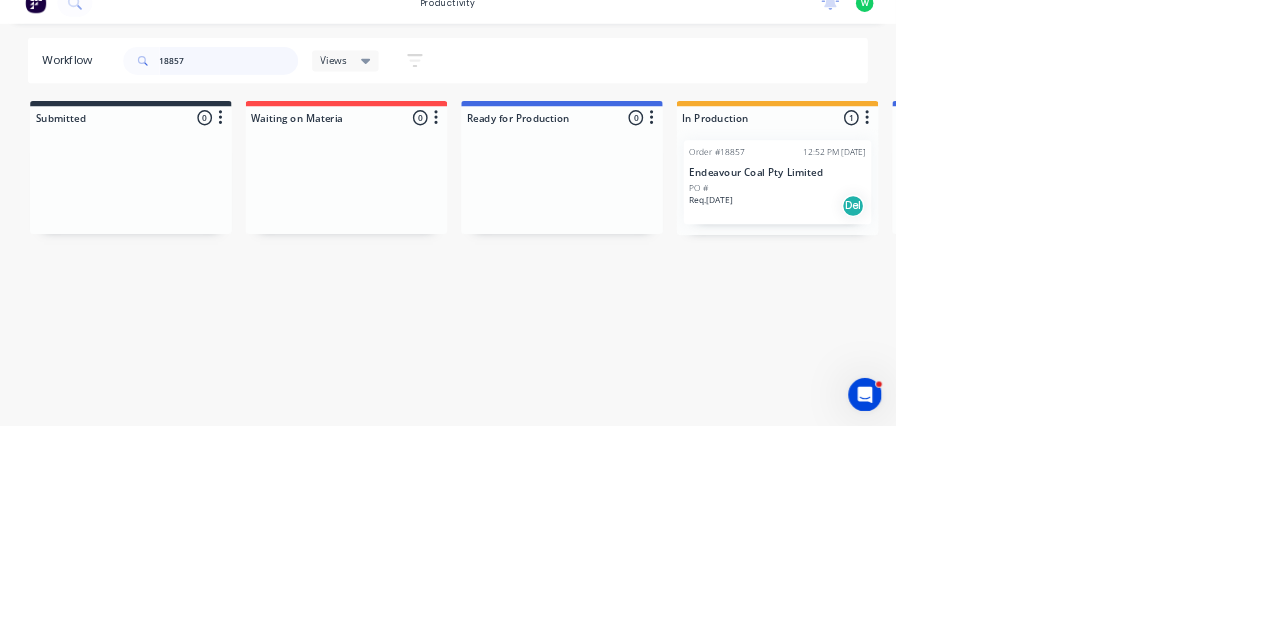 click on "18857" at bounding box center (327, 113) 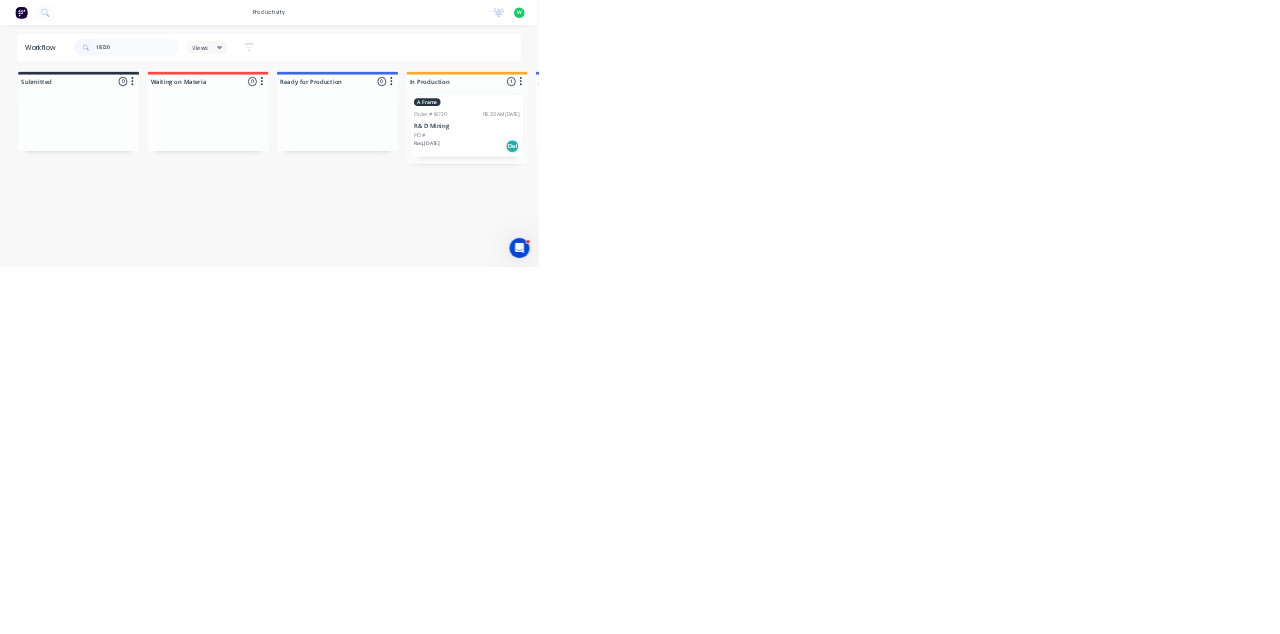 click on "Req. [DATE] Del" at bounding box center (1111, 348) 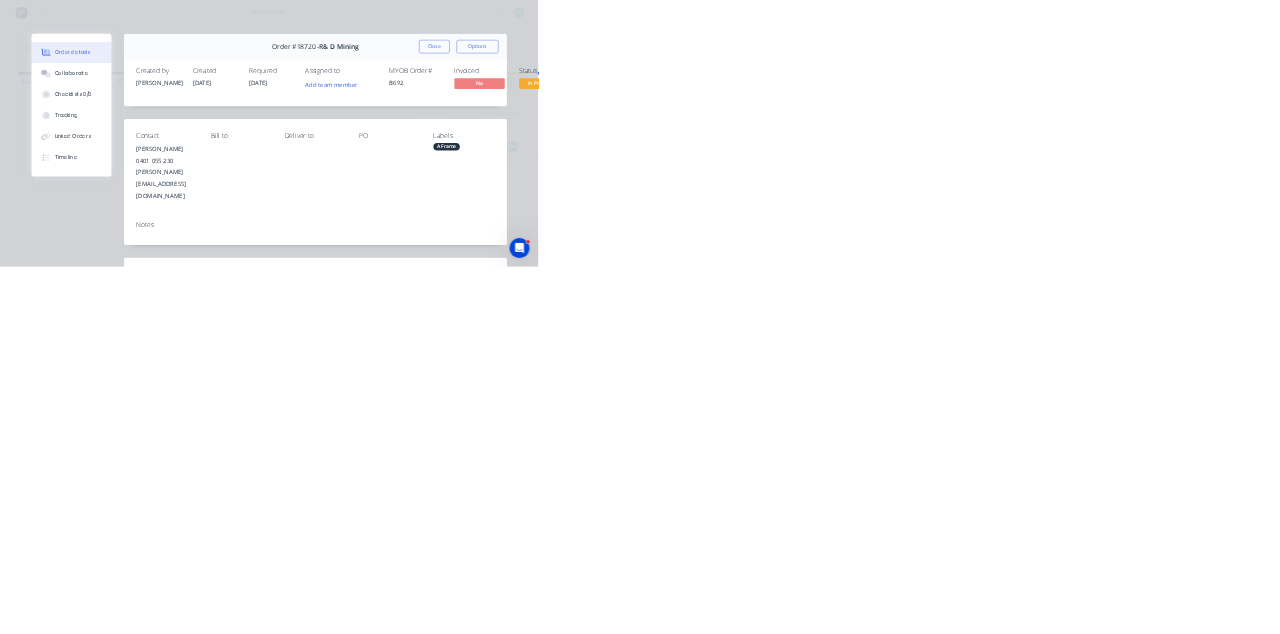 click on "Collaborate" at bounding box center [170, 175] 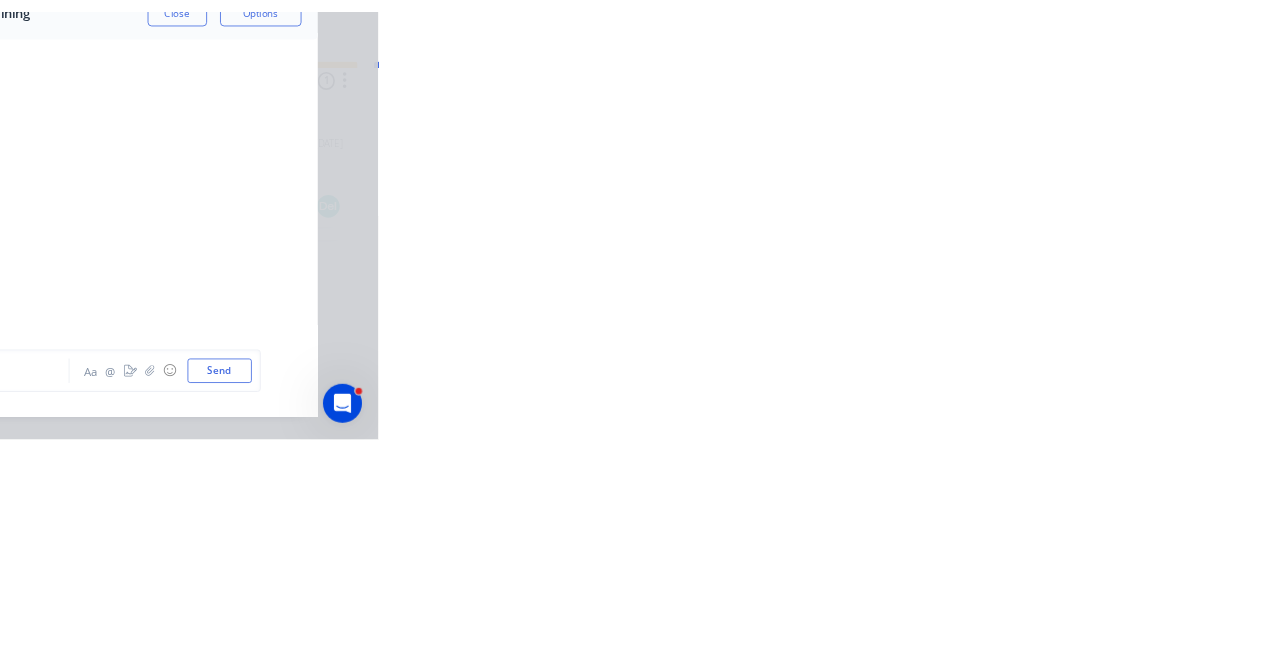 scroll, scrollTop: 4156, scrollLeft: 0, axis: vertical 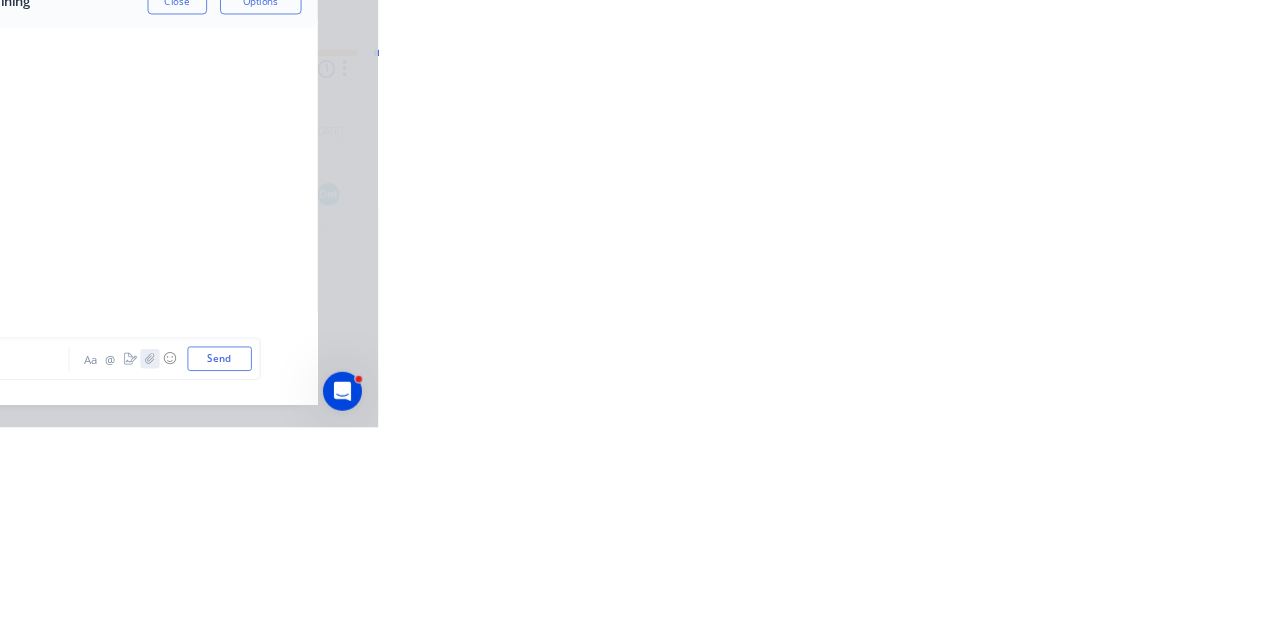 click 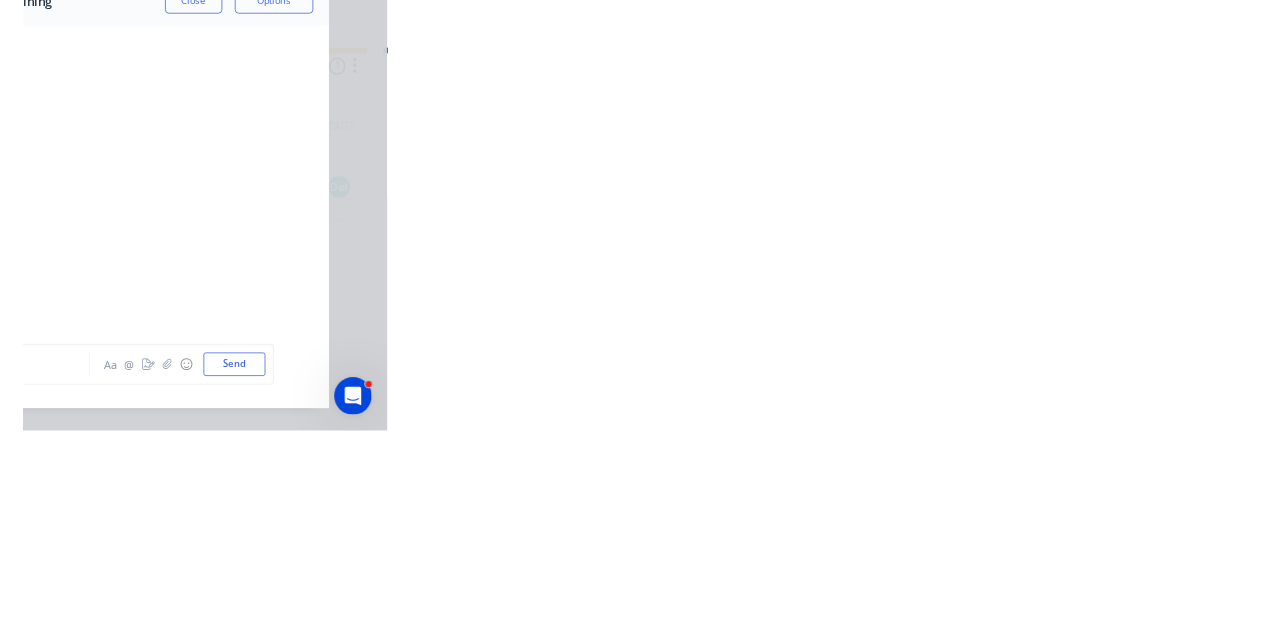 scroll, scrollTop: 4132, scrollLeft: 0, axis: vertical 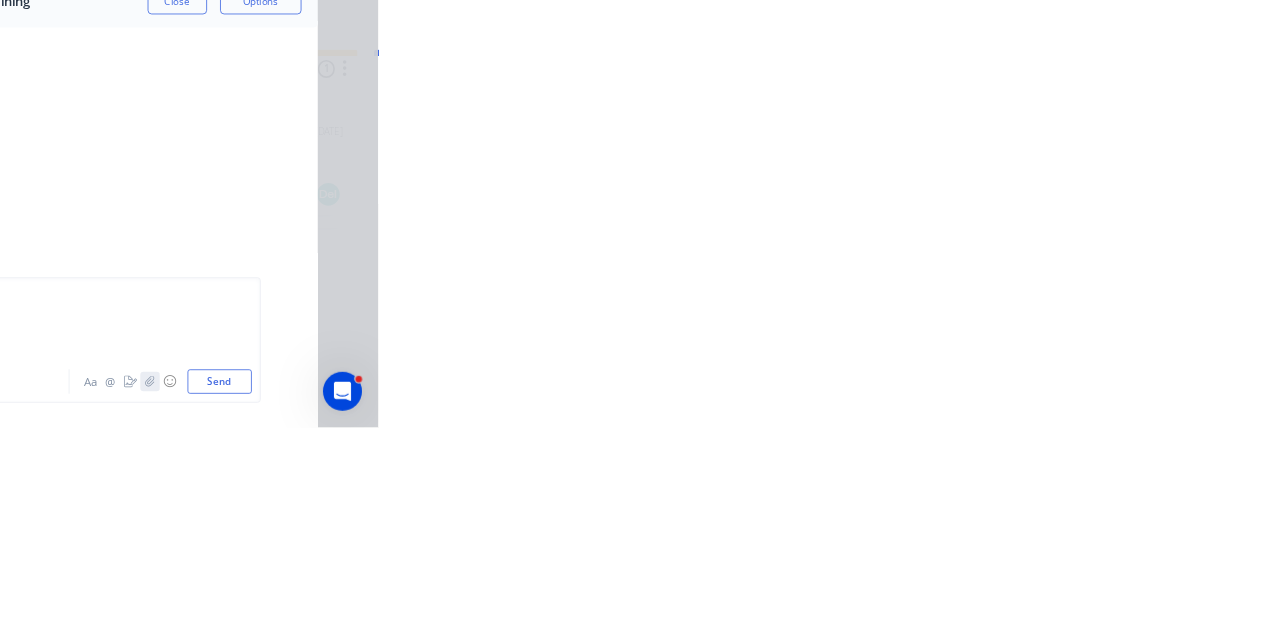 click 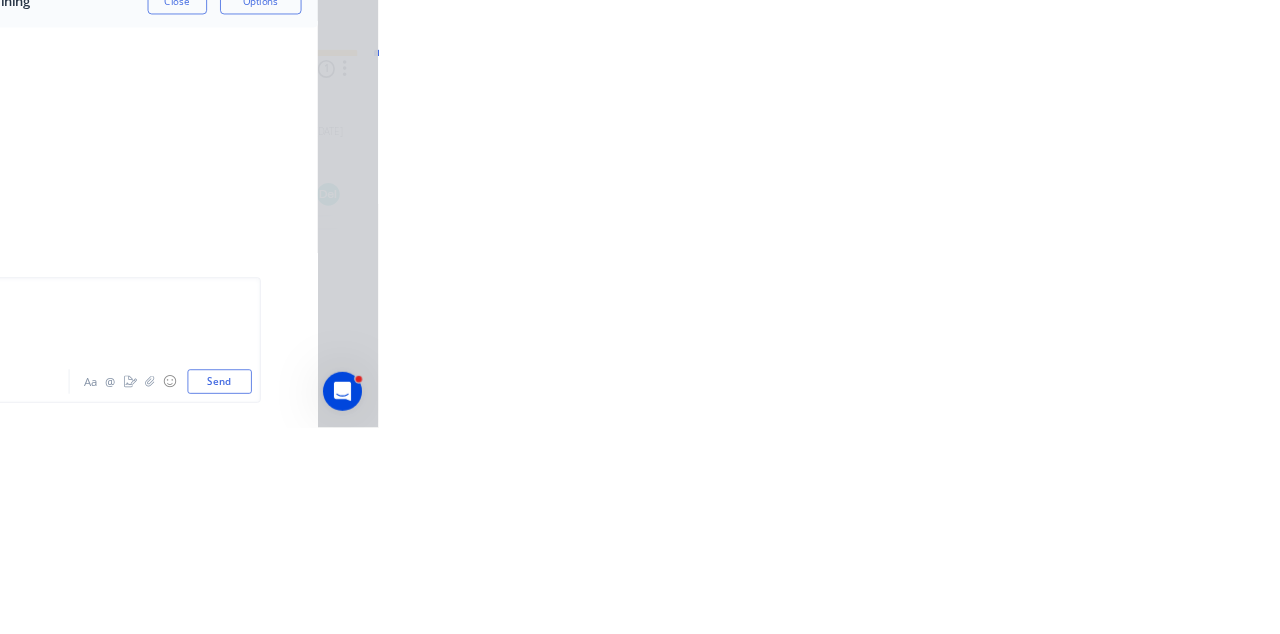 click on "Send" at bounding box center [1085, 578] 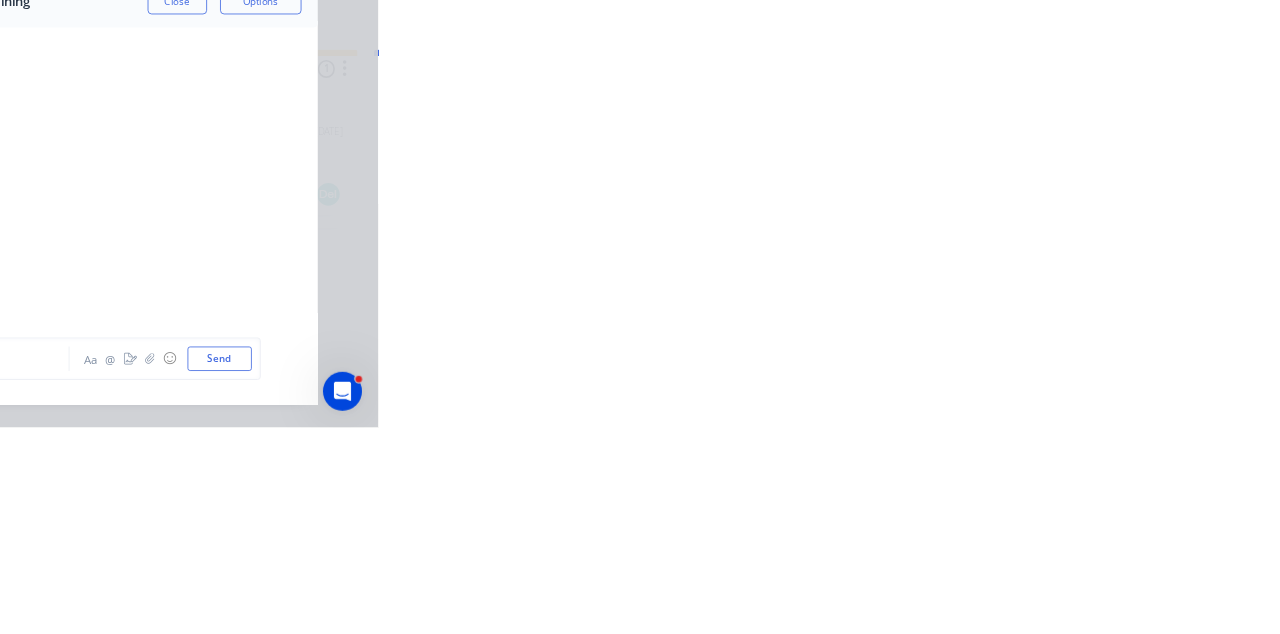 scroll, scrollTop: 3948, scrollLeft: 0, axis: vertical 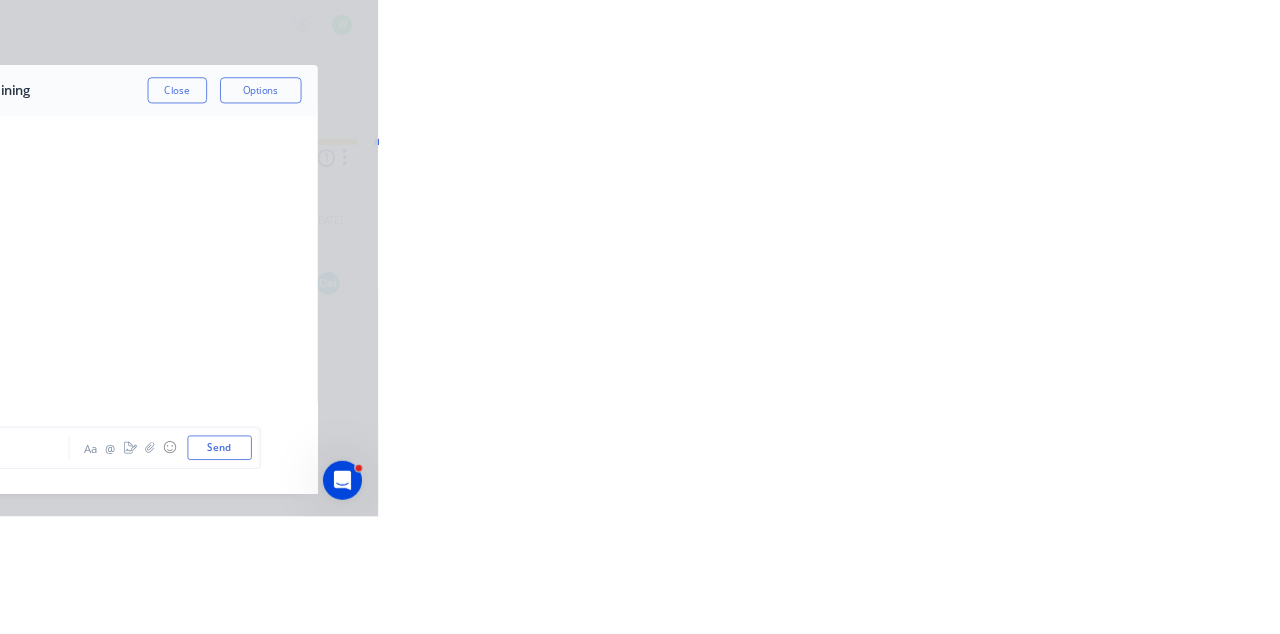 click on "Close" at bounding box center (1033, 111) 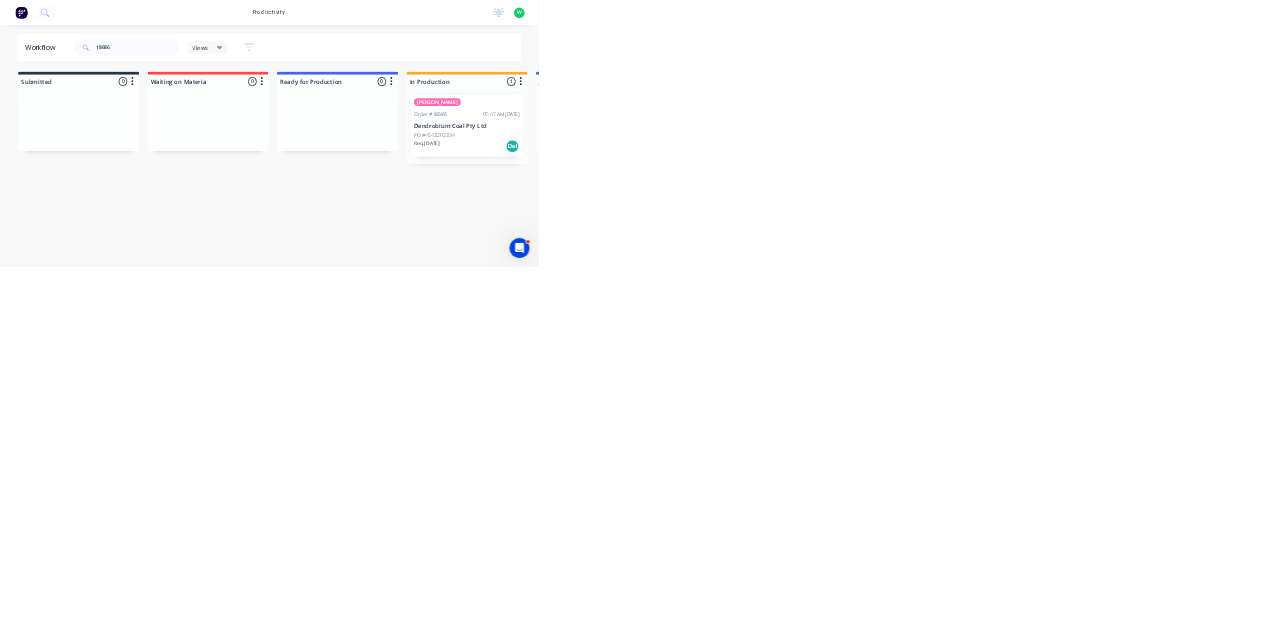 click on "PO #4543202394" at bounding box center (1111, 322) 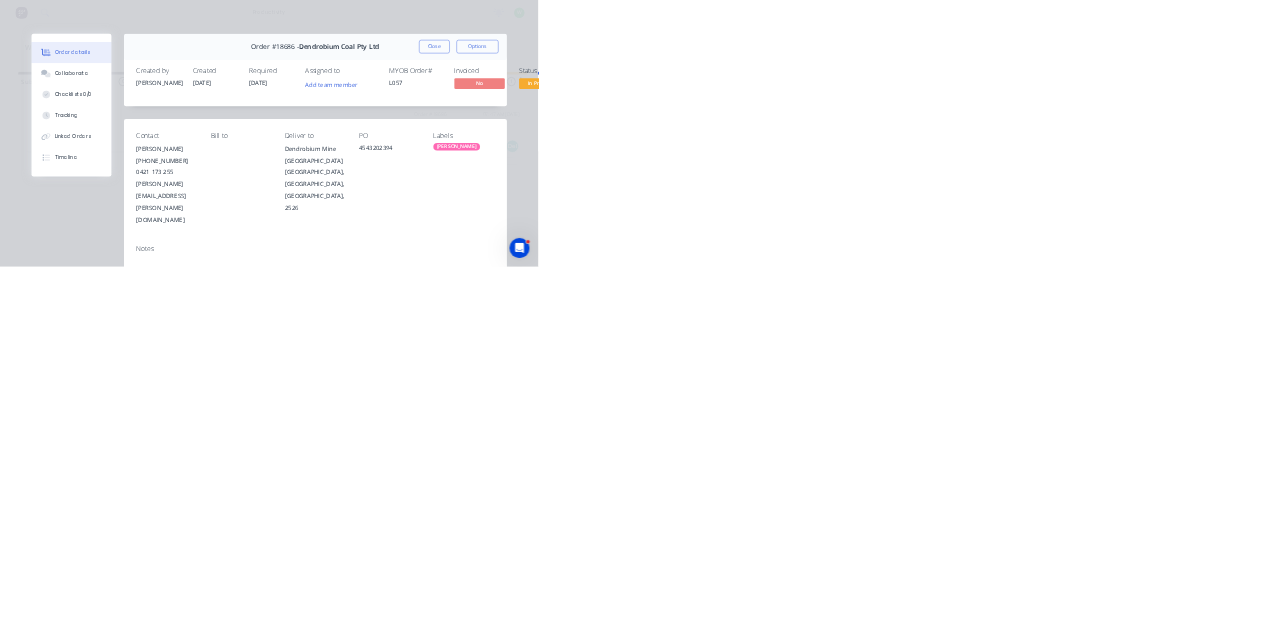 click on "Collaborate" at bounding box center (170, 175) 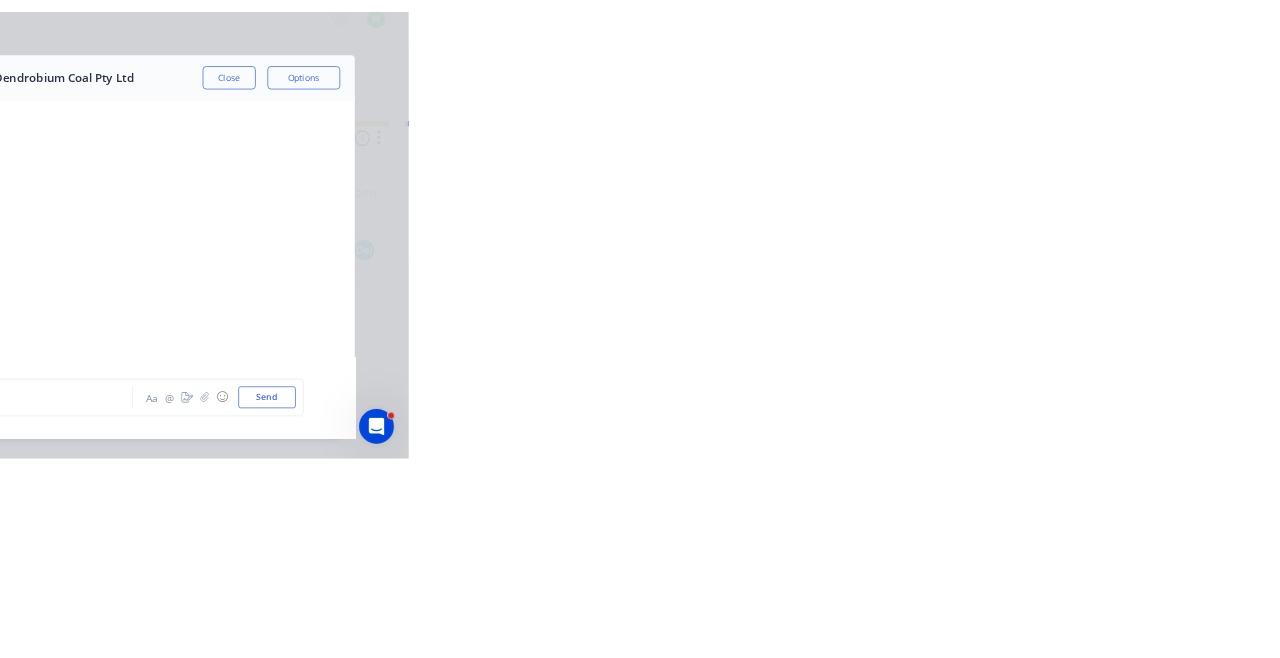 scroll, scrollTop: 2164, scrollLeft: 0, axis: vertical 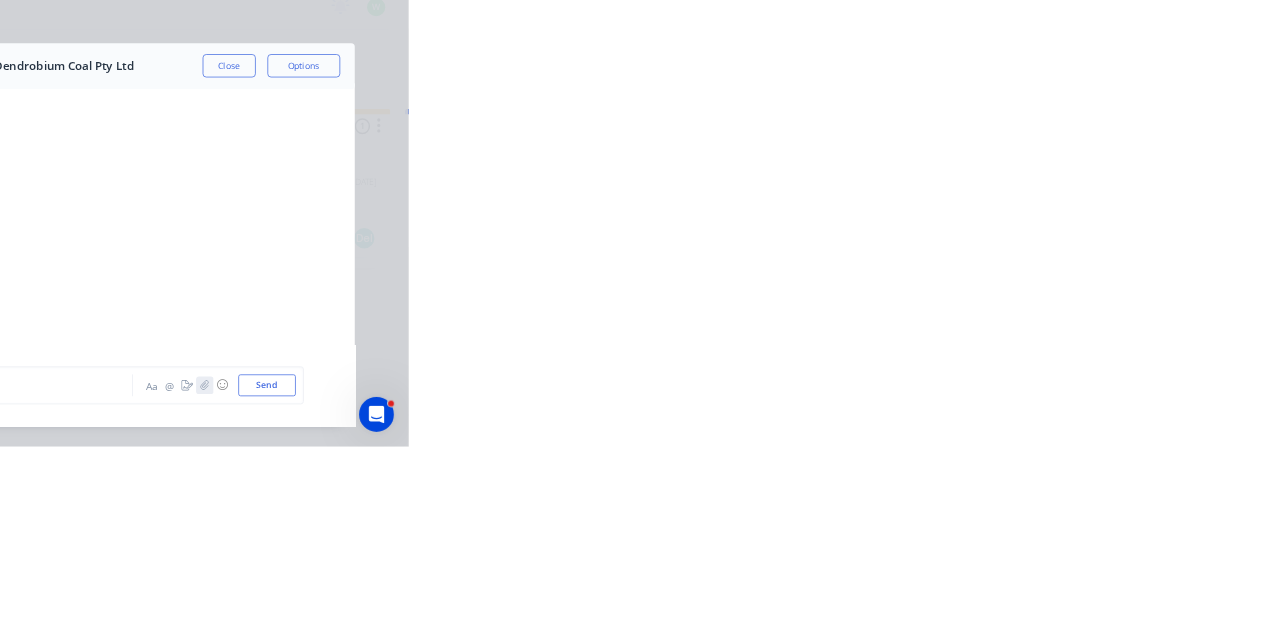click 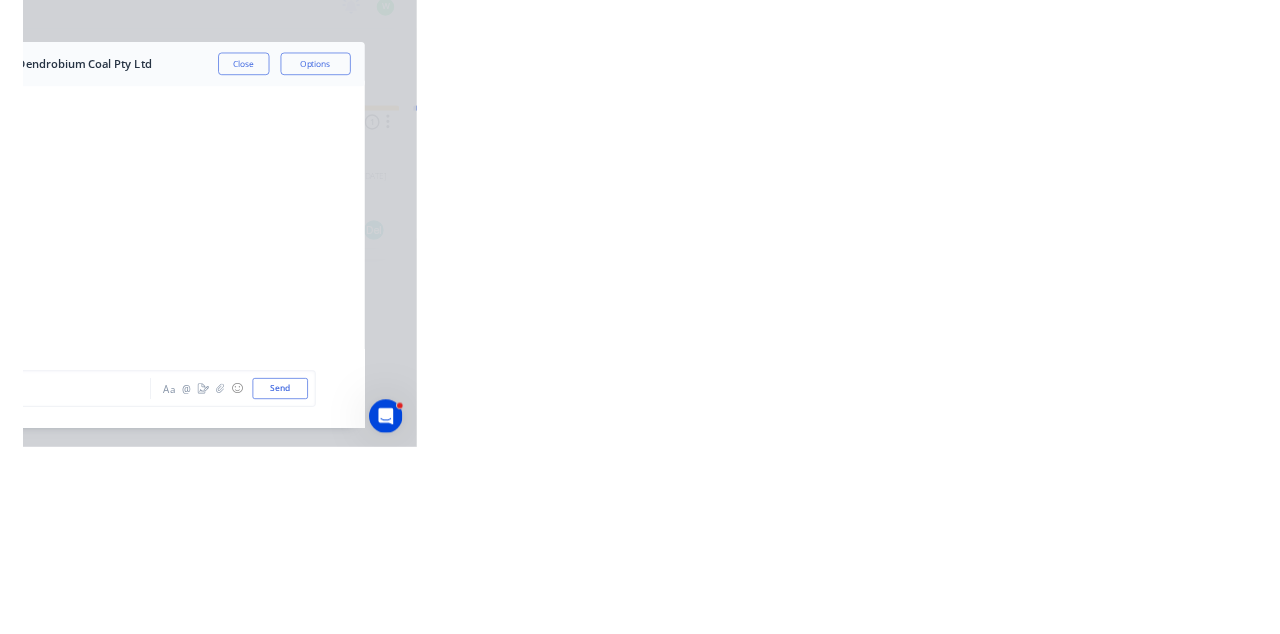 scroll, scrollTop: 2140, scrollLeft: 0, axis: vertical 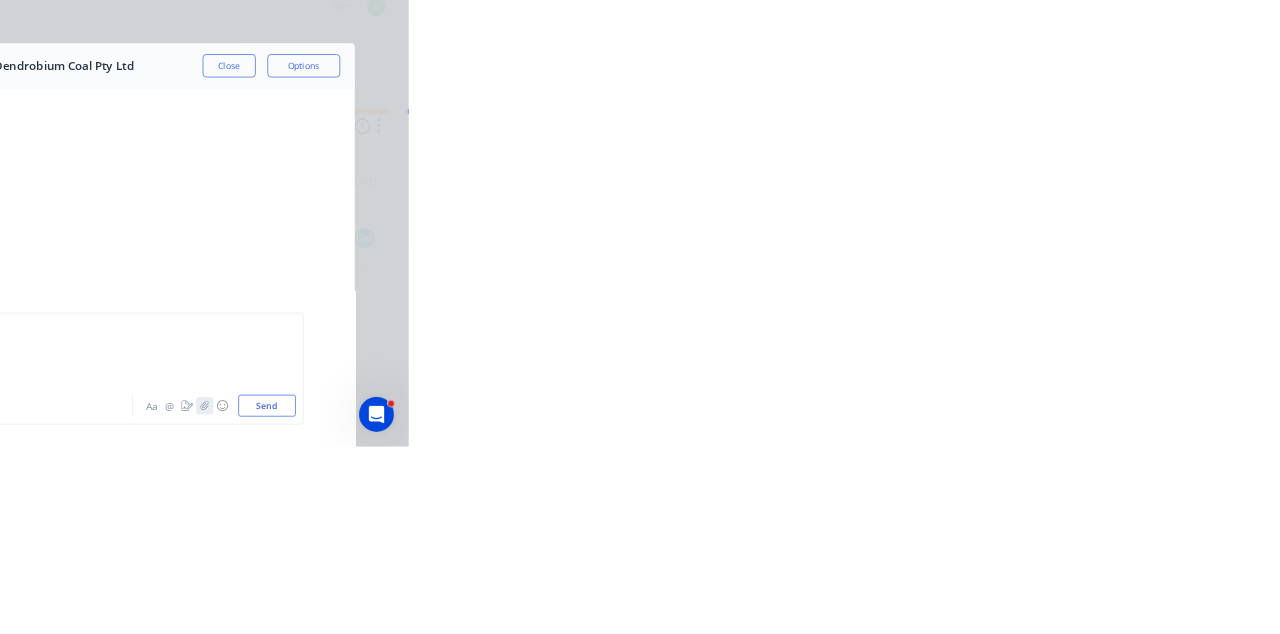 click 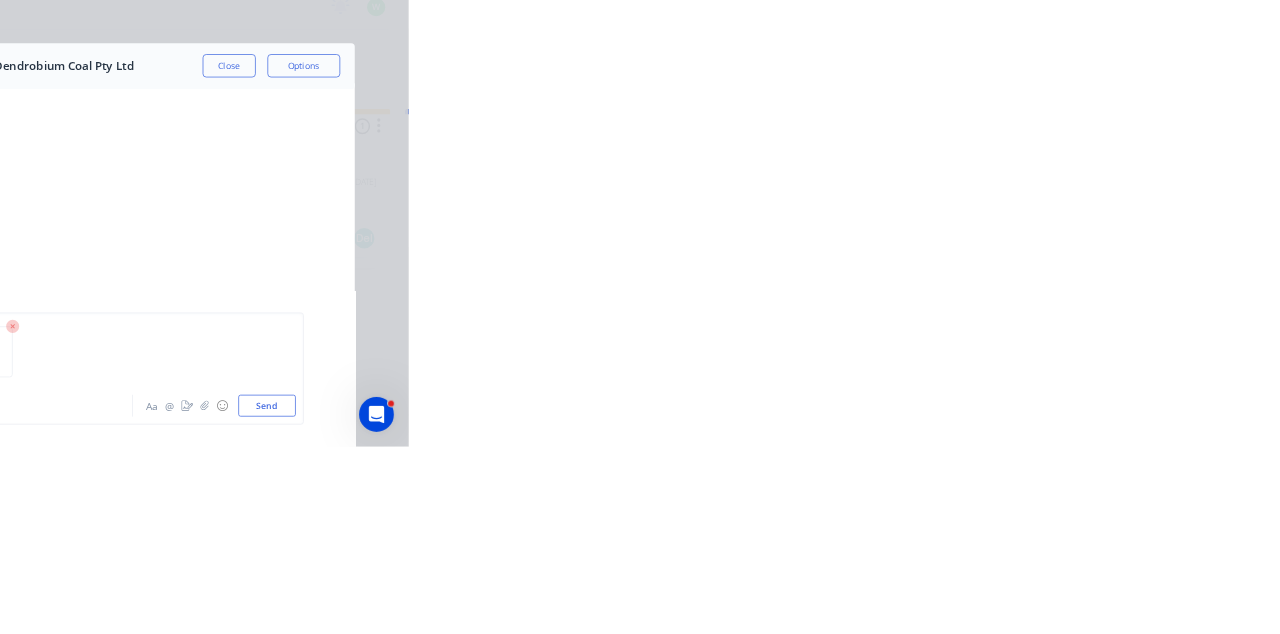 click on "Send" at bounding box center [1085, 578] 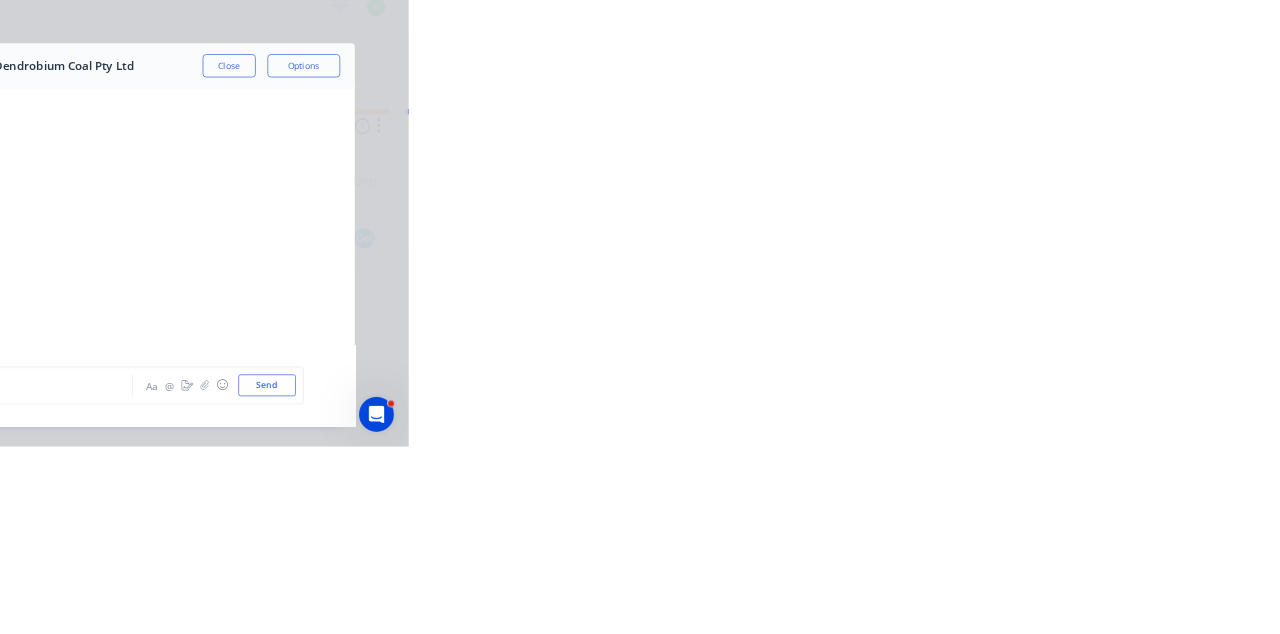 scroll, scrollTop: 2956, scrollLeft: 0, axis: vertical 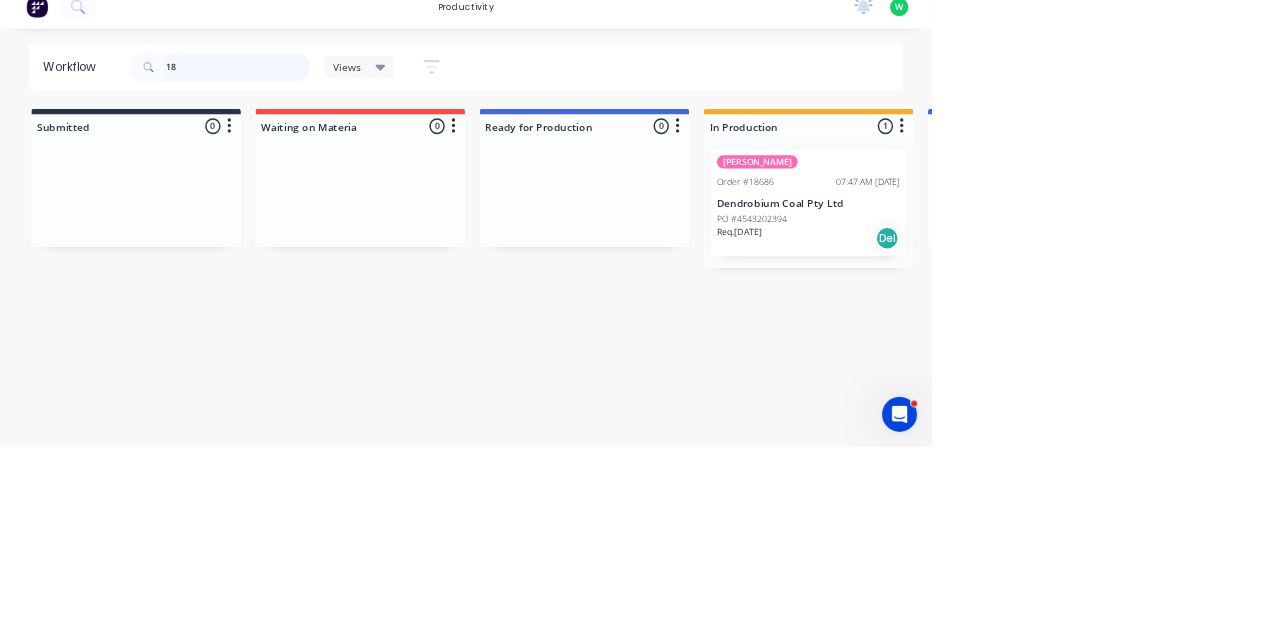 type on "1" 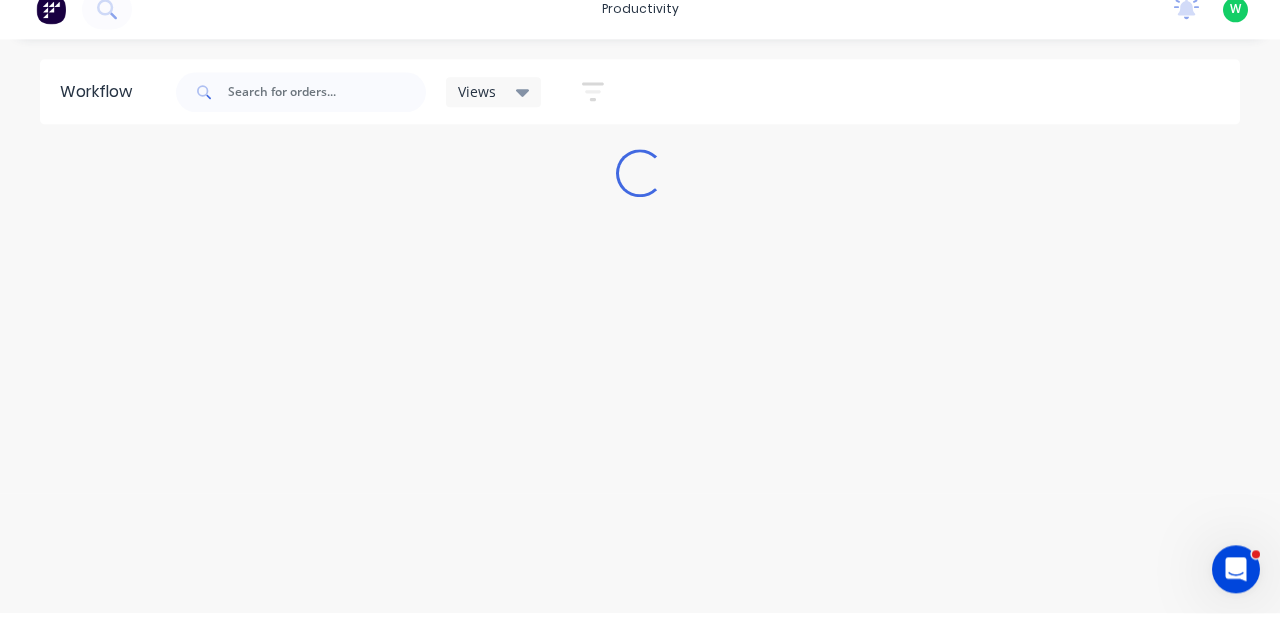 click on "Workflow Views Save new view None   (Default) edit   Show/Hide statuses Show line item cards Show line item cards Hide line item cards Sort by Created date Created date Required date Order number Customer name Most recent Filter by assignee Filter by labels Loading..." at bounding box center [640, 337] 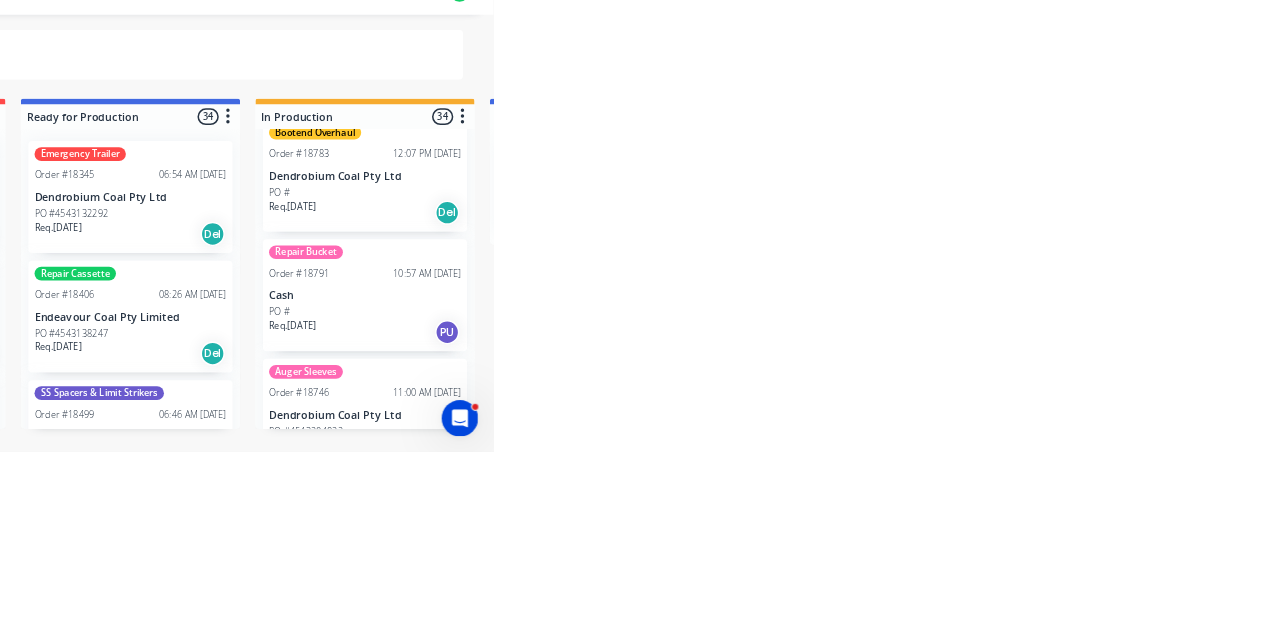 scroll, scrollTop: 3777, scrollLeft: 0, axis: vertical 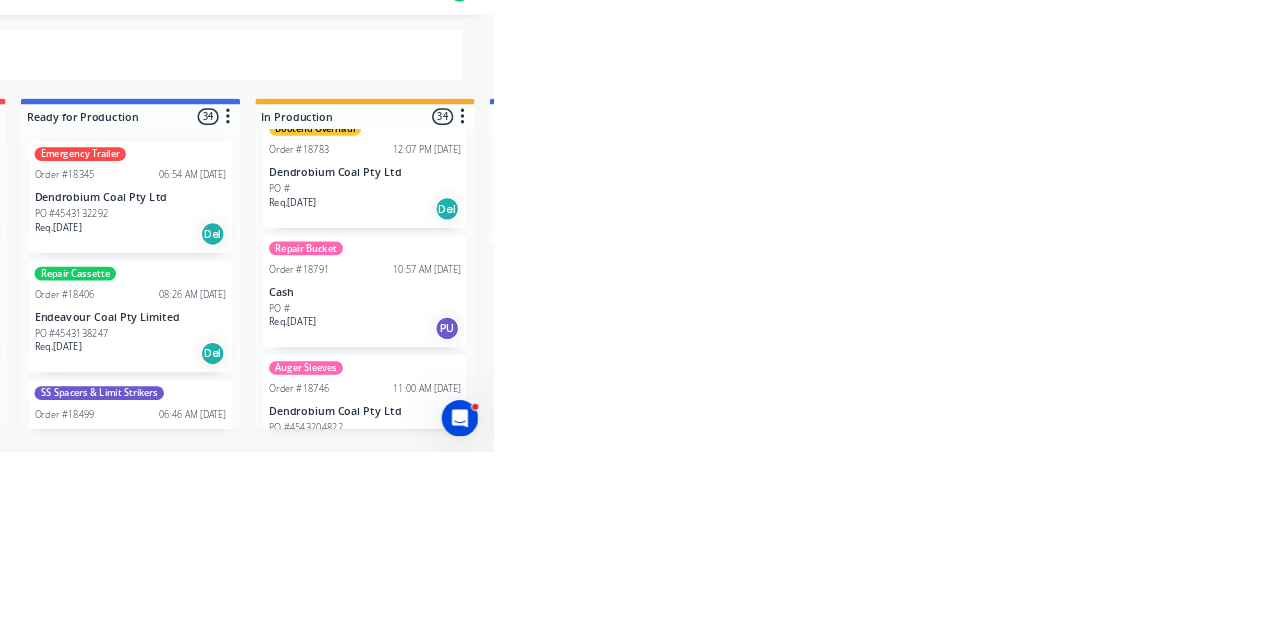 click on "Auger Sleeves  Order #18746 11:00 AM [DATE] Dendrobium Coal Pty Ltd PO #4543204822 Req. [DATE] Del" at bounding box center (1111, 580) 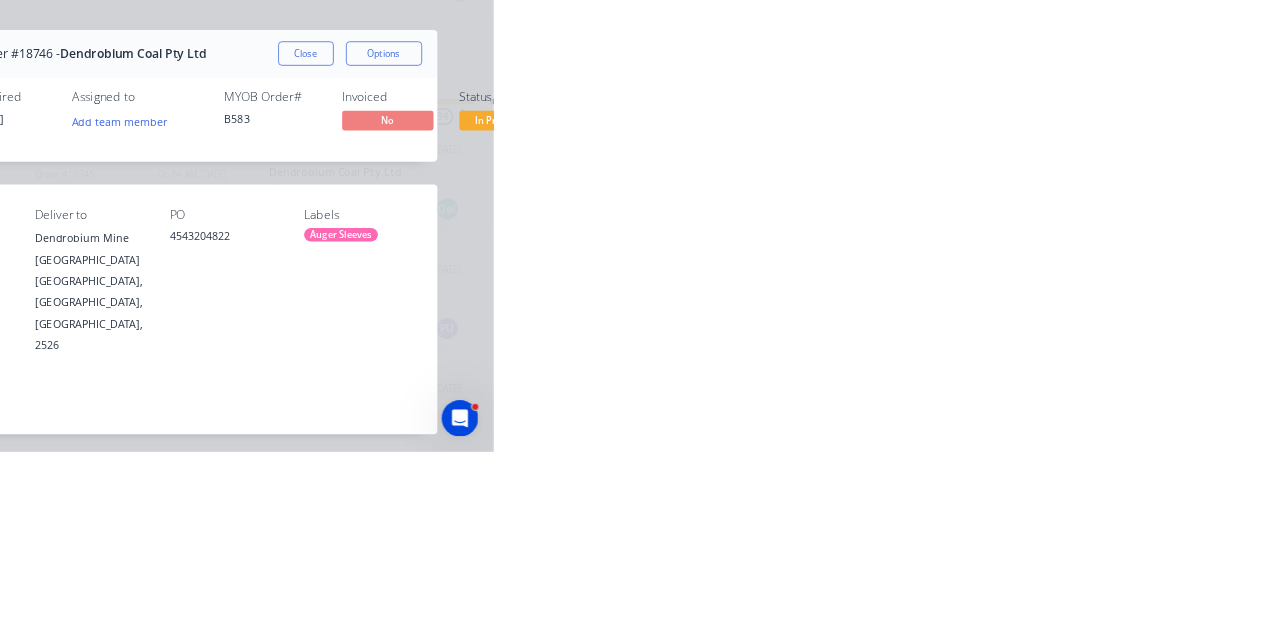 click on "Collaborate" at bounding box center [170, 175] 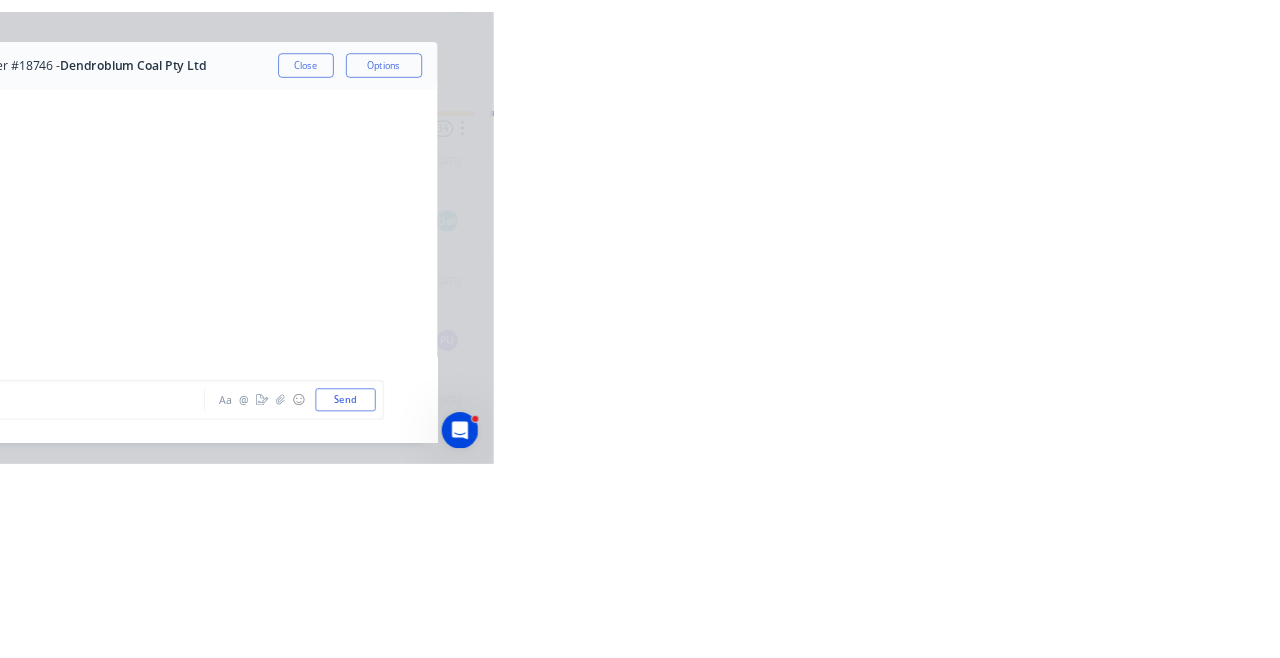 scroll, scrollTop: 484, scrollLeft: 0, axis: vertical 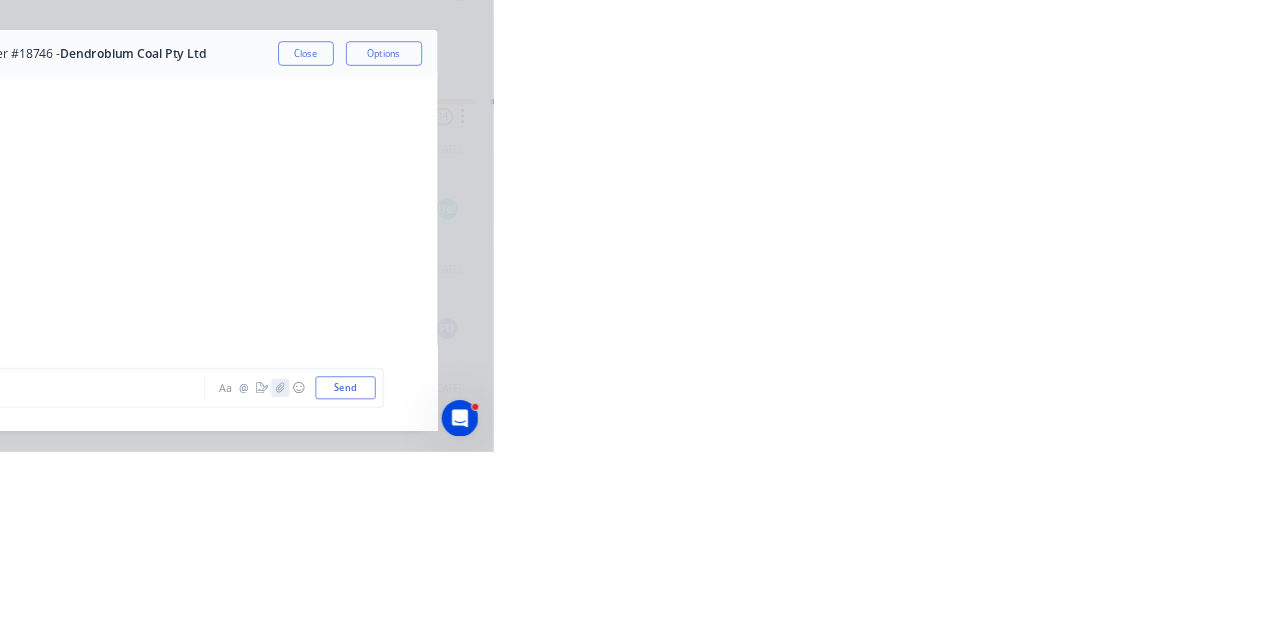 click 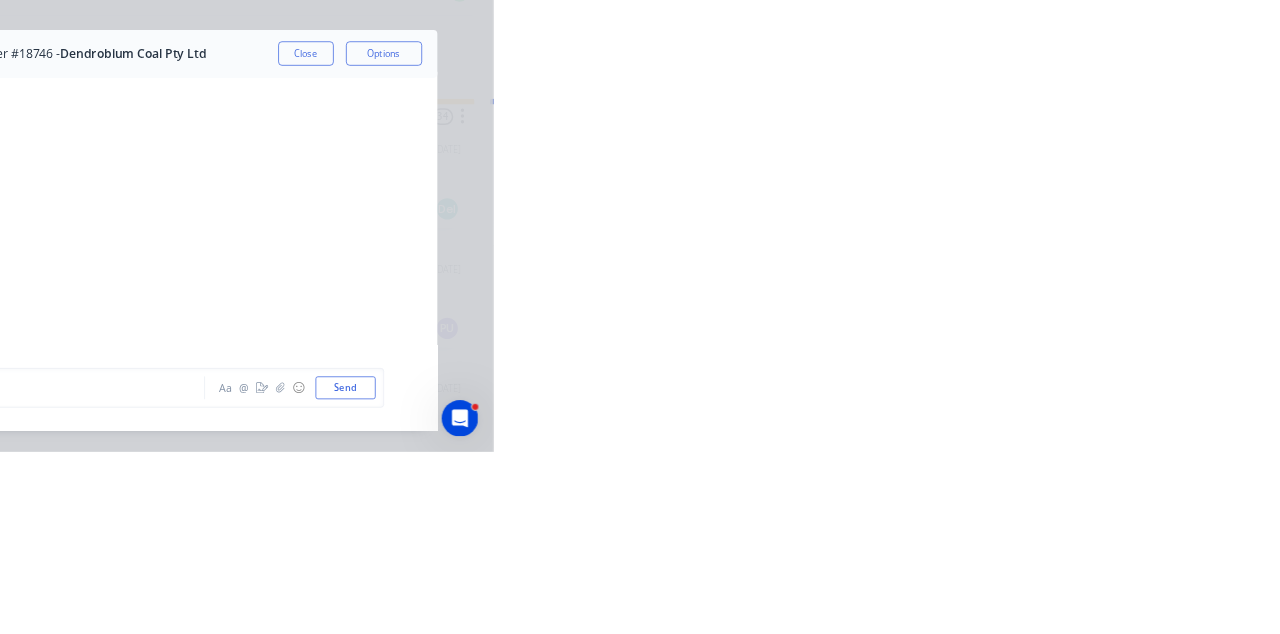scroll, scrollTop: 460, scrollLeft: 0, axis: vertical 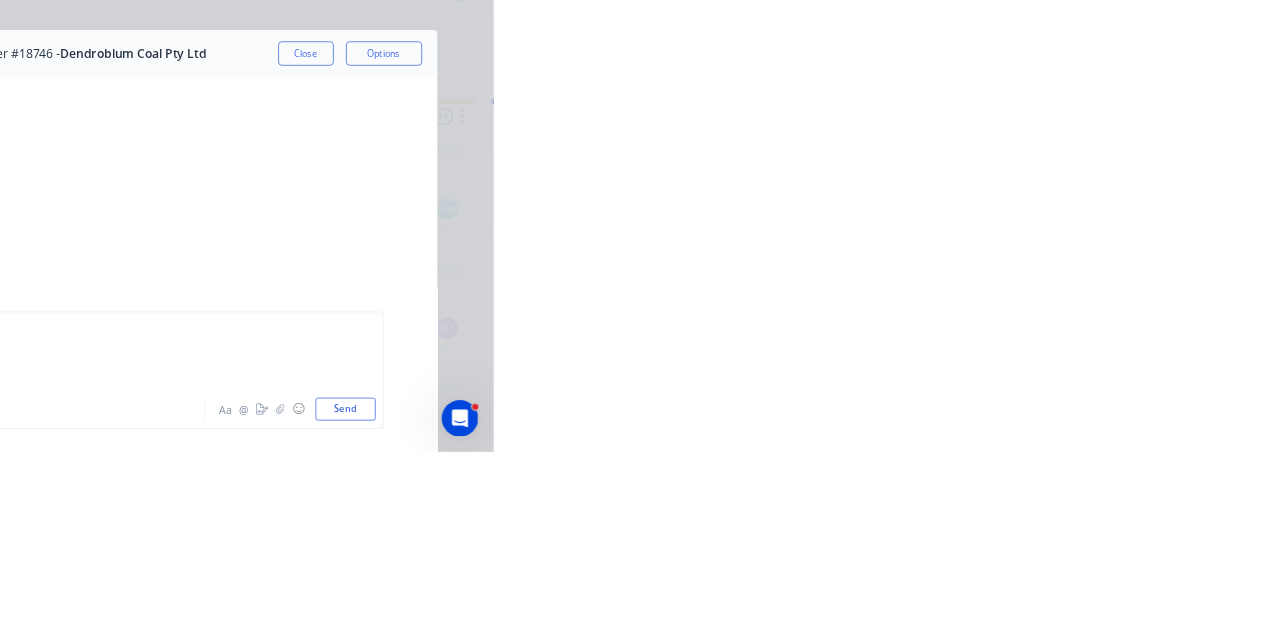 click on "Send" at bounding box center [1085, 578] 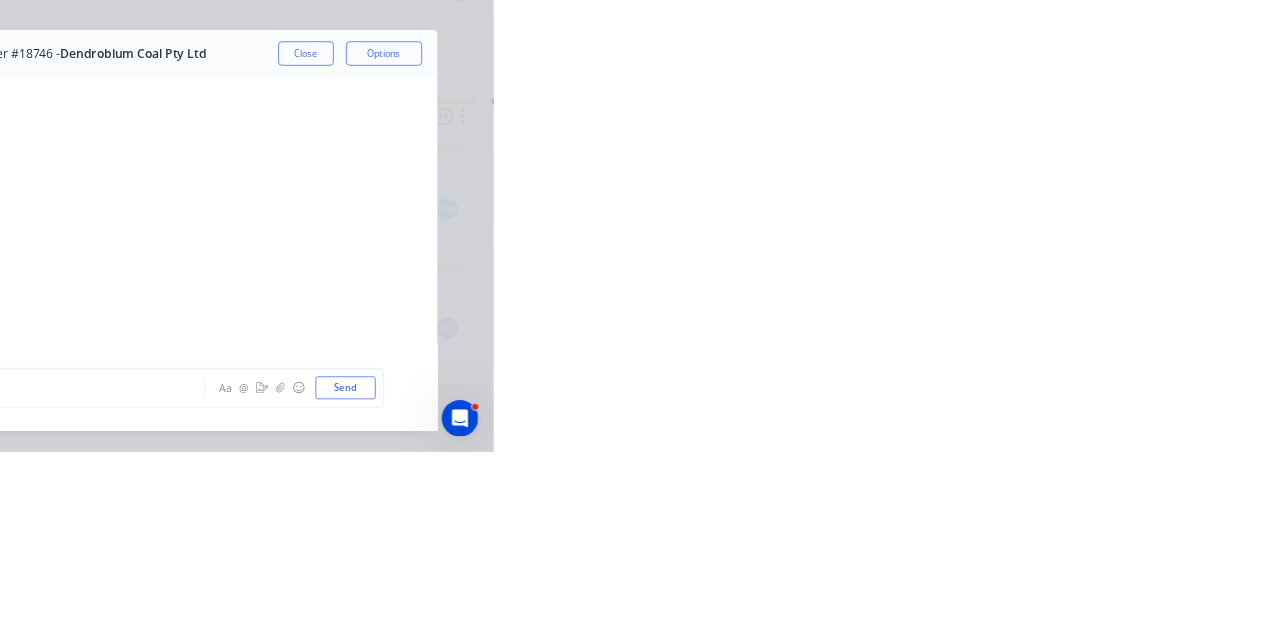 scroll, scrollTop: 662, scrollLeft: 0, axis: vertical 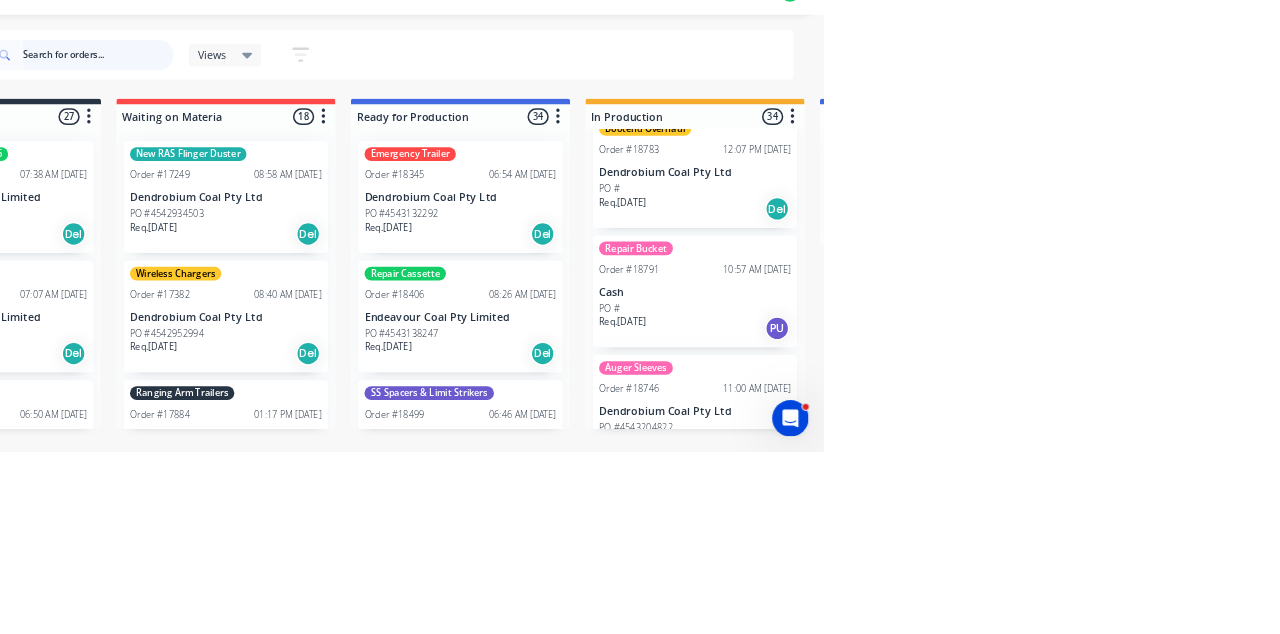click at bounding box center [327, 113] 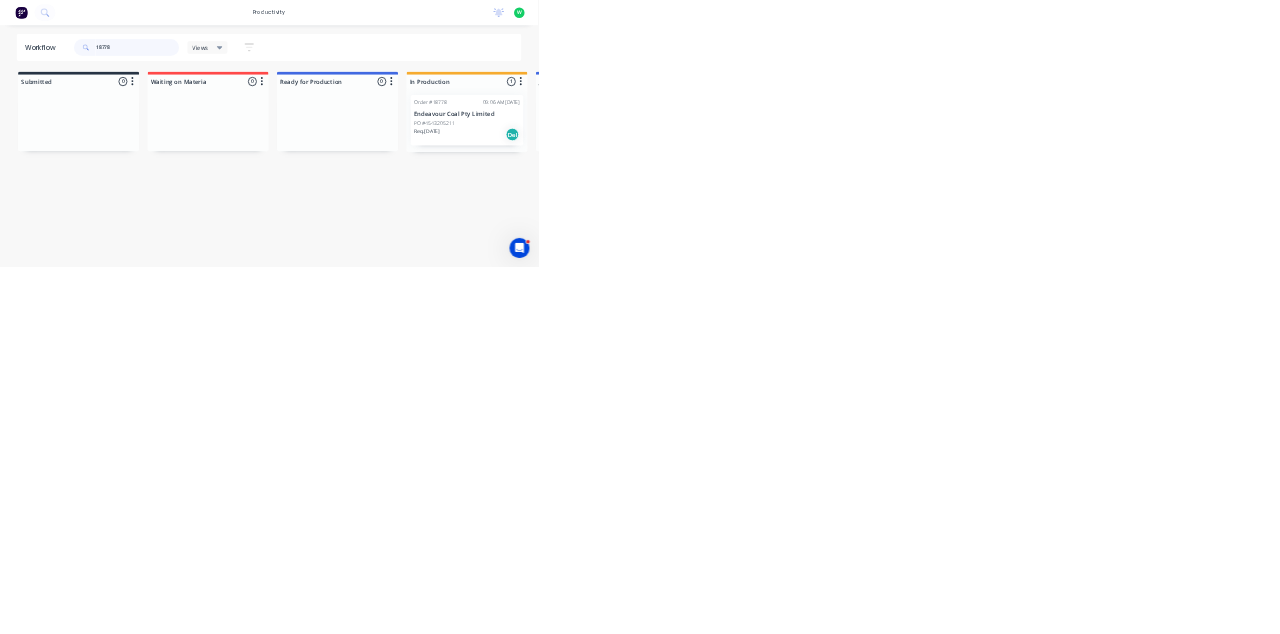 type on "18778" 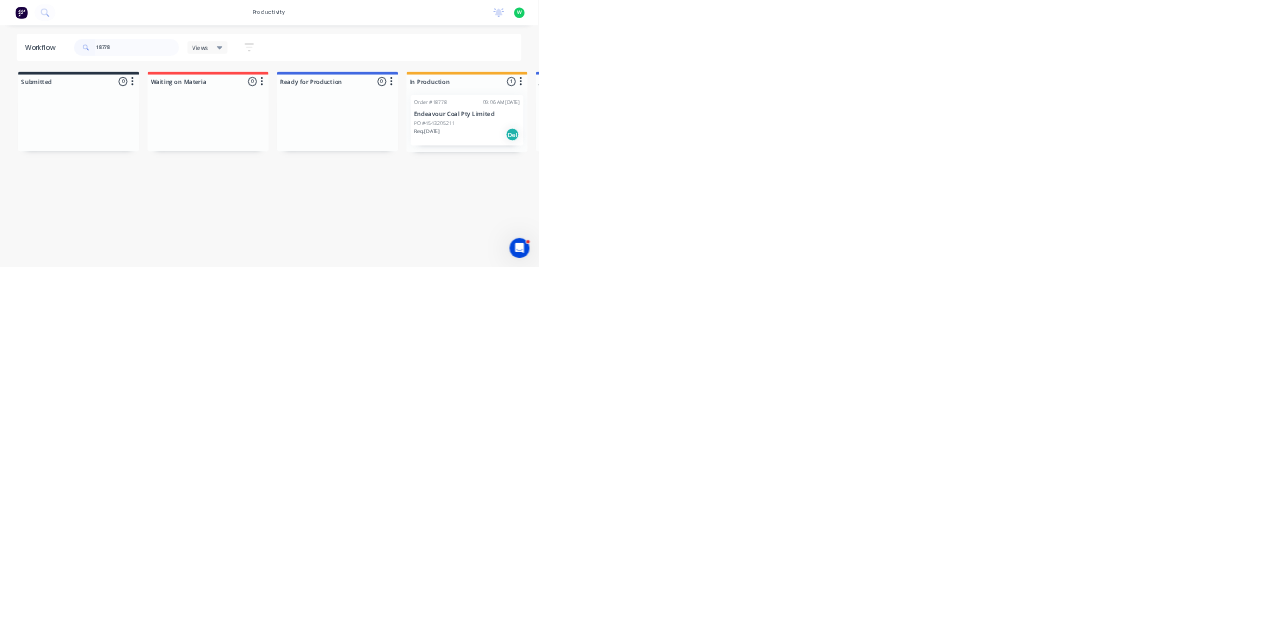 click on "Req. [DATE] Del" at bounding box center (1111, 320) 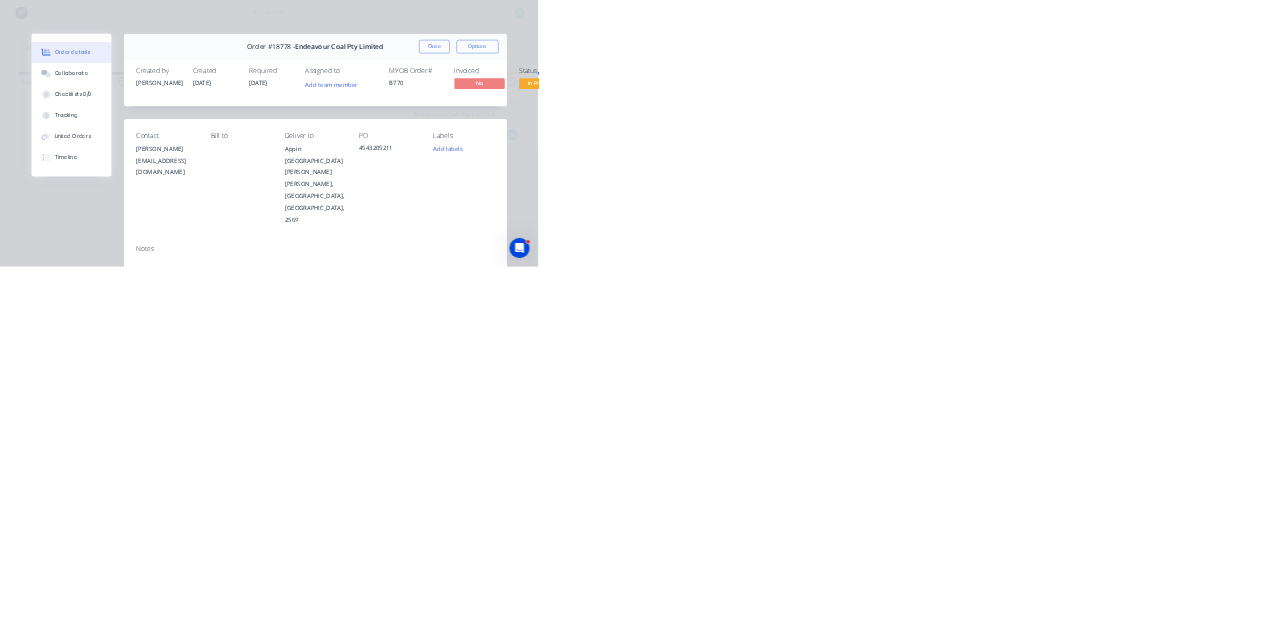 click on "Collaborate" at bounding box center (169, 175) 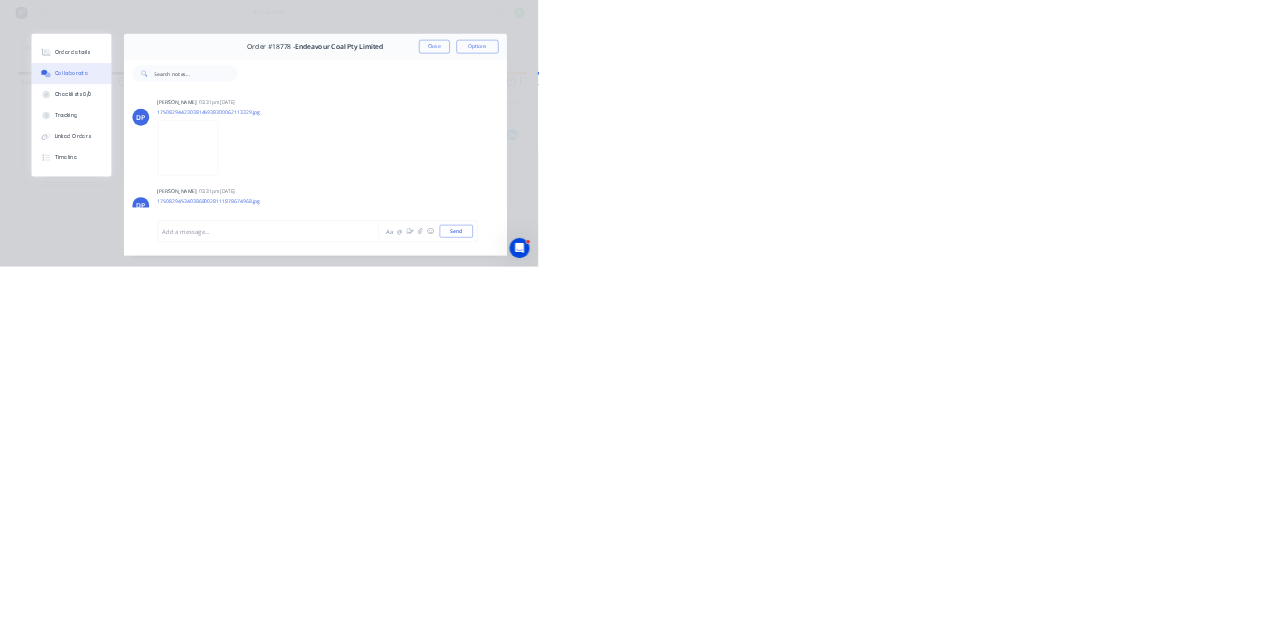 scroll, scrollTop: 1267, scrollLeft: 0, axis: vertical 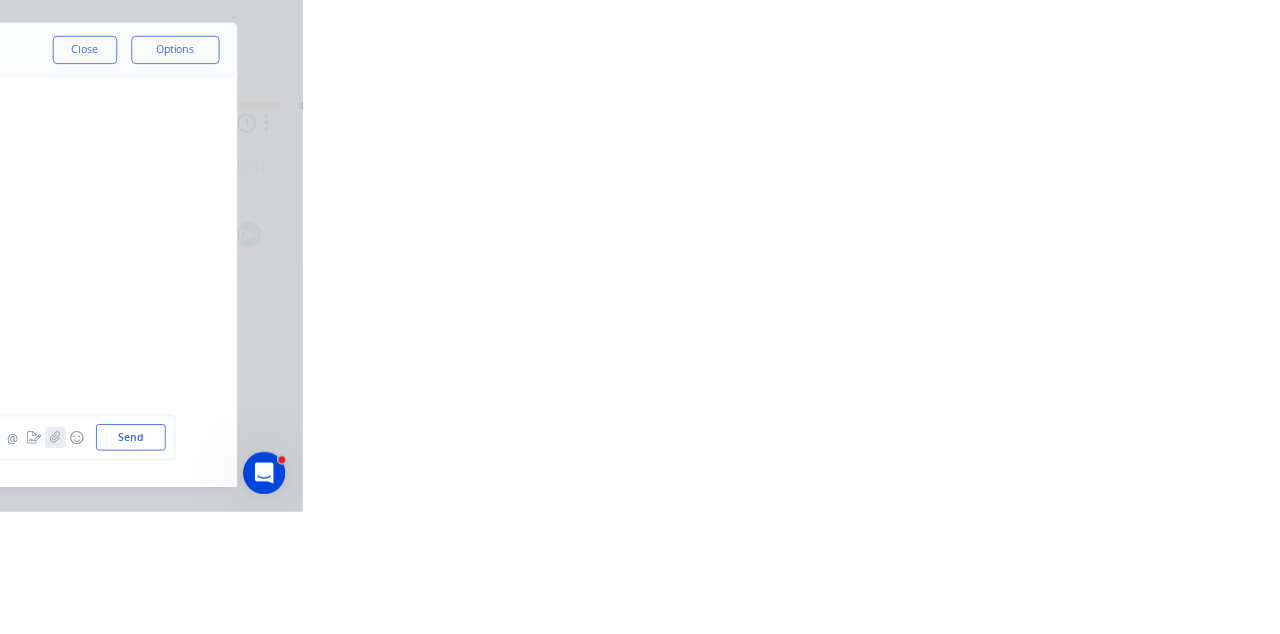 click at bounding box center [1000, 550] 